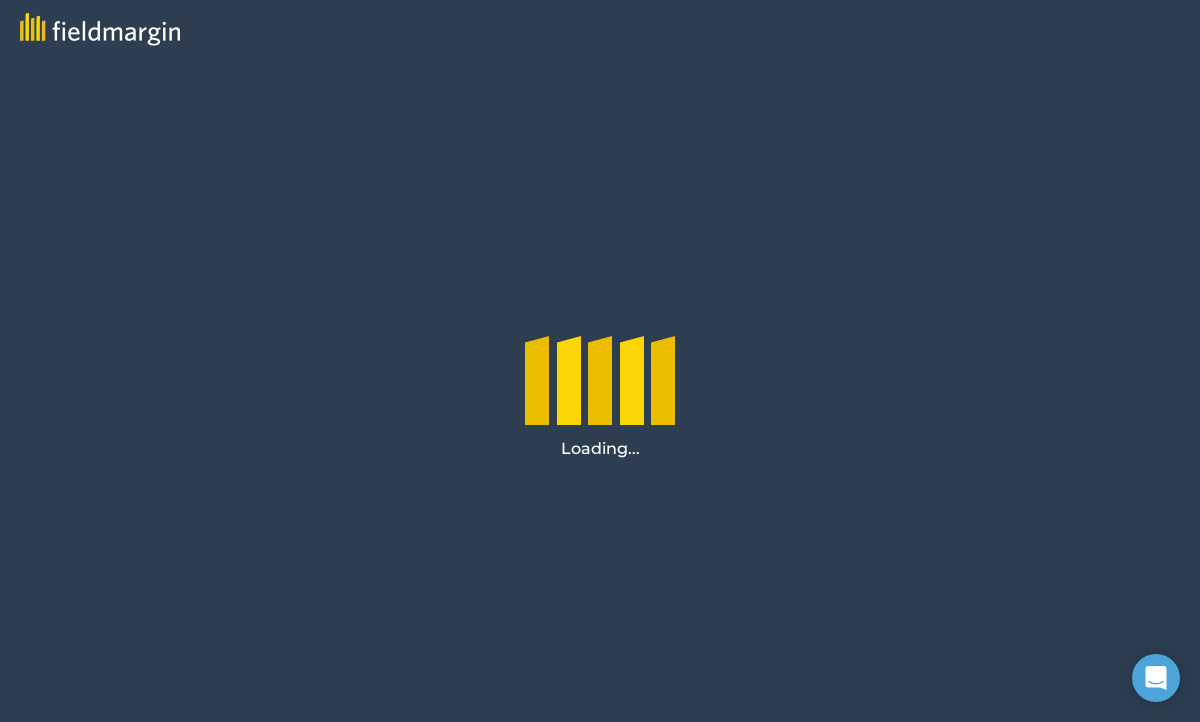 scroll, scrollTop: 0, scrollLeft: 0, axis: both 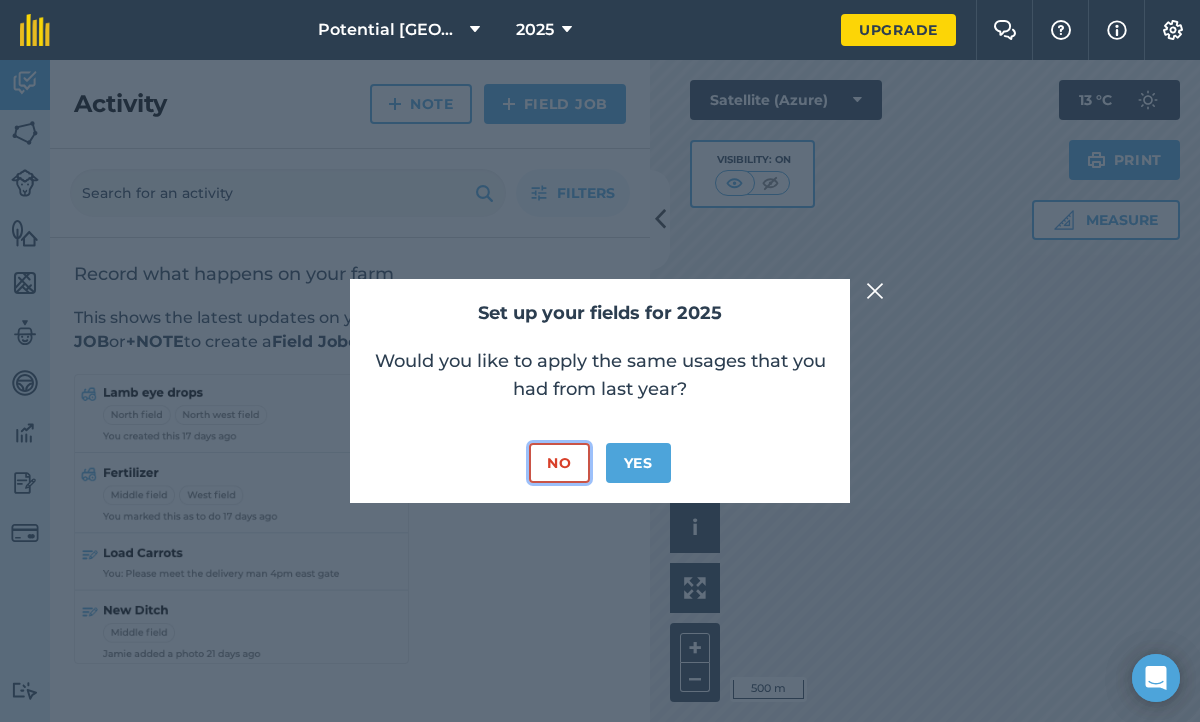 click on "No" at bounding box center [559, 463] 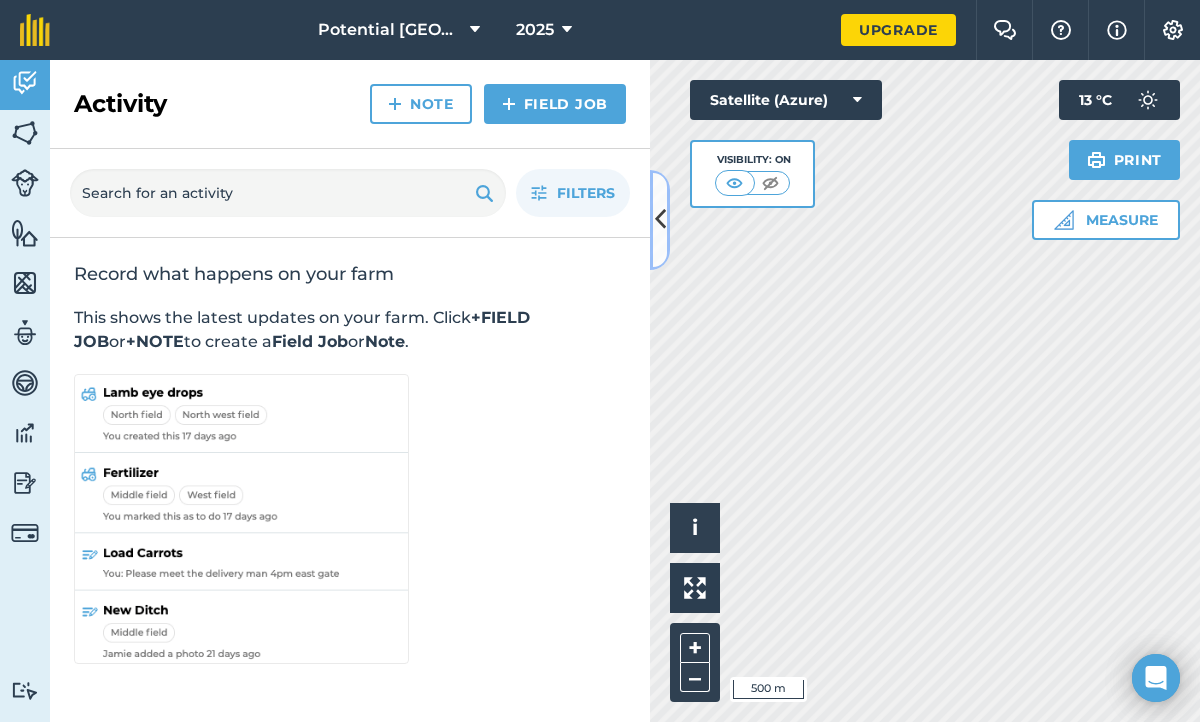 click at bounding box center [660, 220] 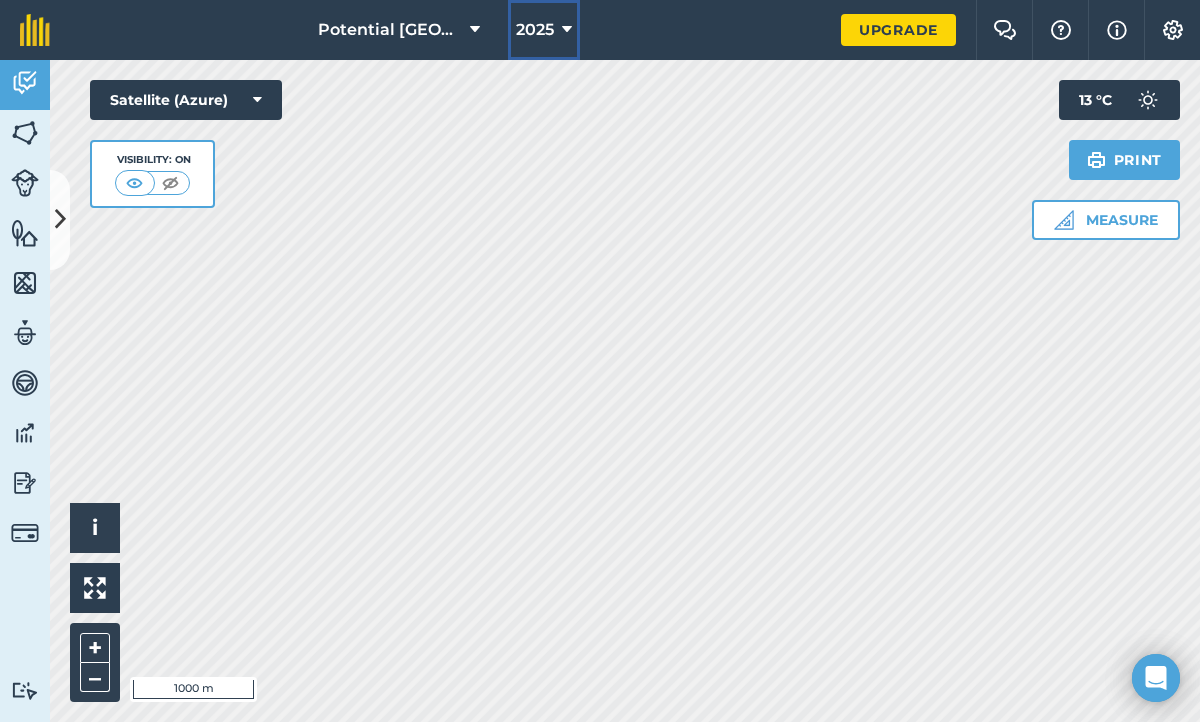 click at bounding box center (567, 30) 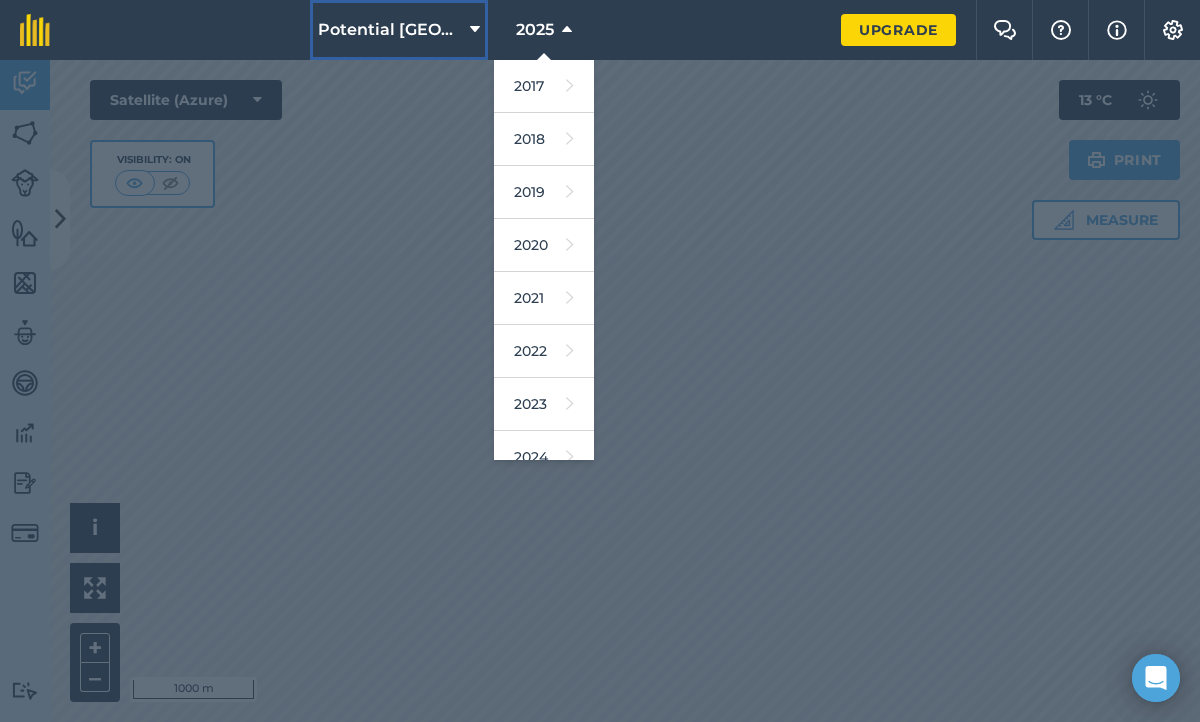 click on "Potential Huurgrond 2023" at bounding box center [390, 30] 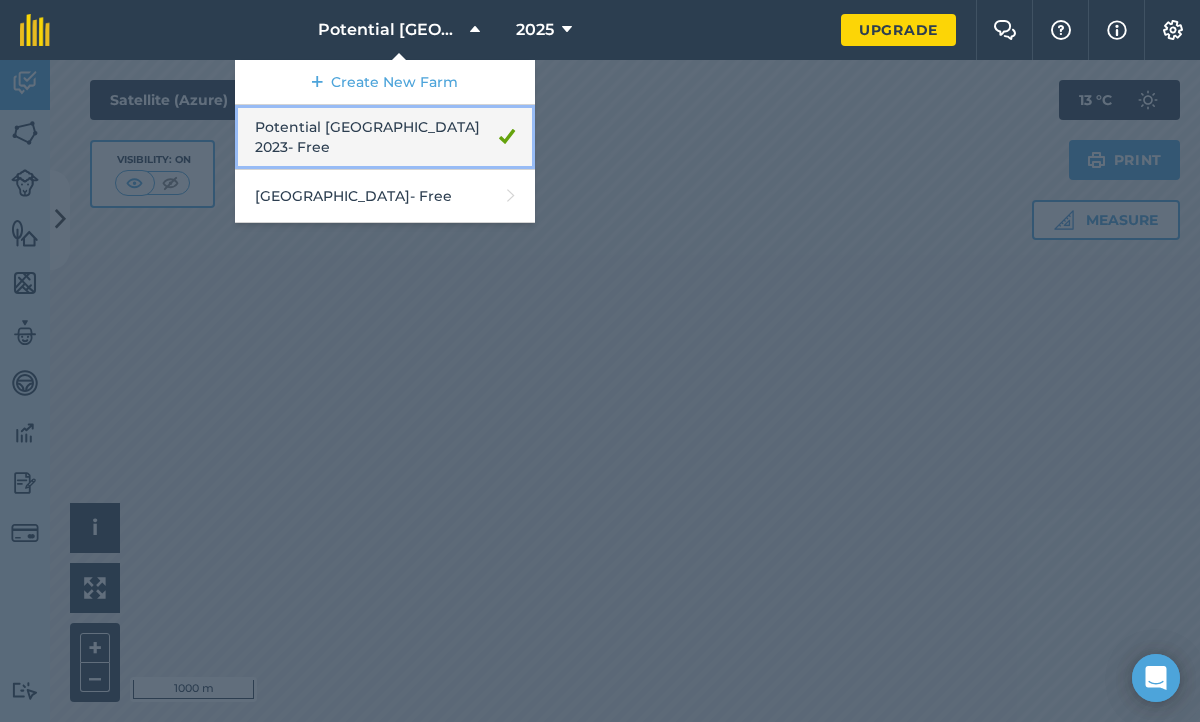 click on "Potential Huurgrond 2023  - Free" at bounding box center [385, 137] 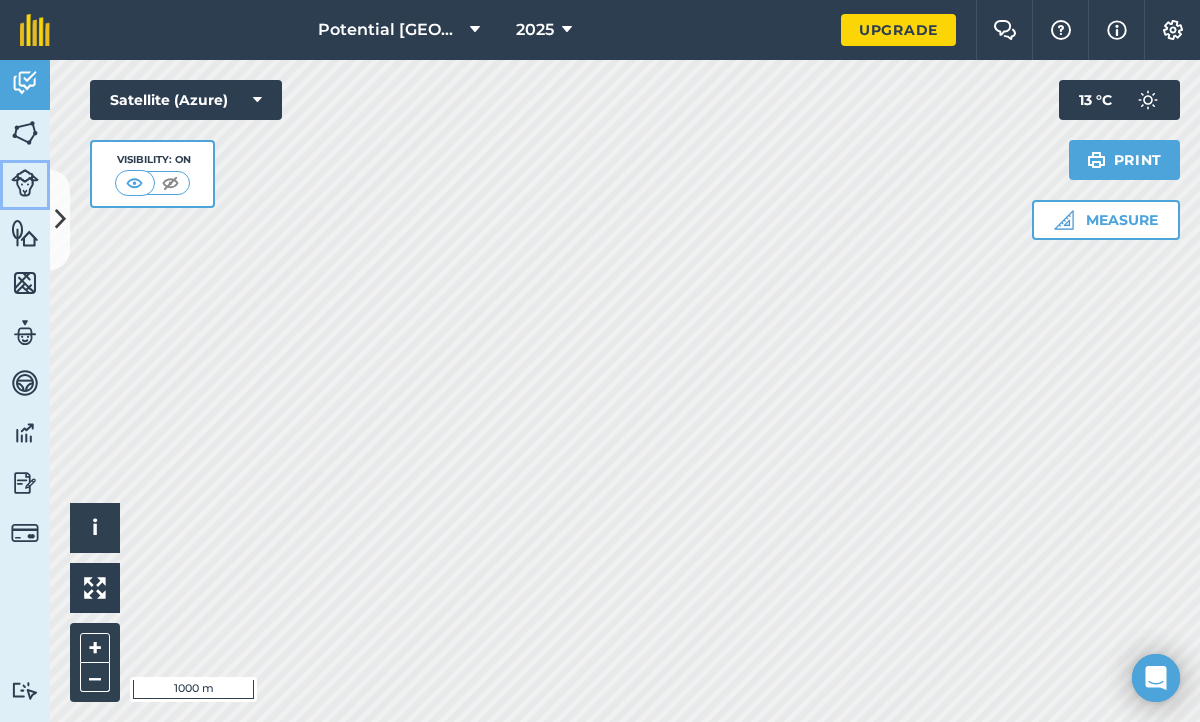 click at bounding box center [25, 183] 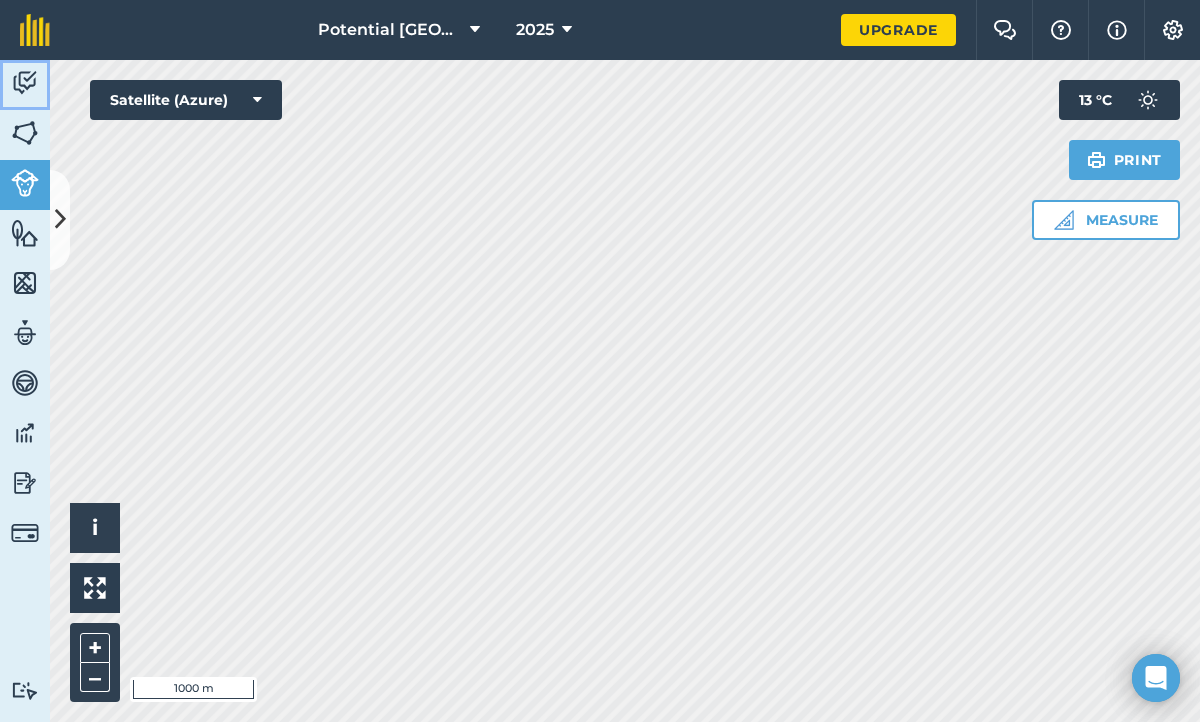 click at bounding box center (25, 83) 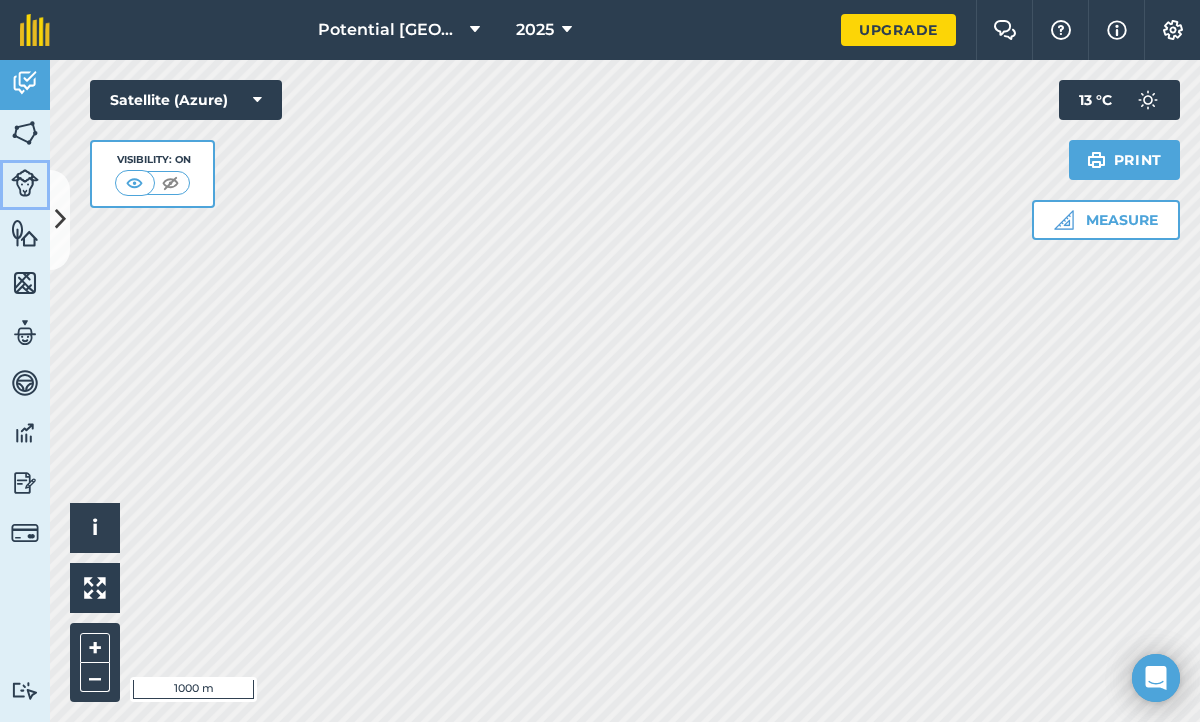 click at bounding box center (25, 183) 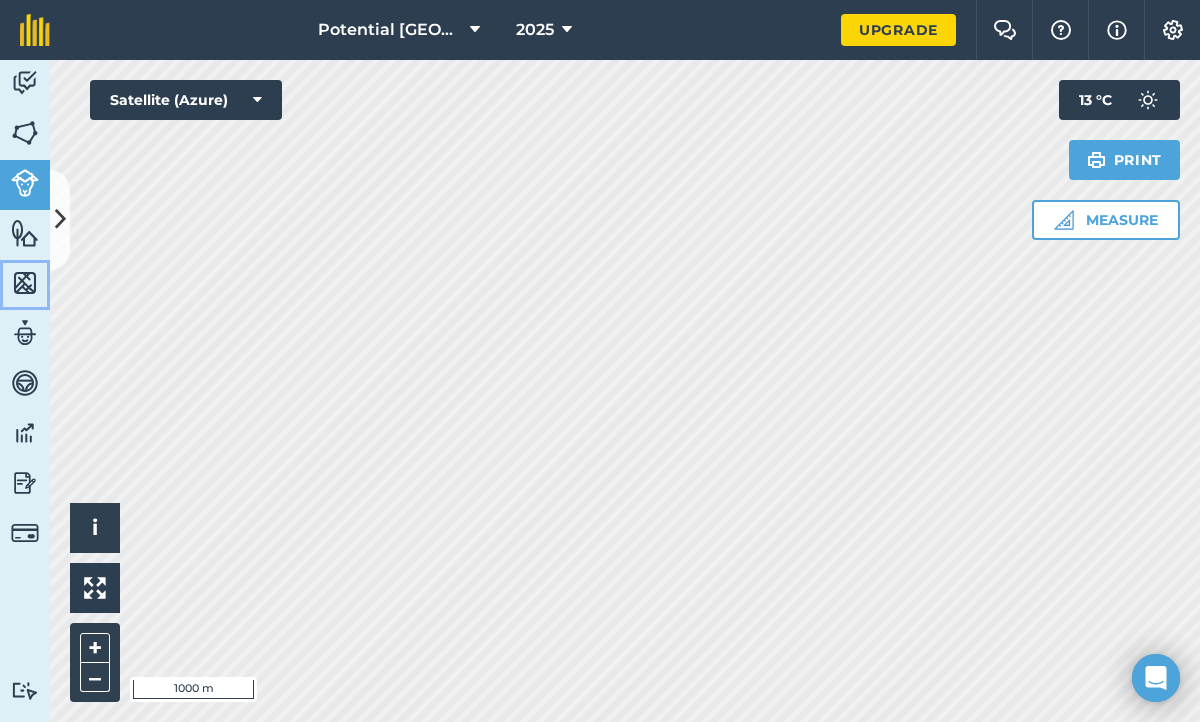 click at bounding box center (25, 283) 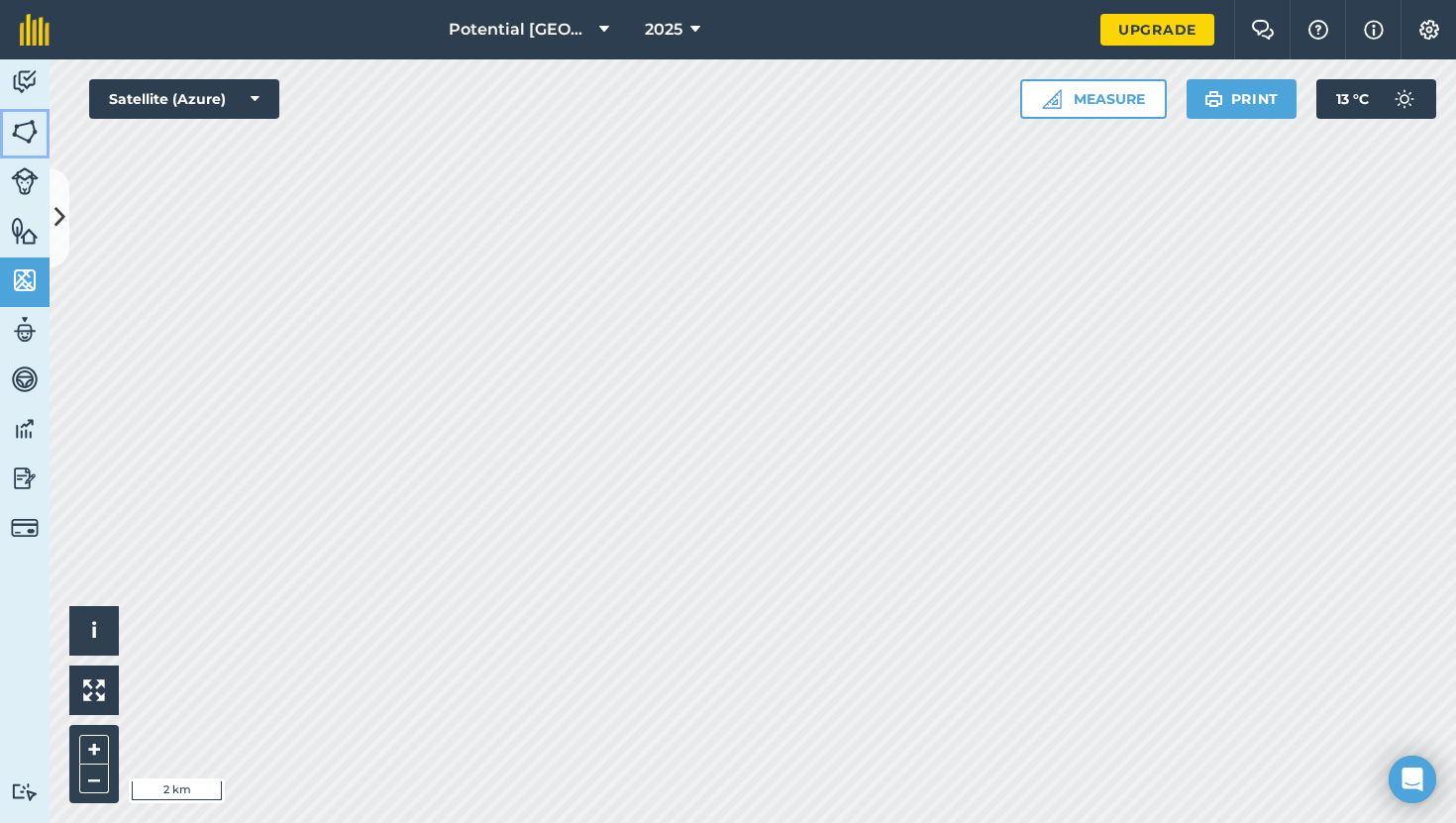 click at bounding box center (25, 132) 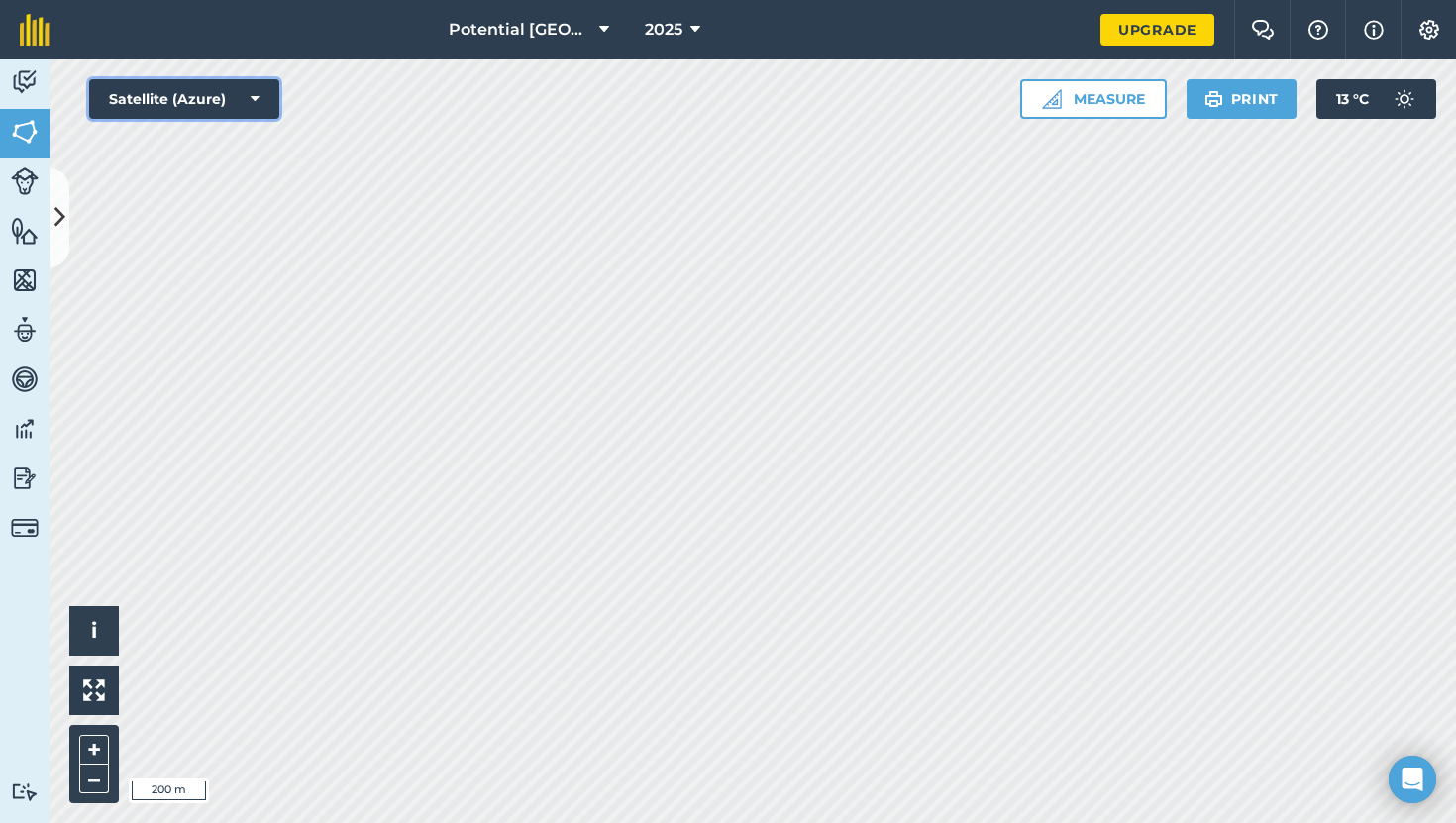 click at bounding box center [255, 99] 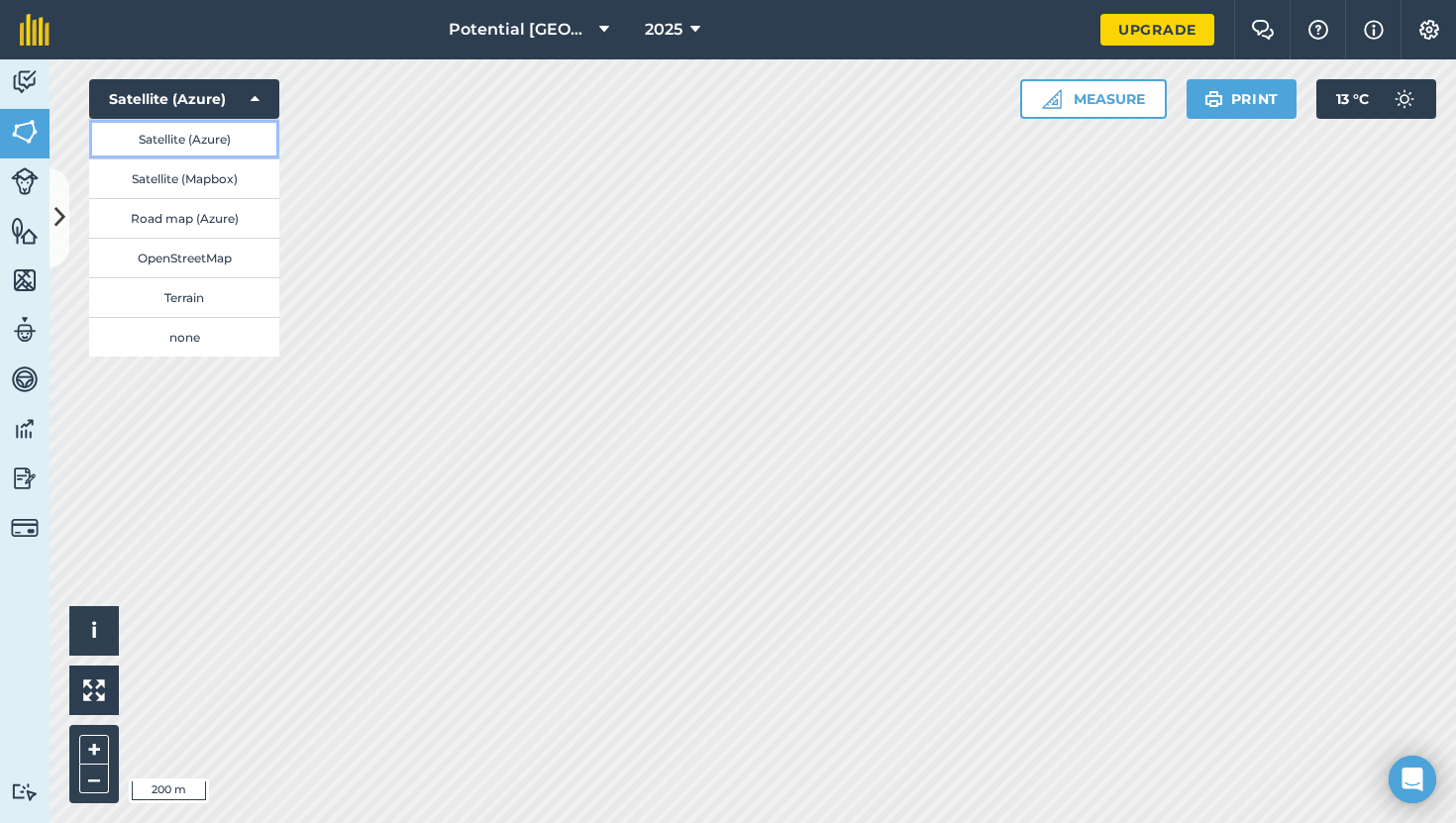 click on "Satellite (Azure)" at bounding box center [184, 139] 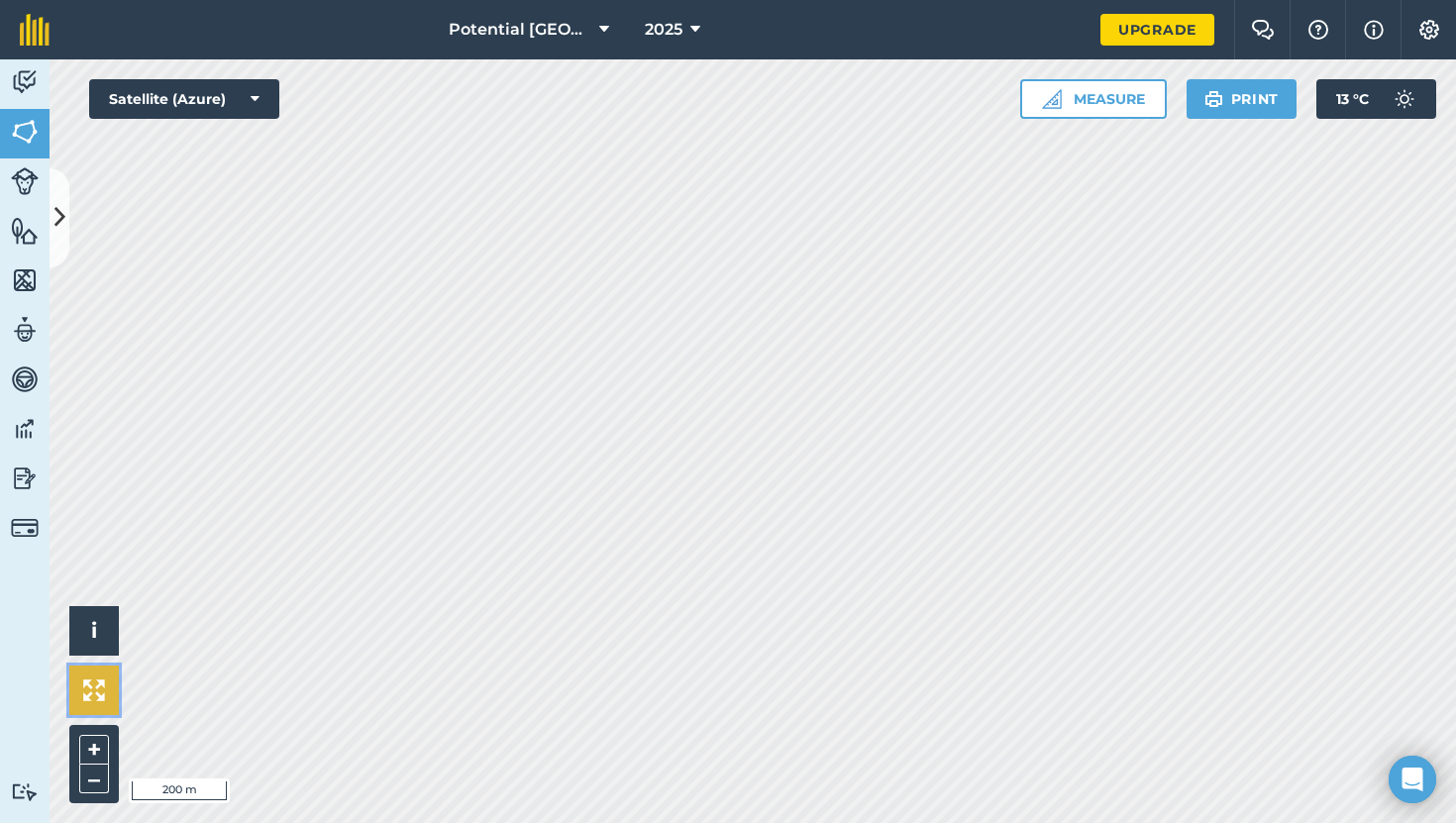 click at bounding box center (94, 690) 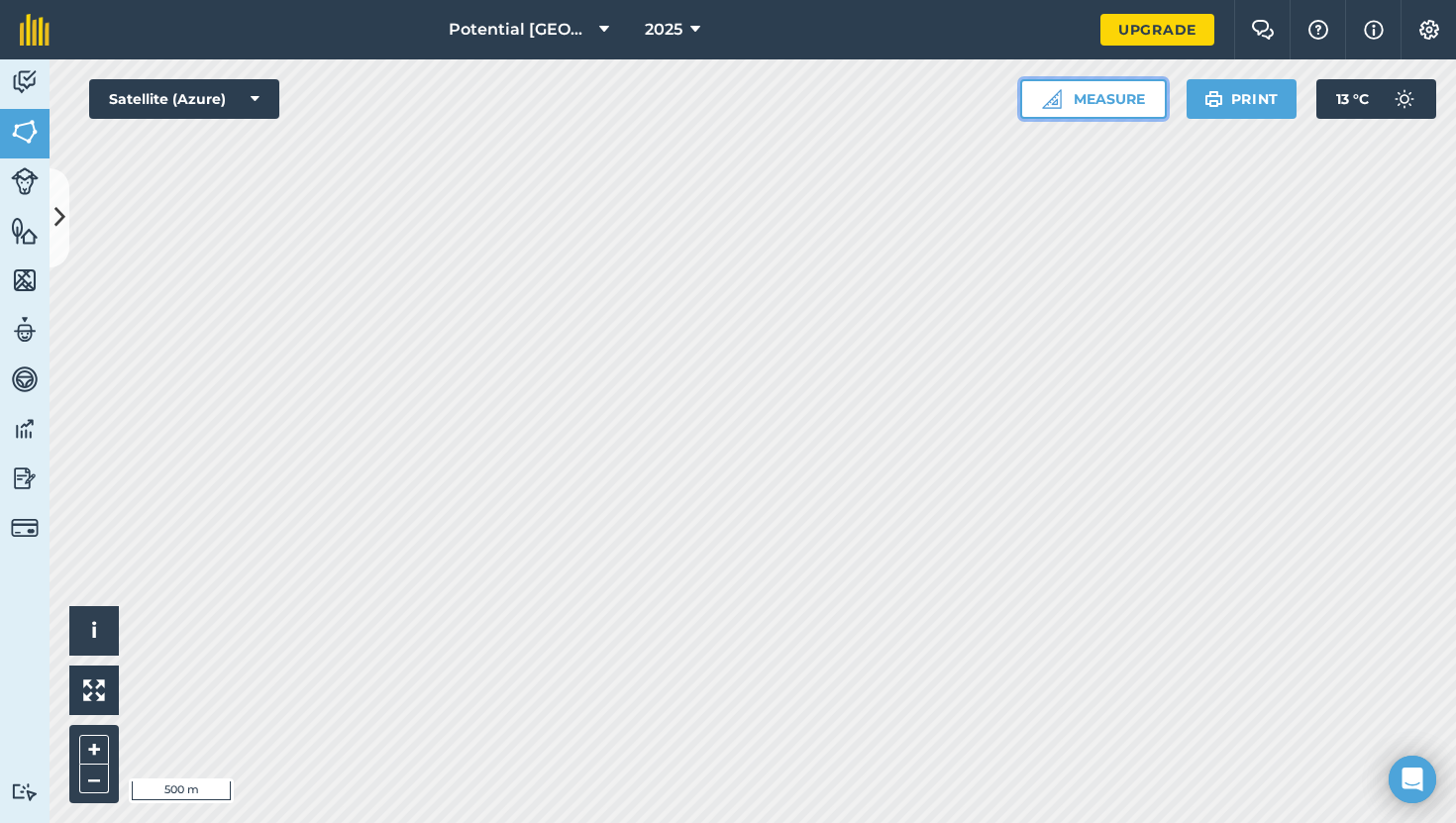 click on "Measure" at bounding box center (1093, 99) 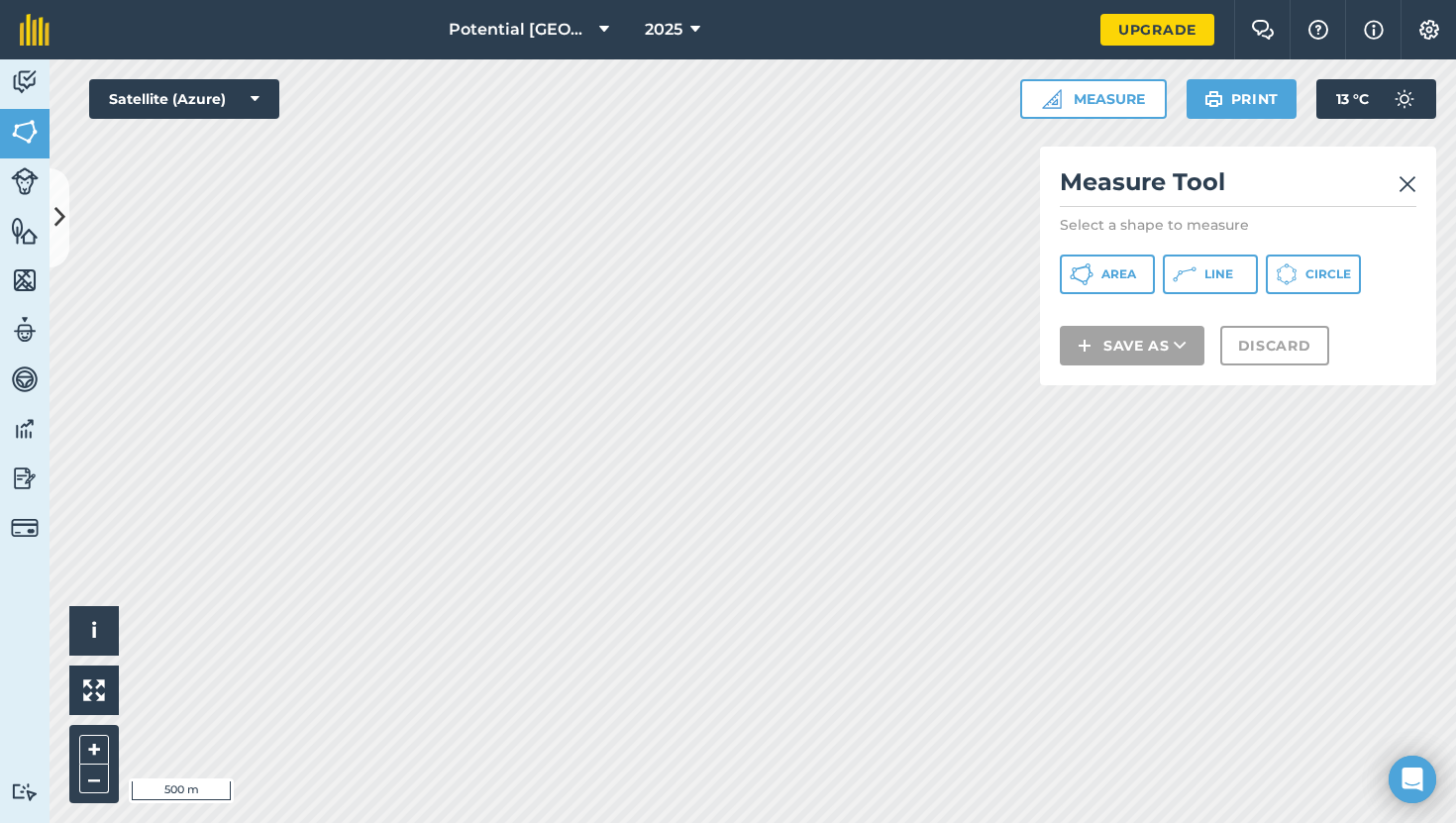 click at bounding box center (1407, 184) 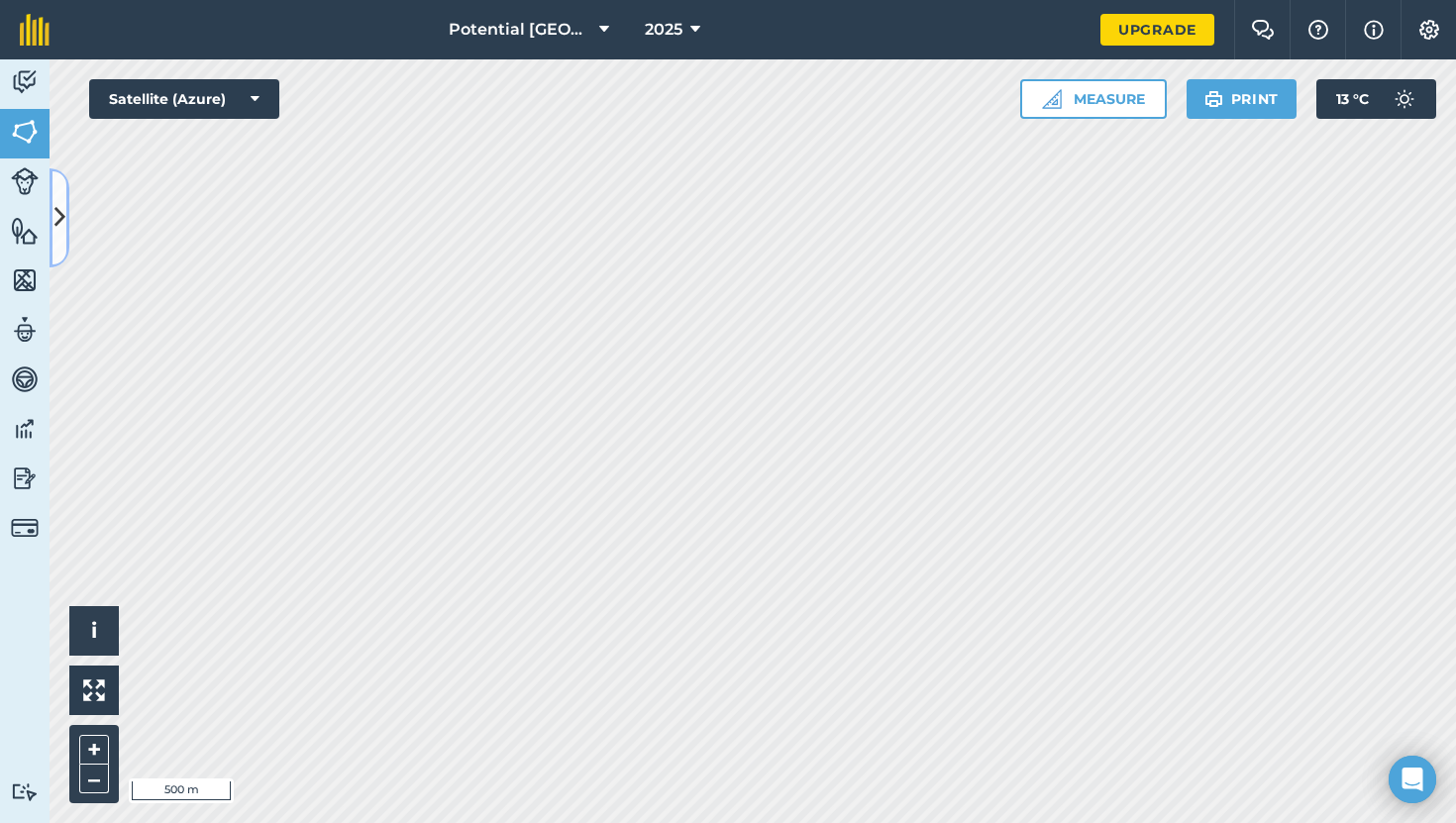 click at bounding box center [59, 218] 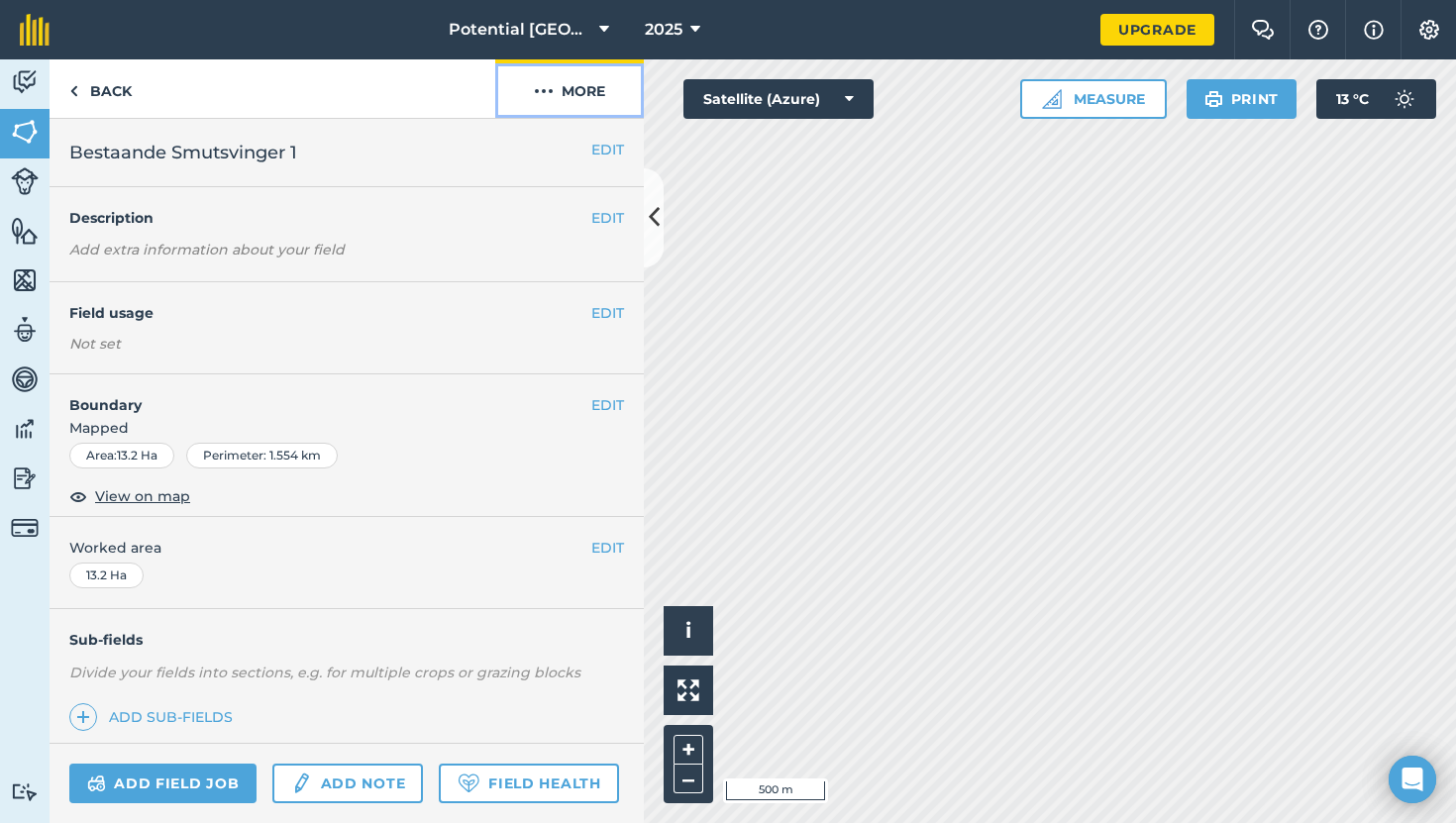 click at bounding box center [544, 91] 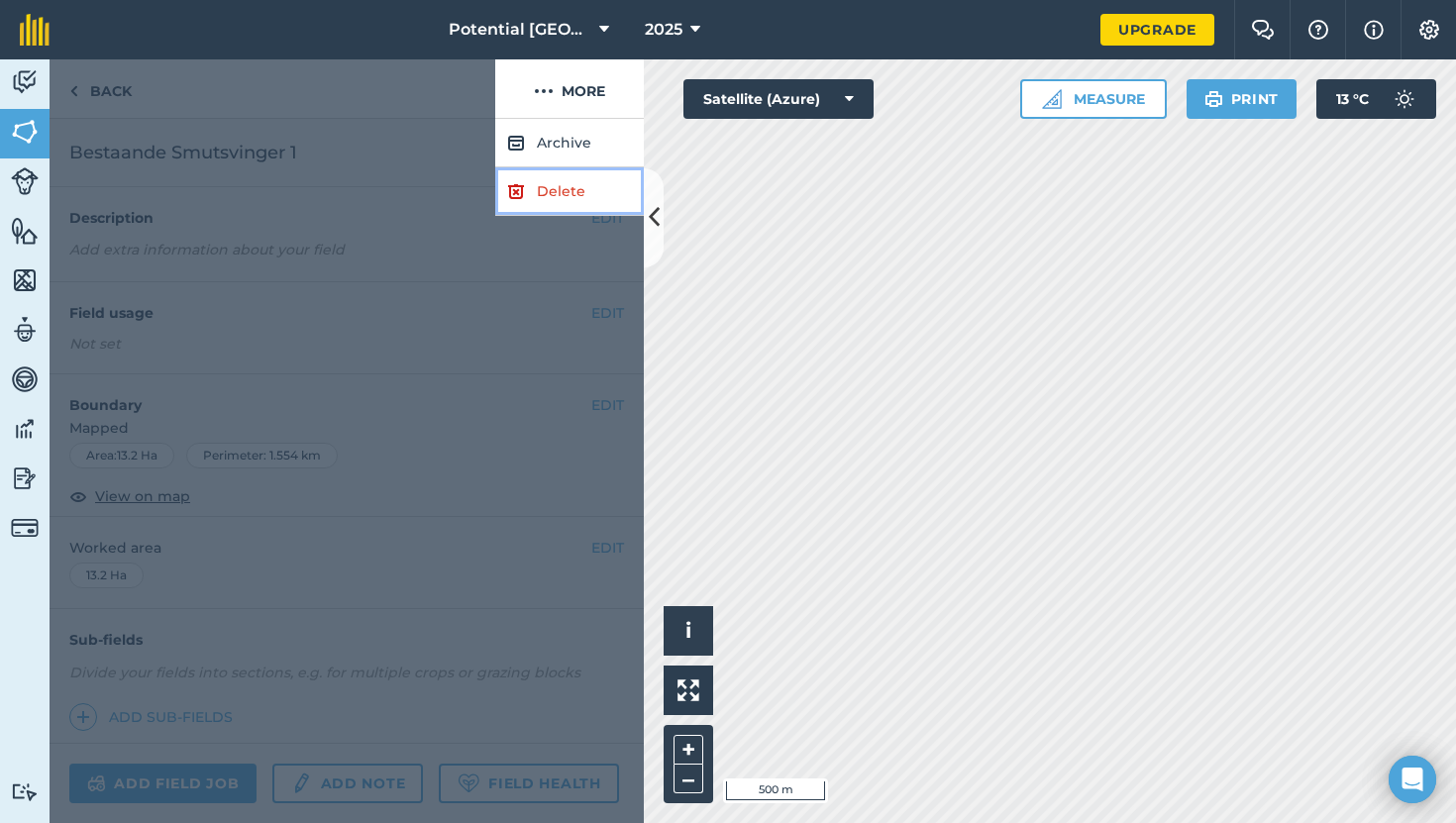 click on "Delete" at bounding box center (570, 191) 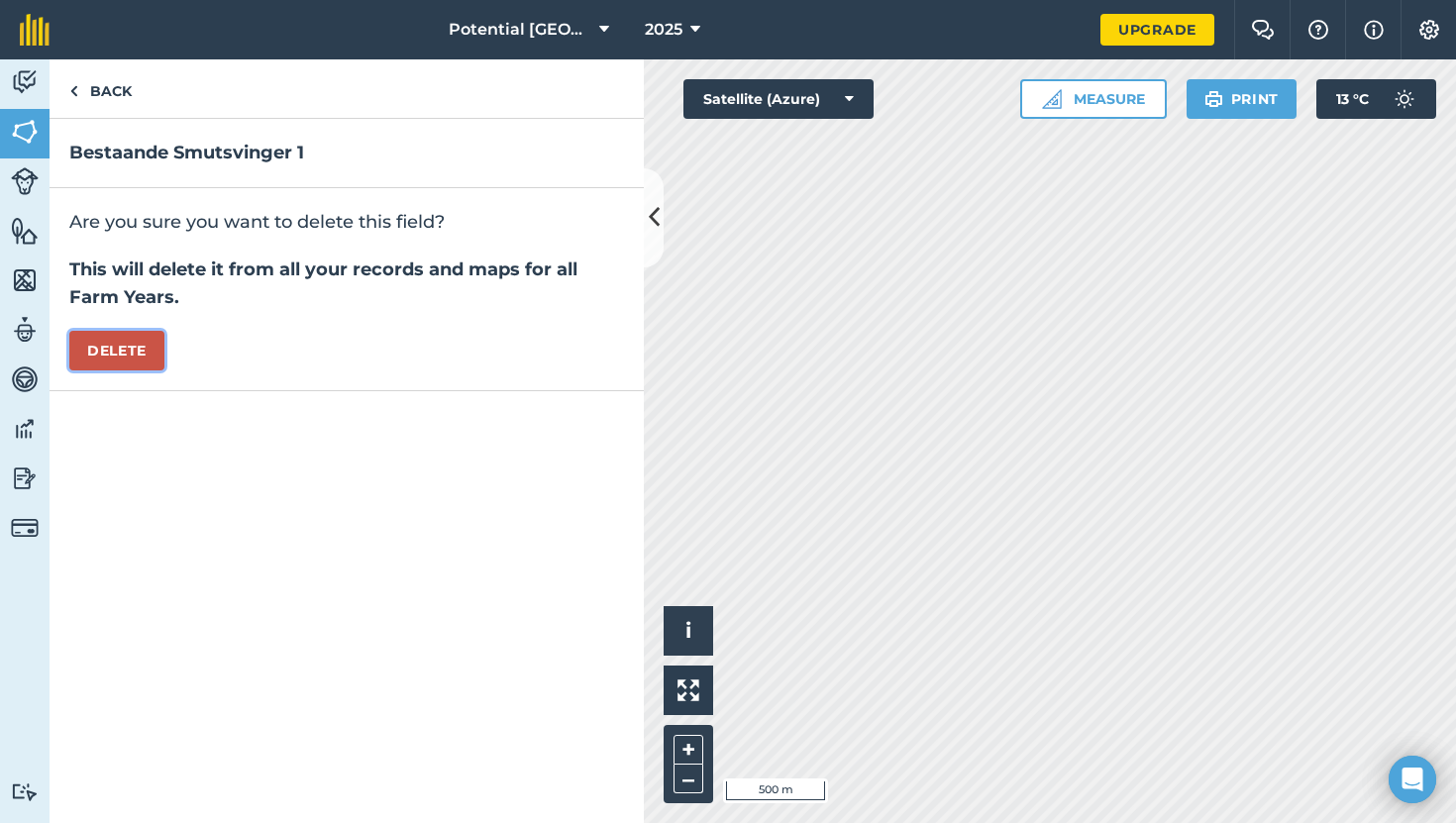 click on "Delete" at bounding box center (117, 351) 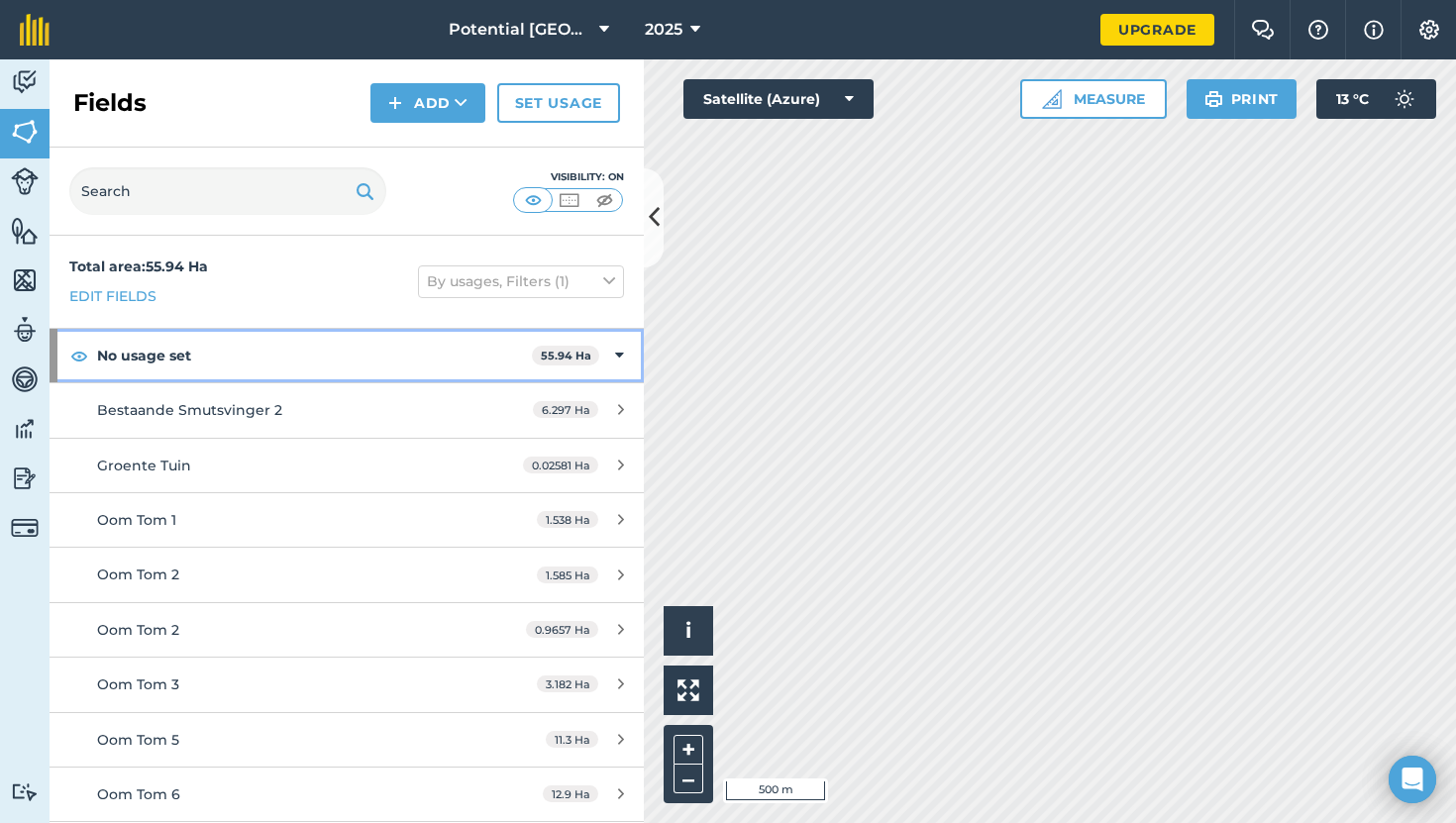 click at bounding box center [619, 356] 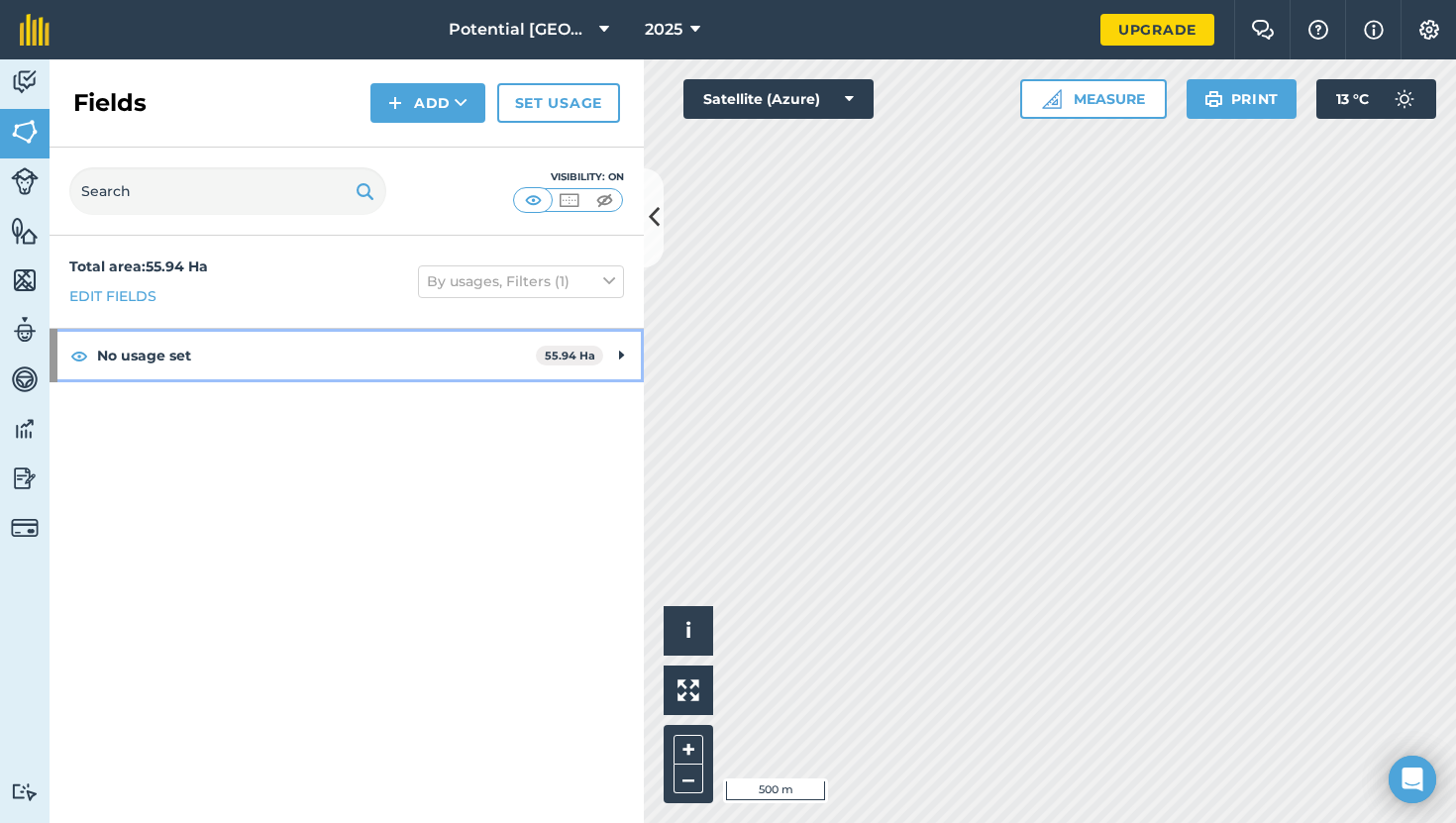 click on "No usage set 55.94   Ha" at bounding box center (347, 356) 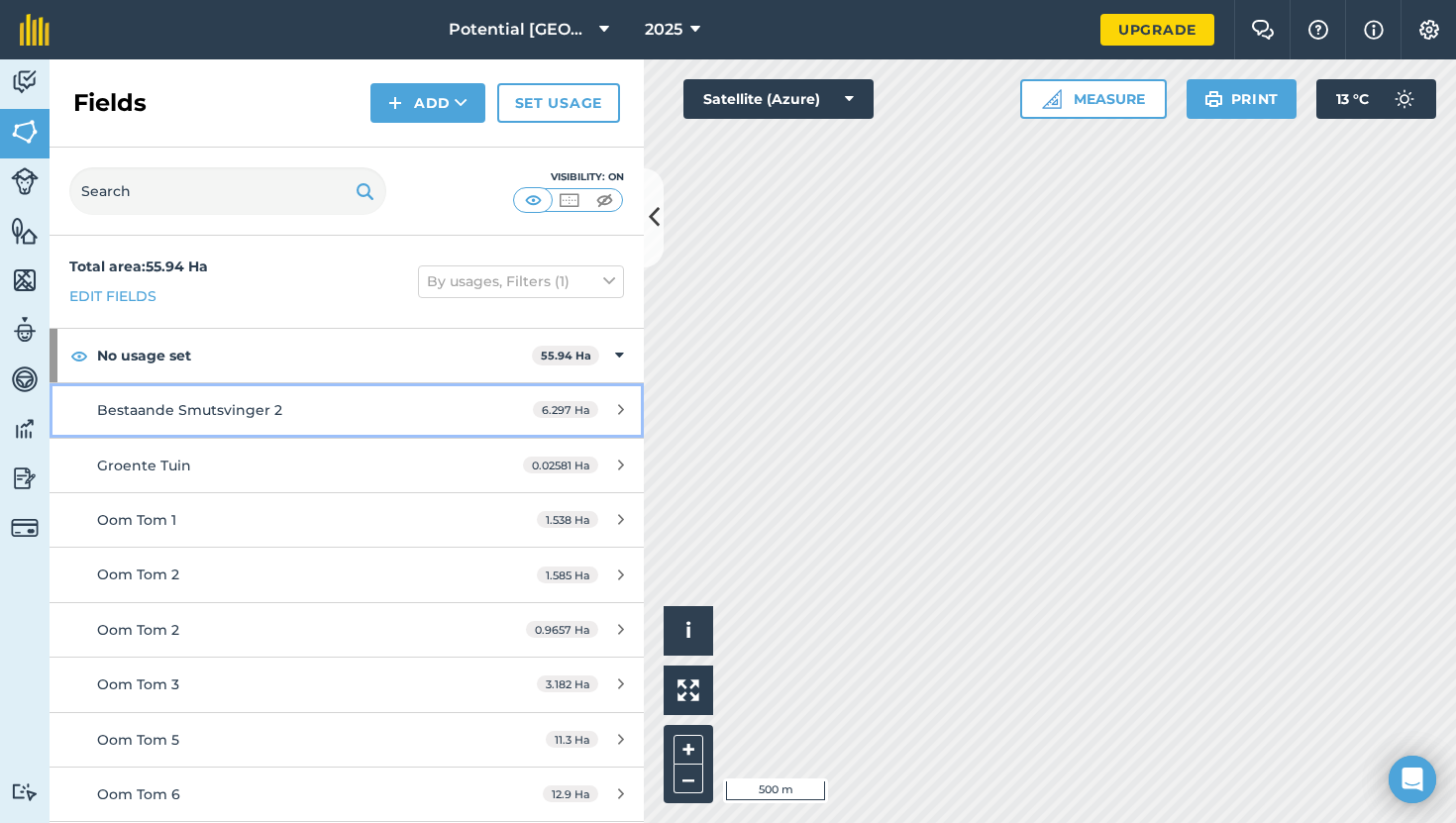 click on "Bestaande Smutsvinger 2" at bounding box center (189, 410) 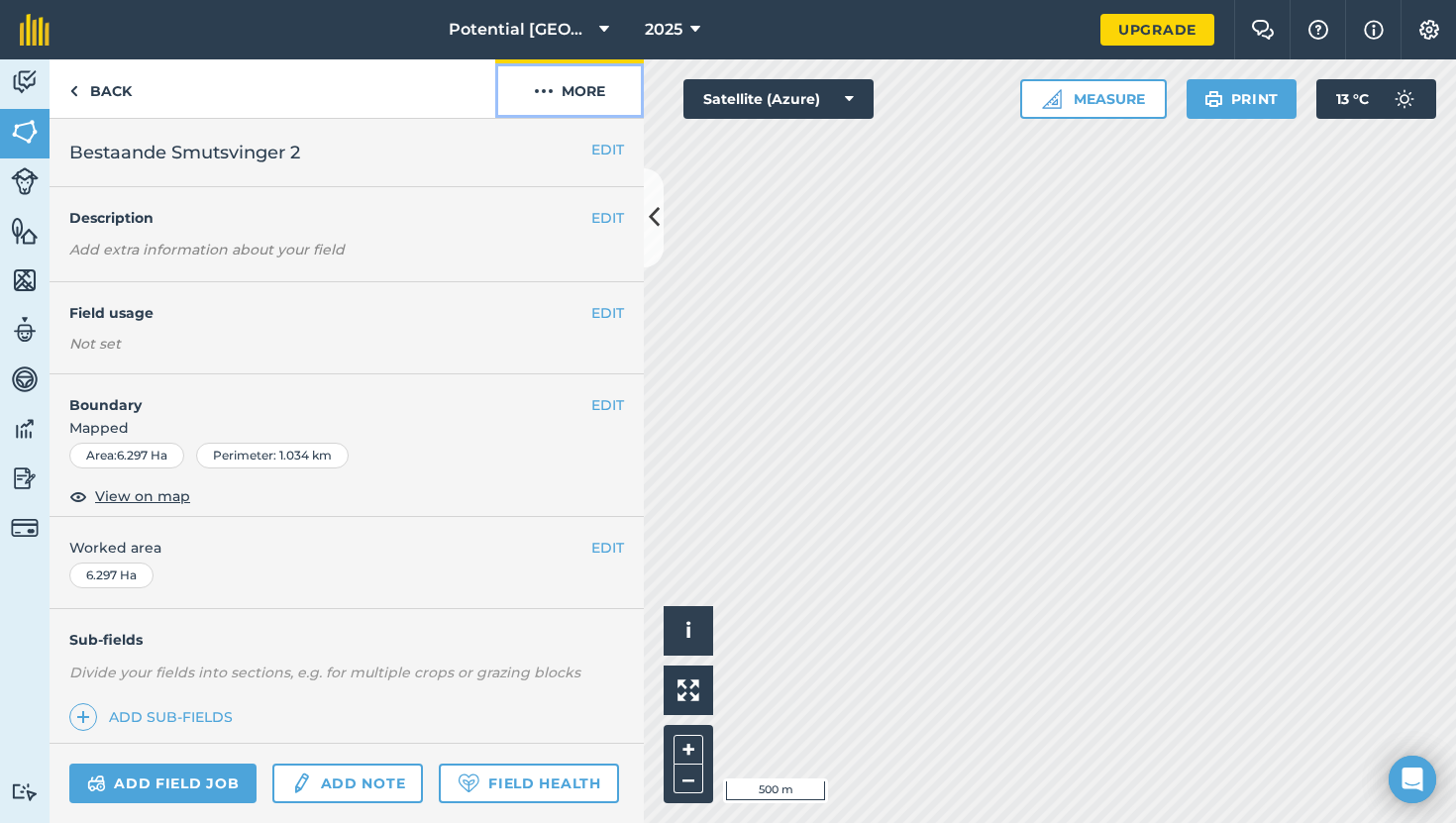click at bounding box center (544, 91) 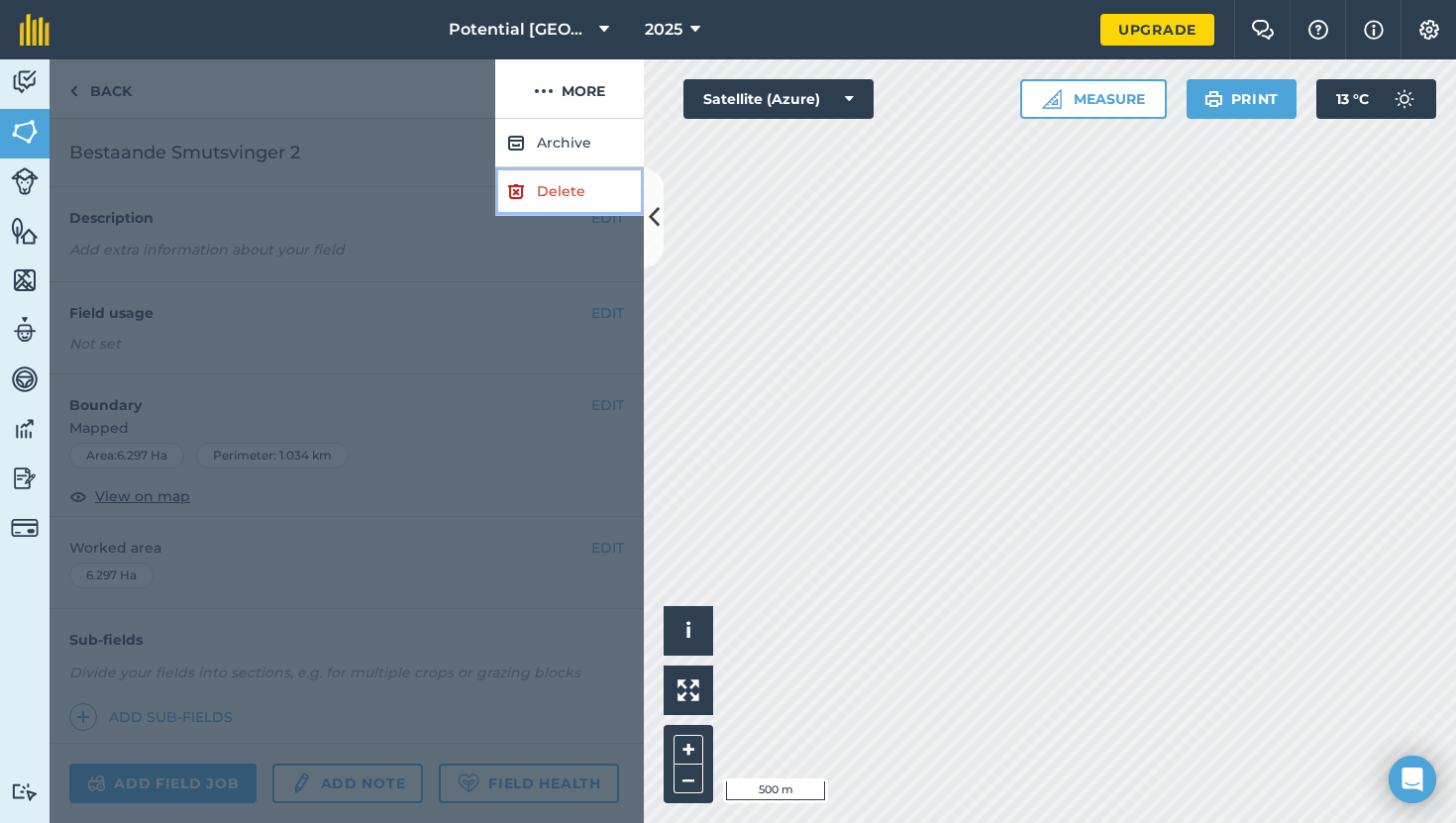 click on "Delete" at bounding box center (570, 191) 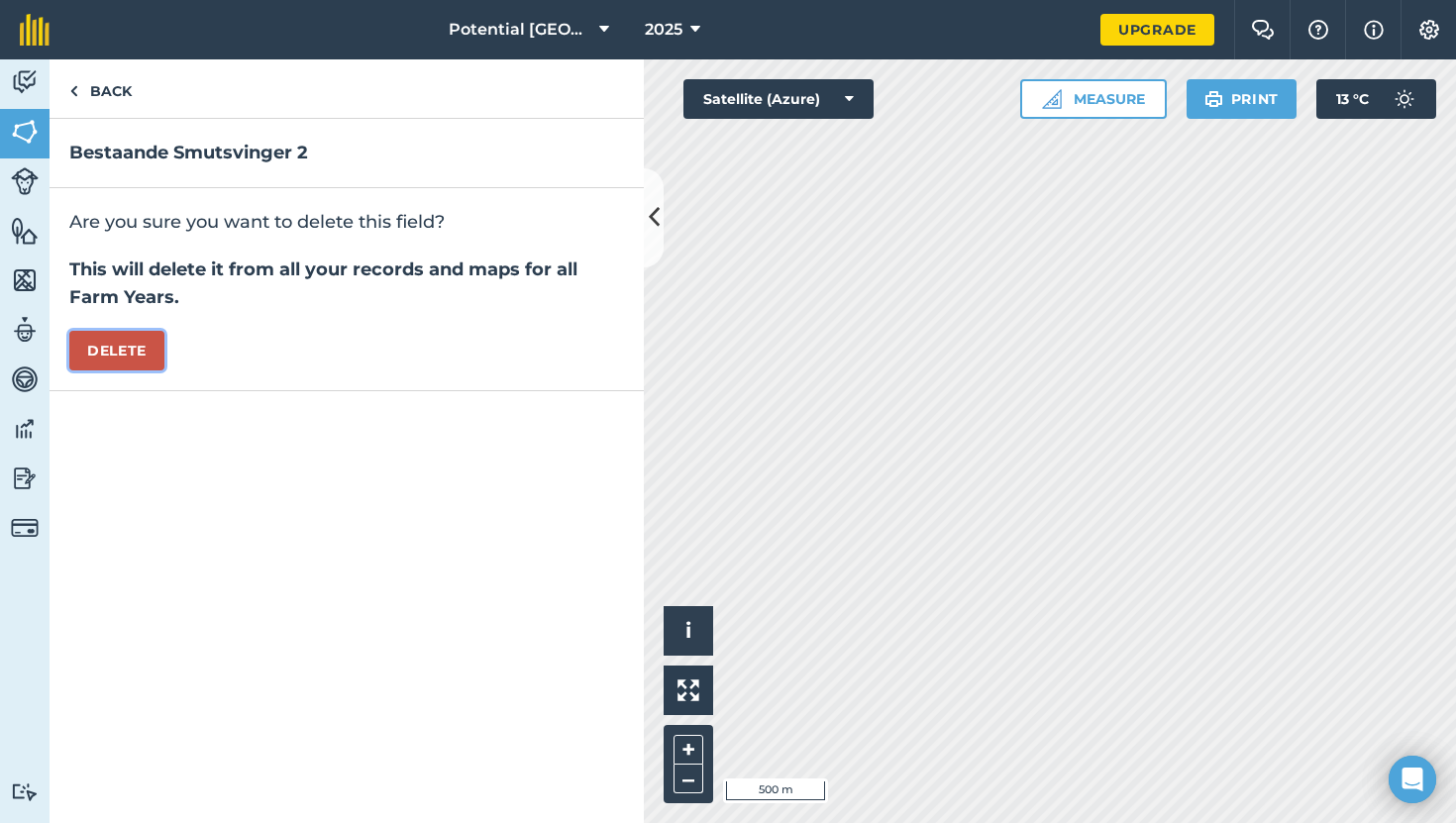 click on "Delete" at bounding box center (117, 351) 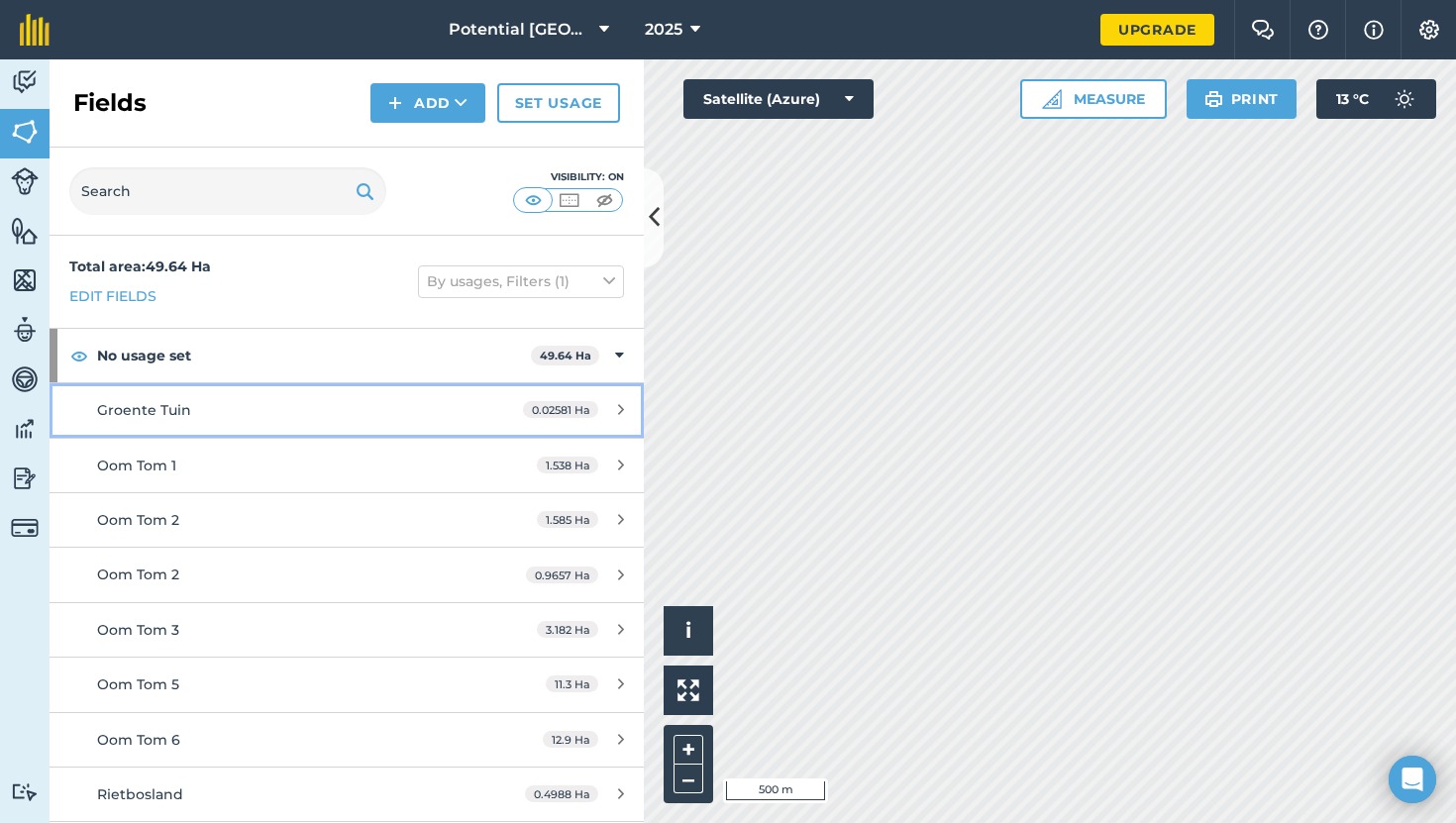 click on "0.02581   Ha" at bounding box center (573, 410) 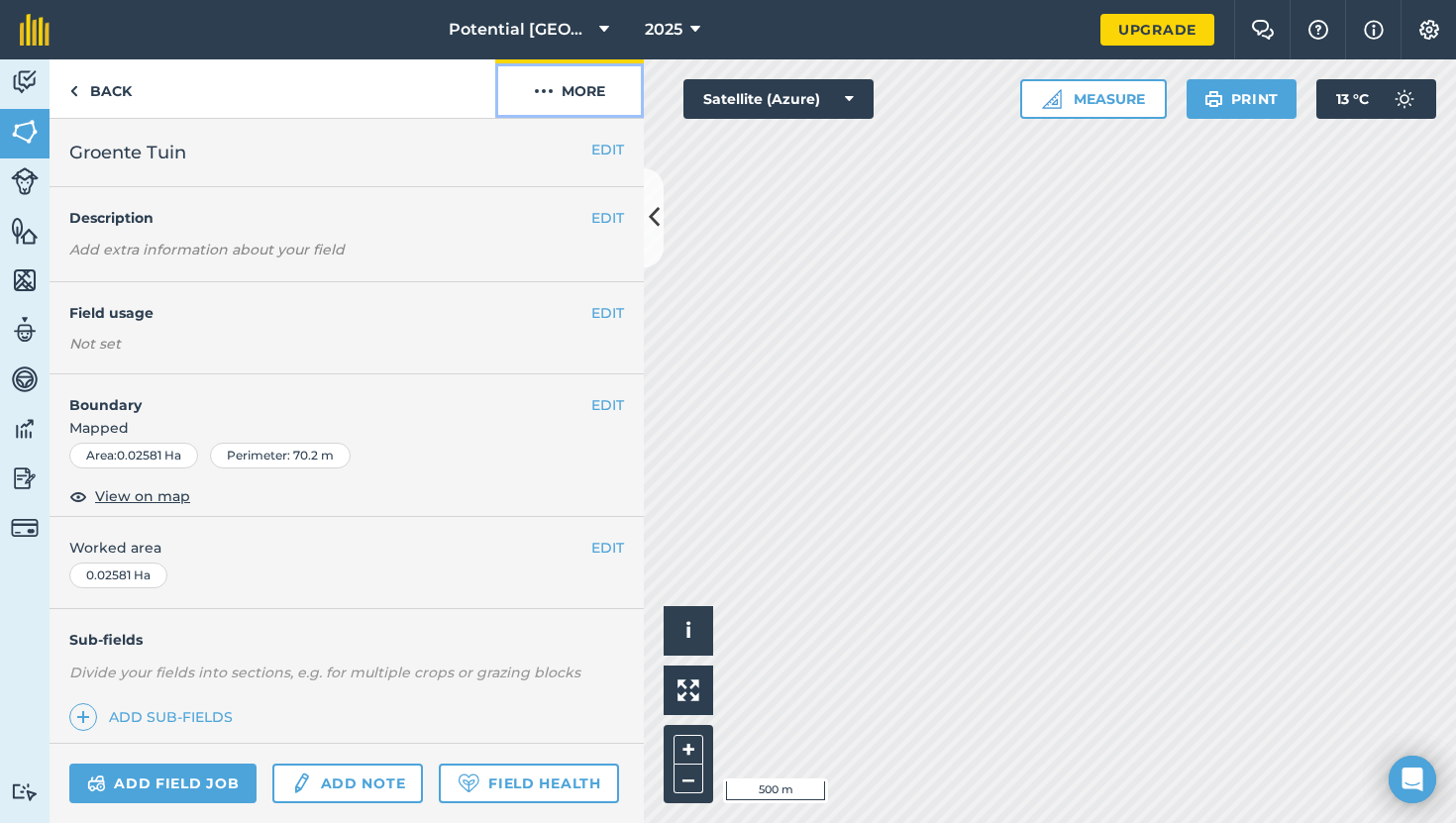 click on "More" at bounding box center [570, 88] 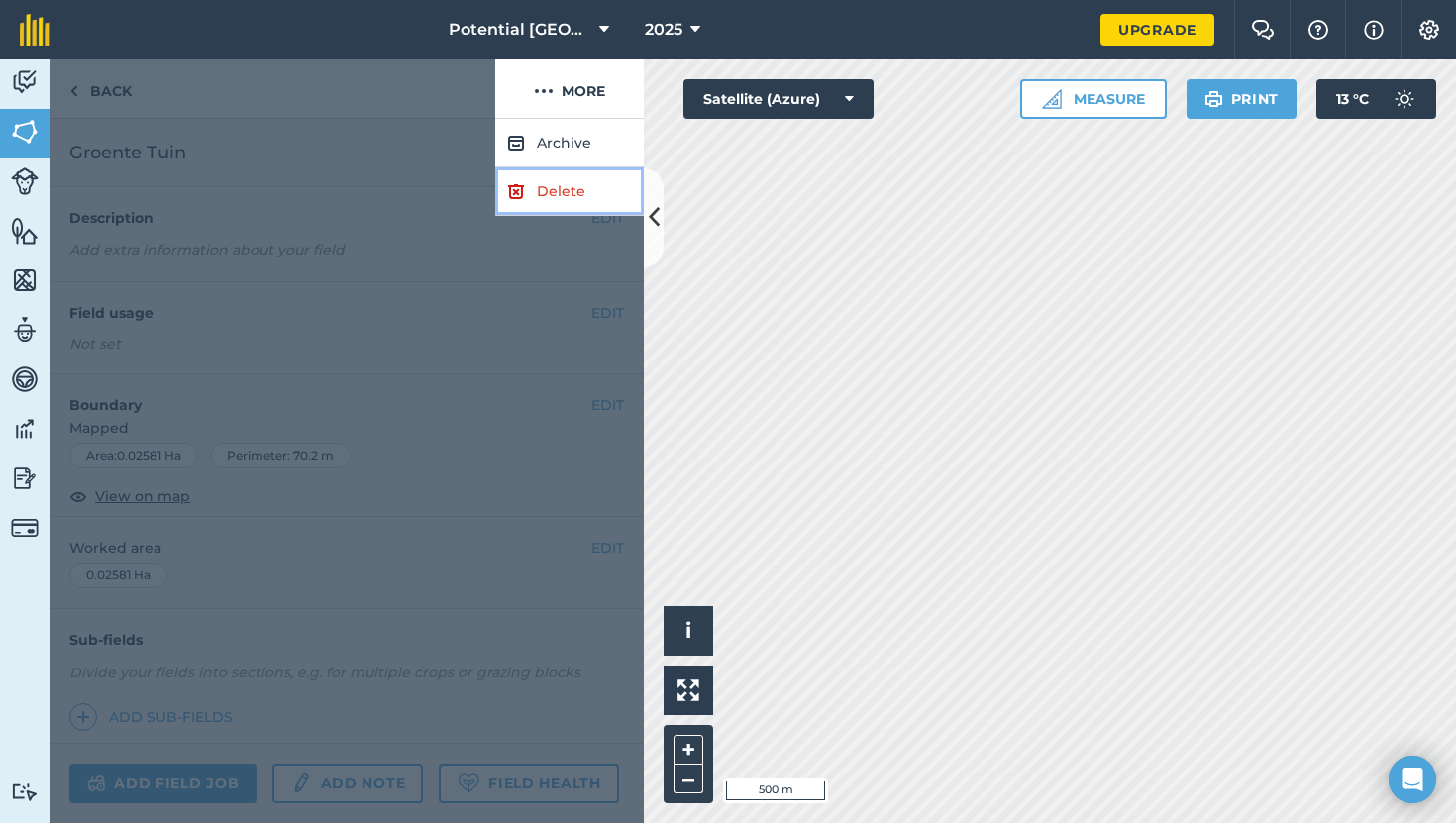 click on "Delete" at bounding box center (570, 191) 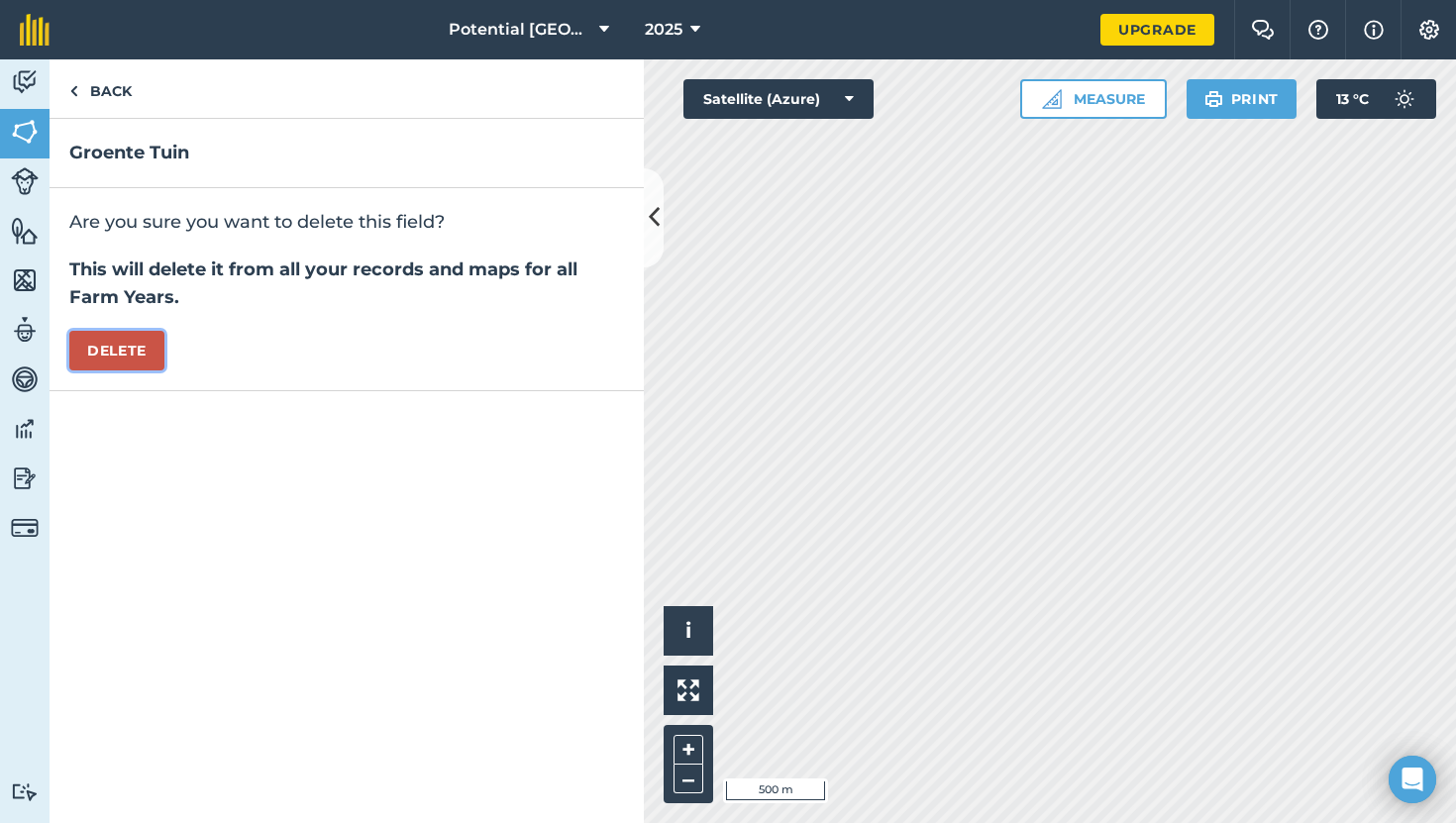 click on "Delete" at bounding box center [117, 351] 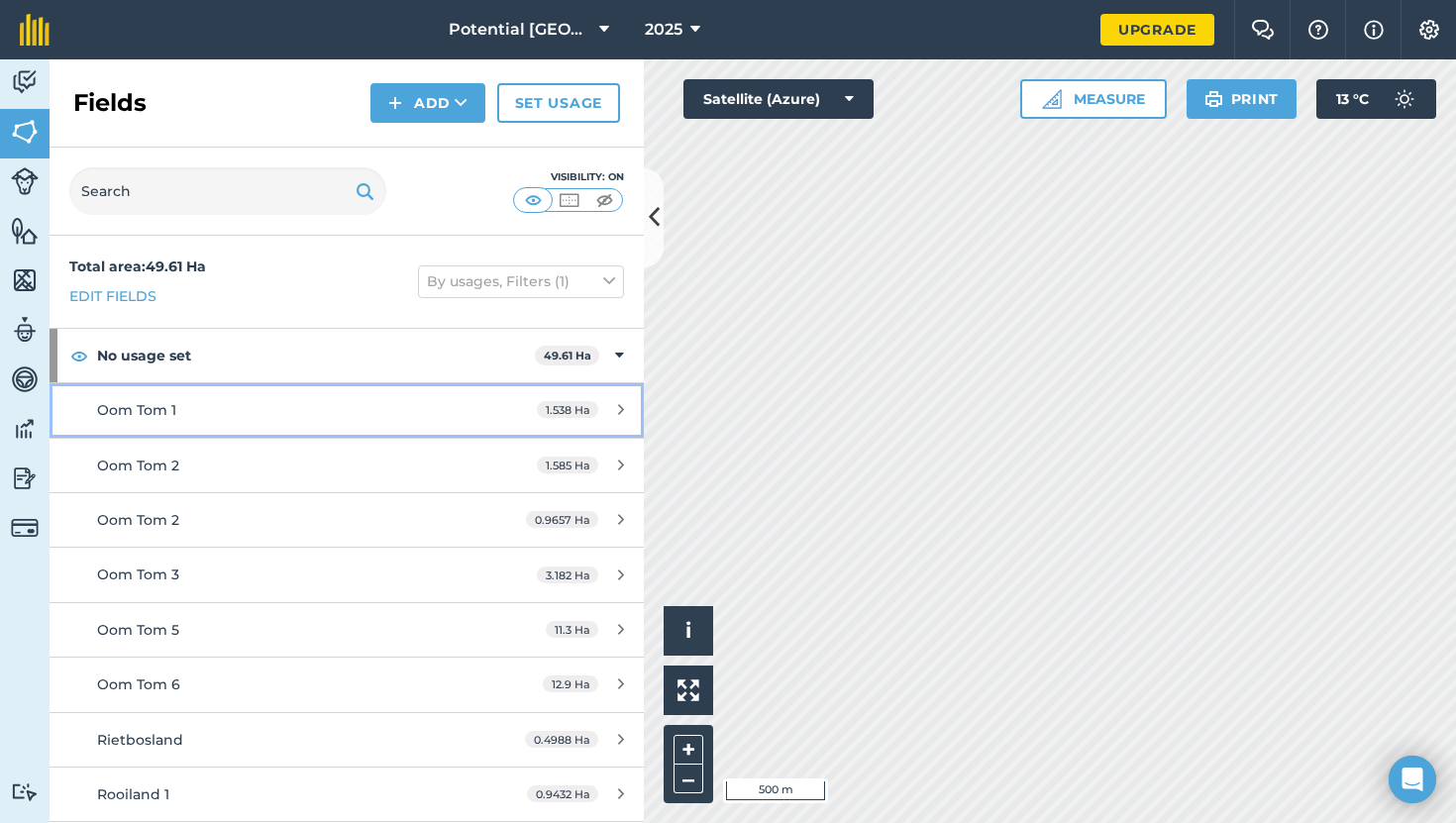 click on "1.538   Ha" at bounding box center (568, 409) 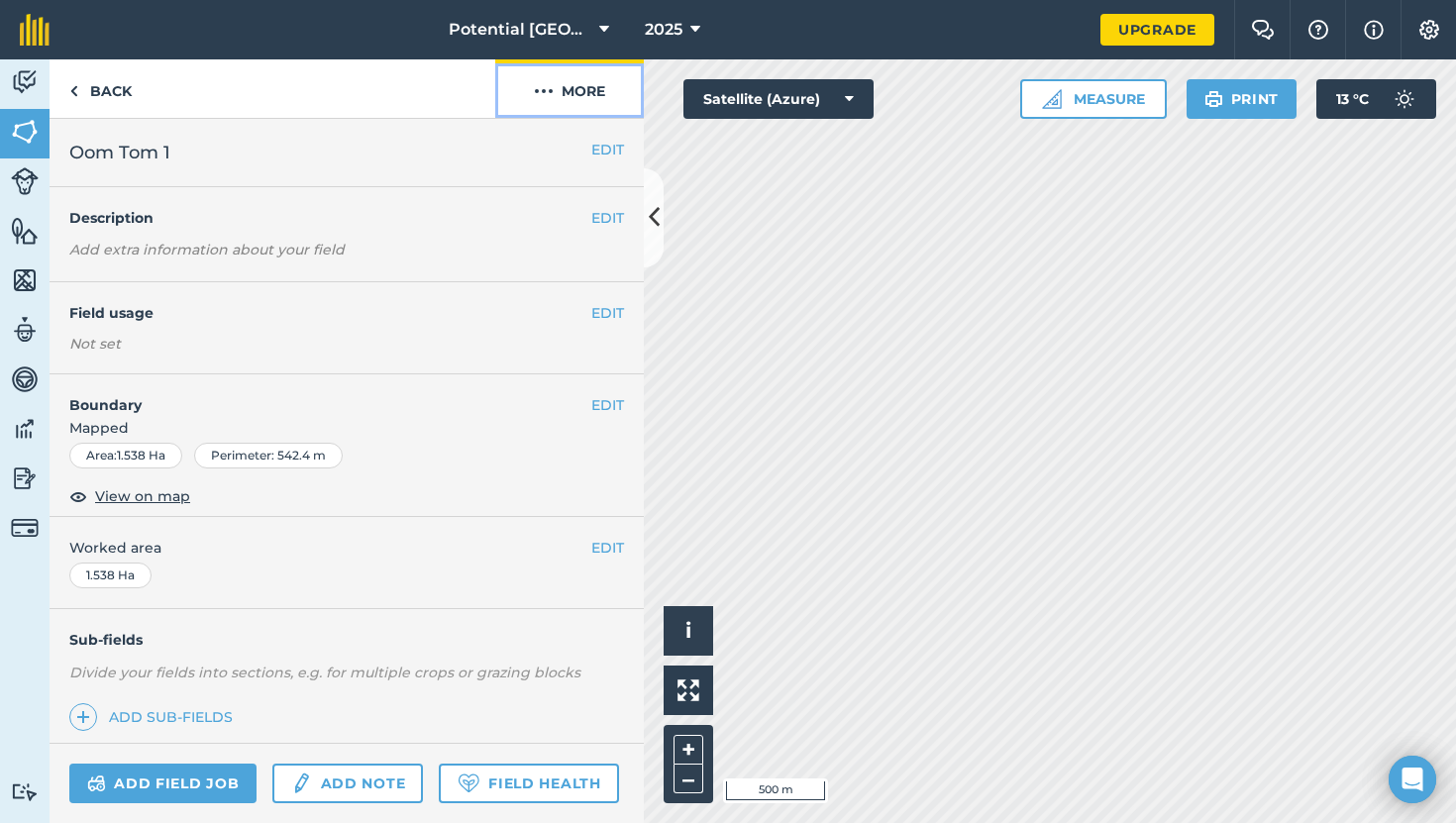 click at bounding box center [544, 91] 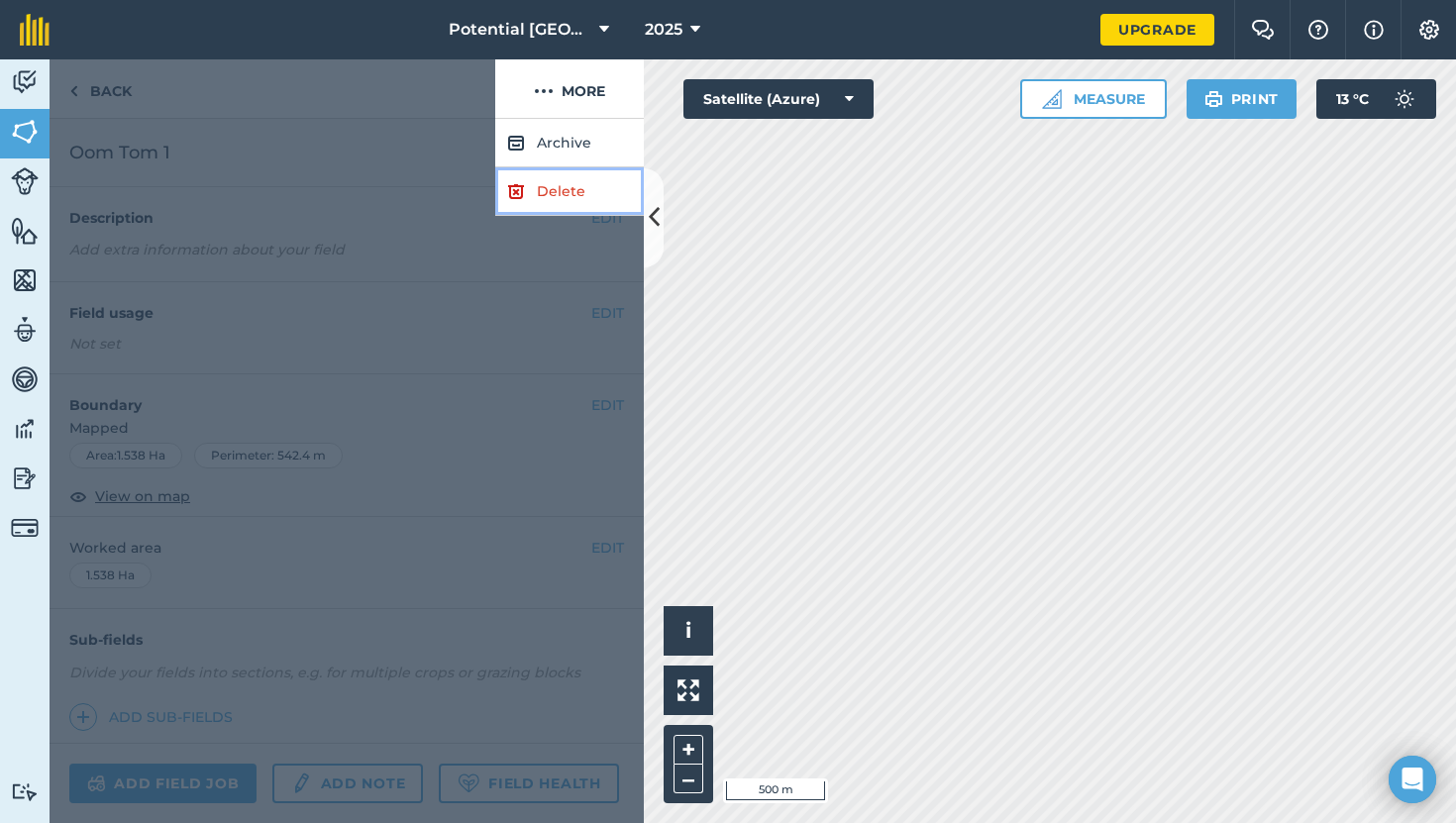 click on "Delete" at bounding box center [570, 191] 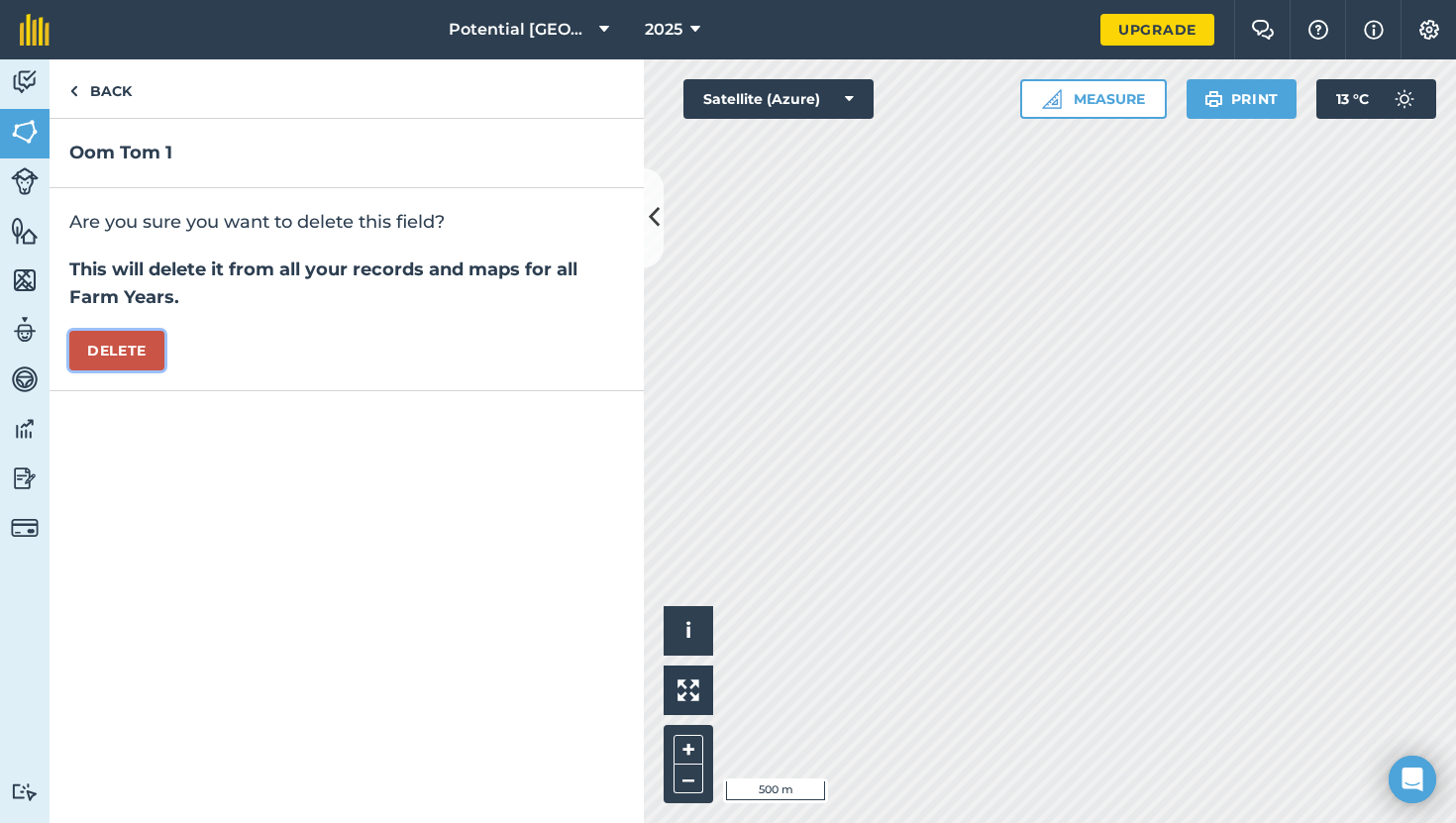 click on "Delete" at bounding box center [117, 351] 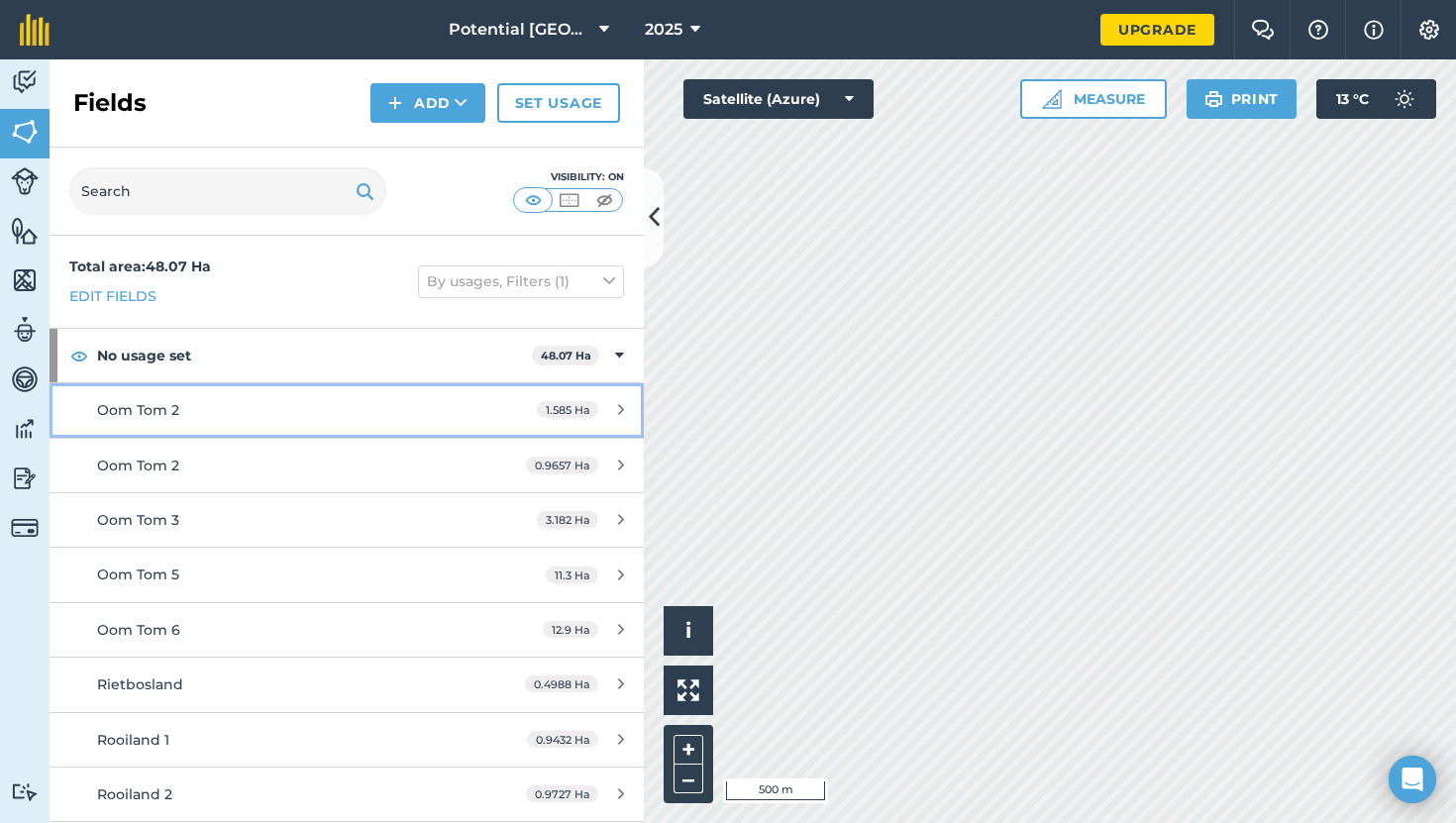 click on "1.585   Ha" at bounding box center [568, 409] 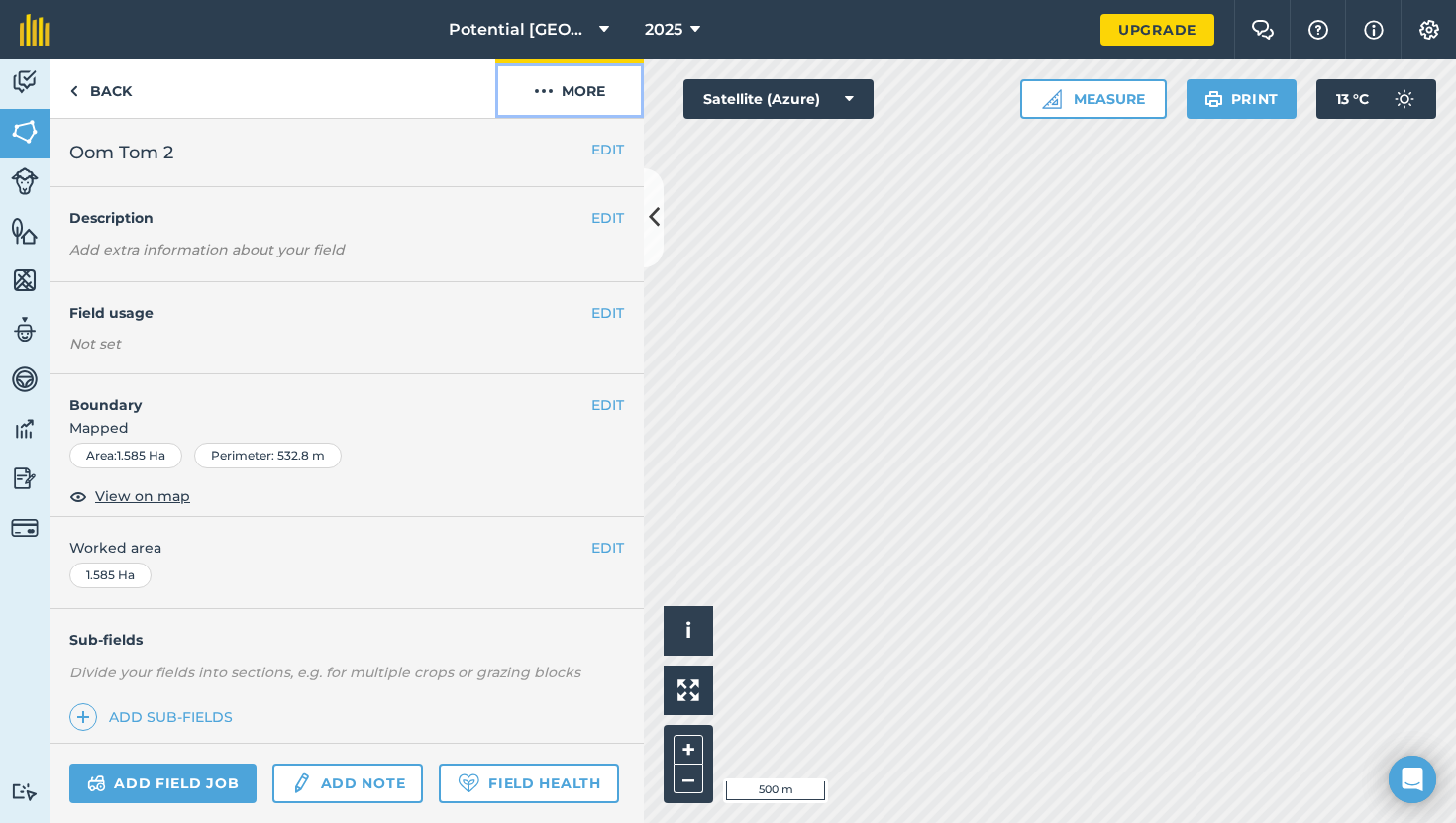 click on "More" at bounding box center [570, 88] 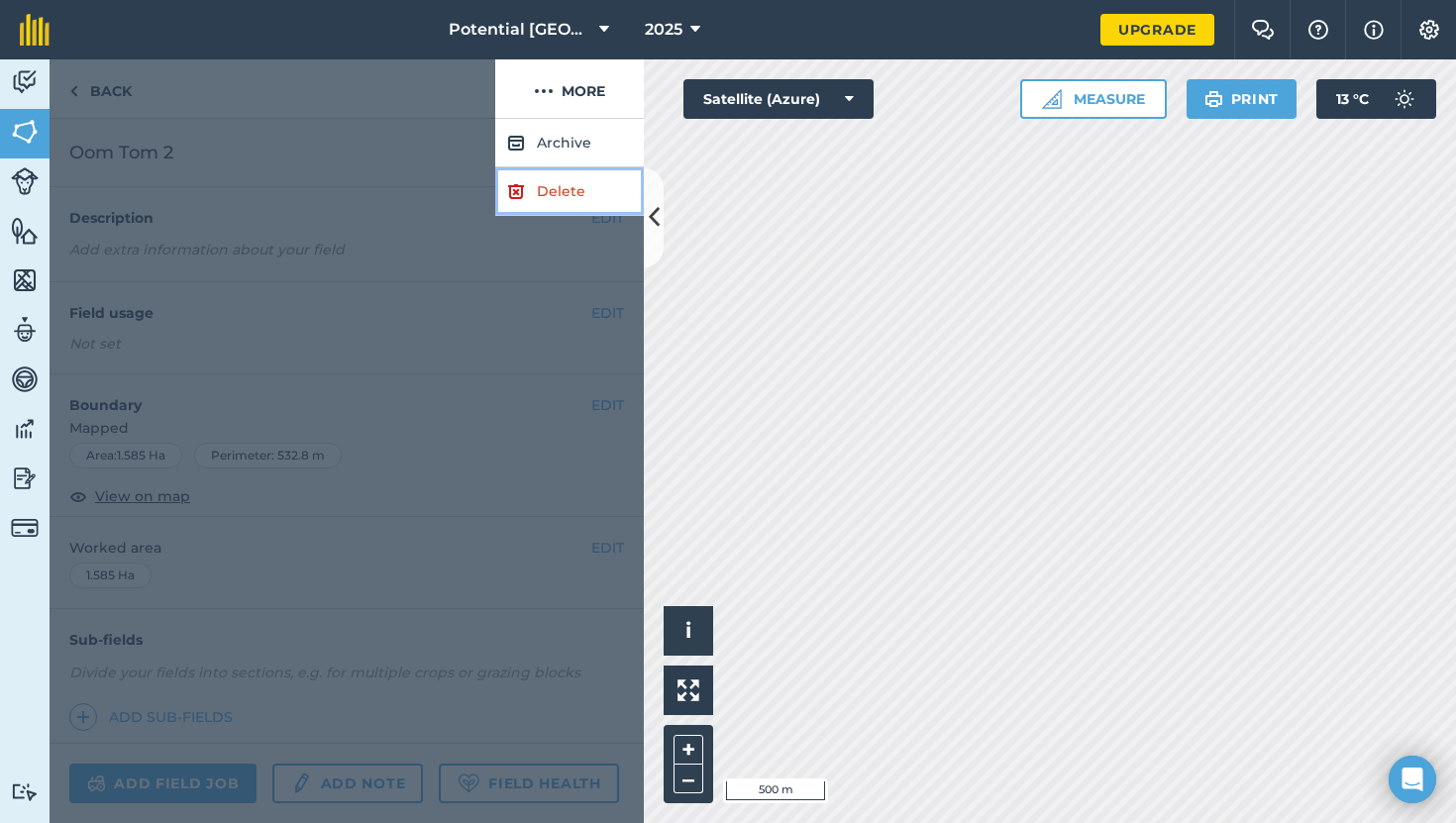 click on "Delete" at bounding box center (570, 191) 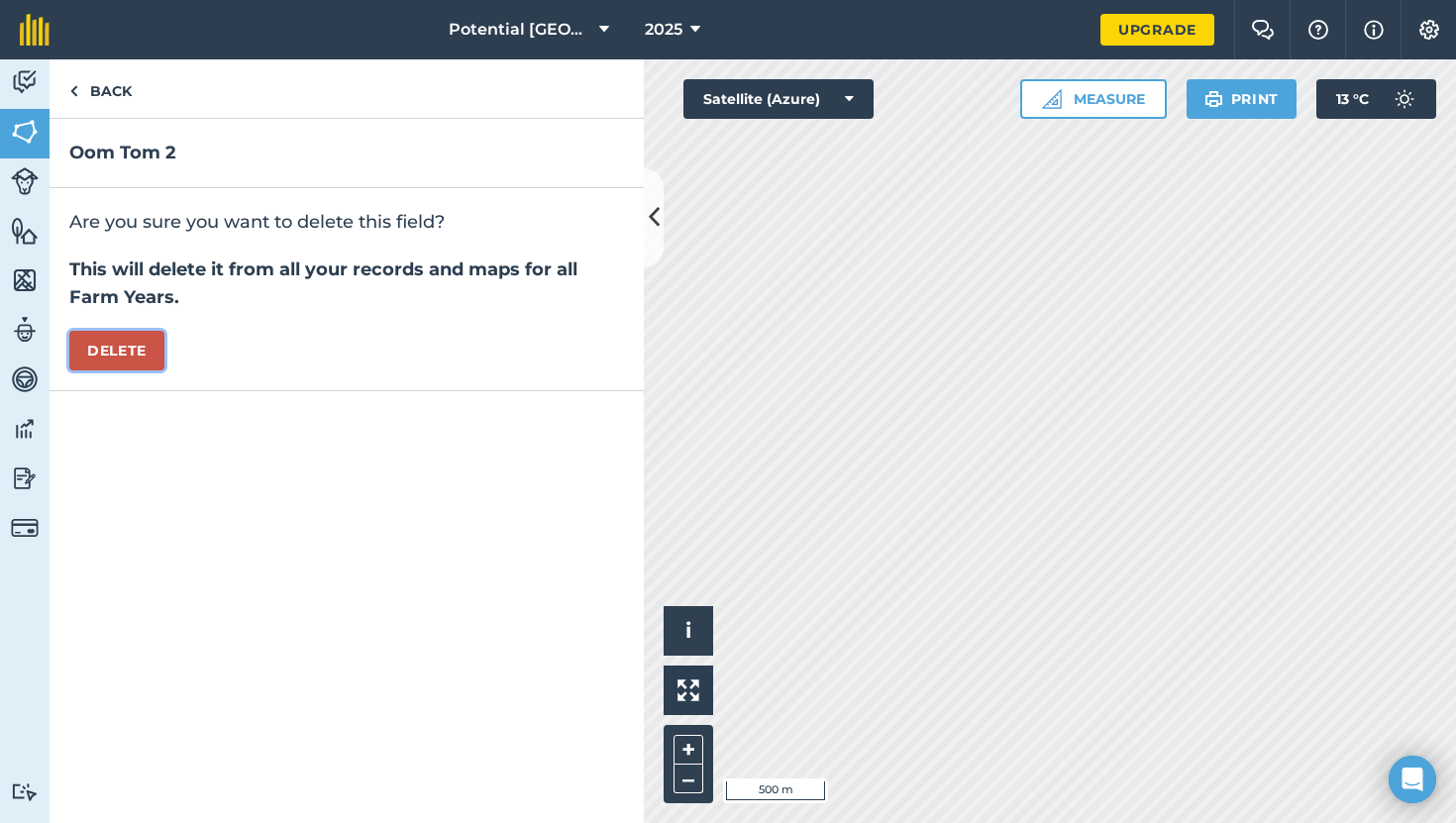 click on "Delete" at bounding box center [117, 351] 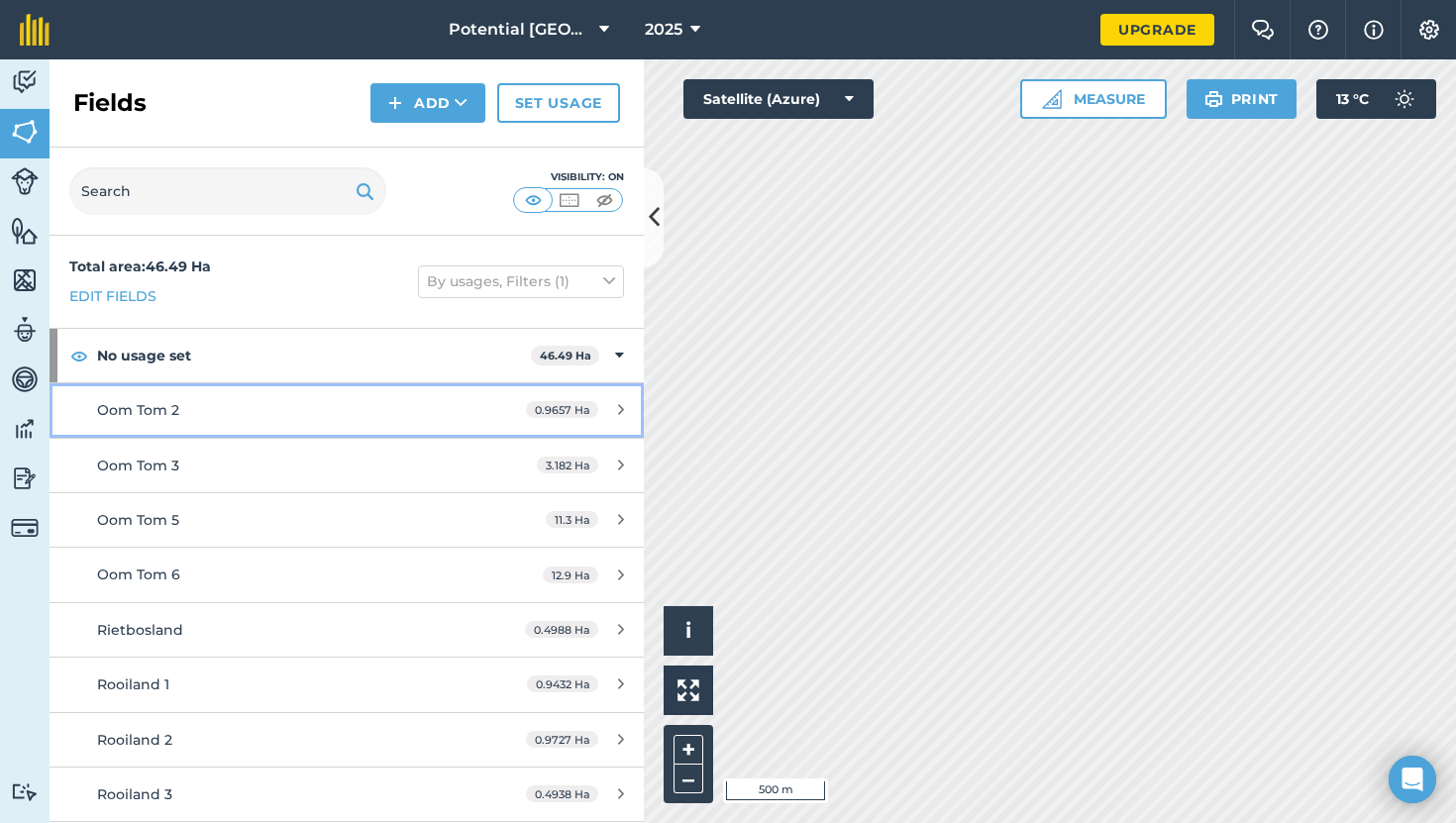 click on "Oom Tom 2 0.9657   Ha" at bounding box center [347, 410] 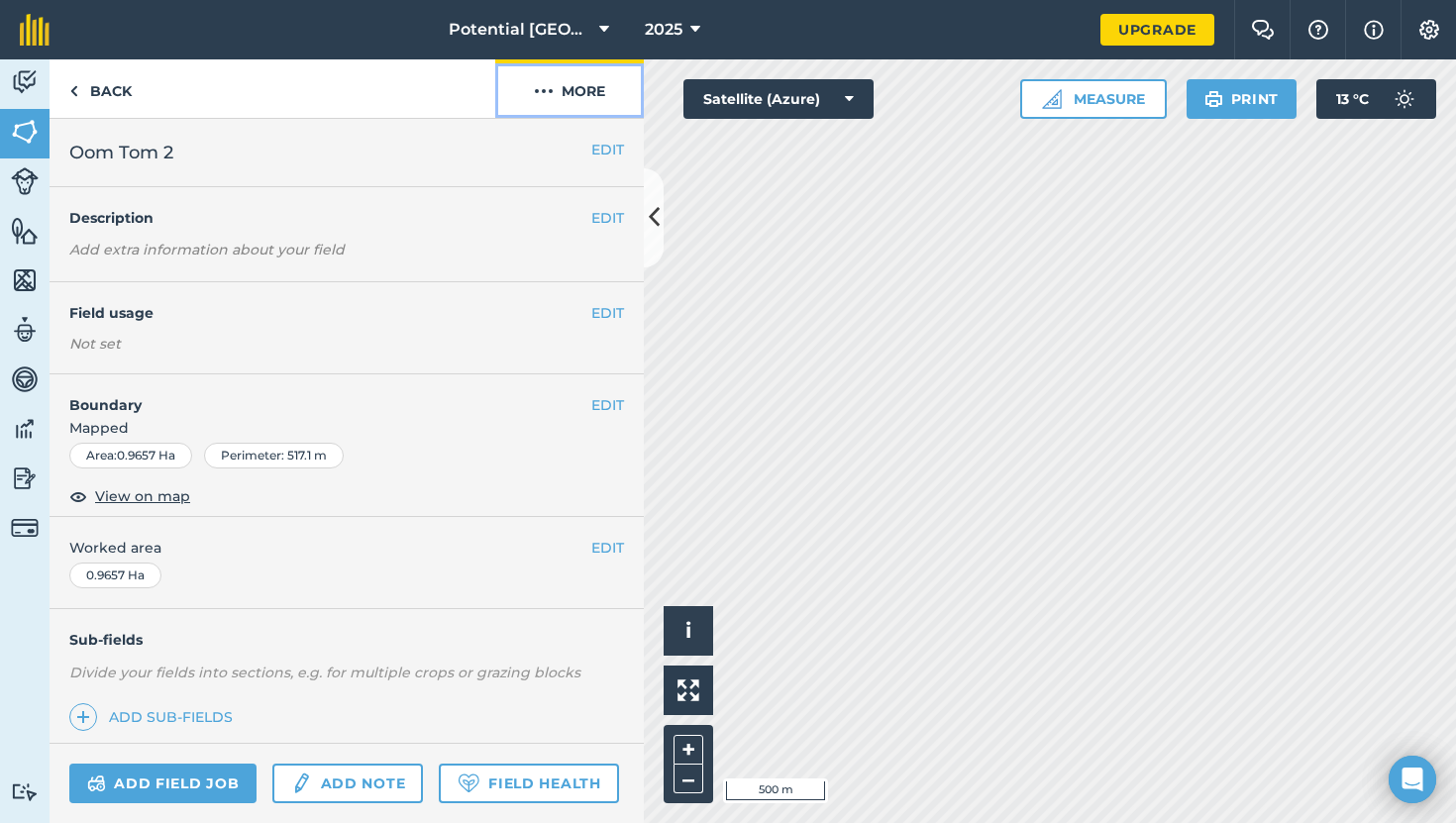 click on "More" at bounding box center (570, 88) 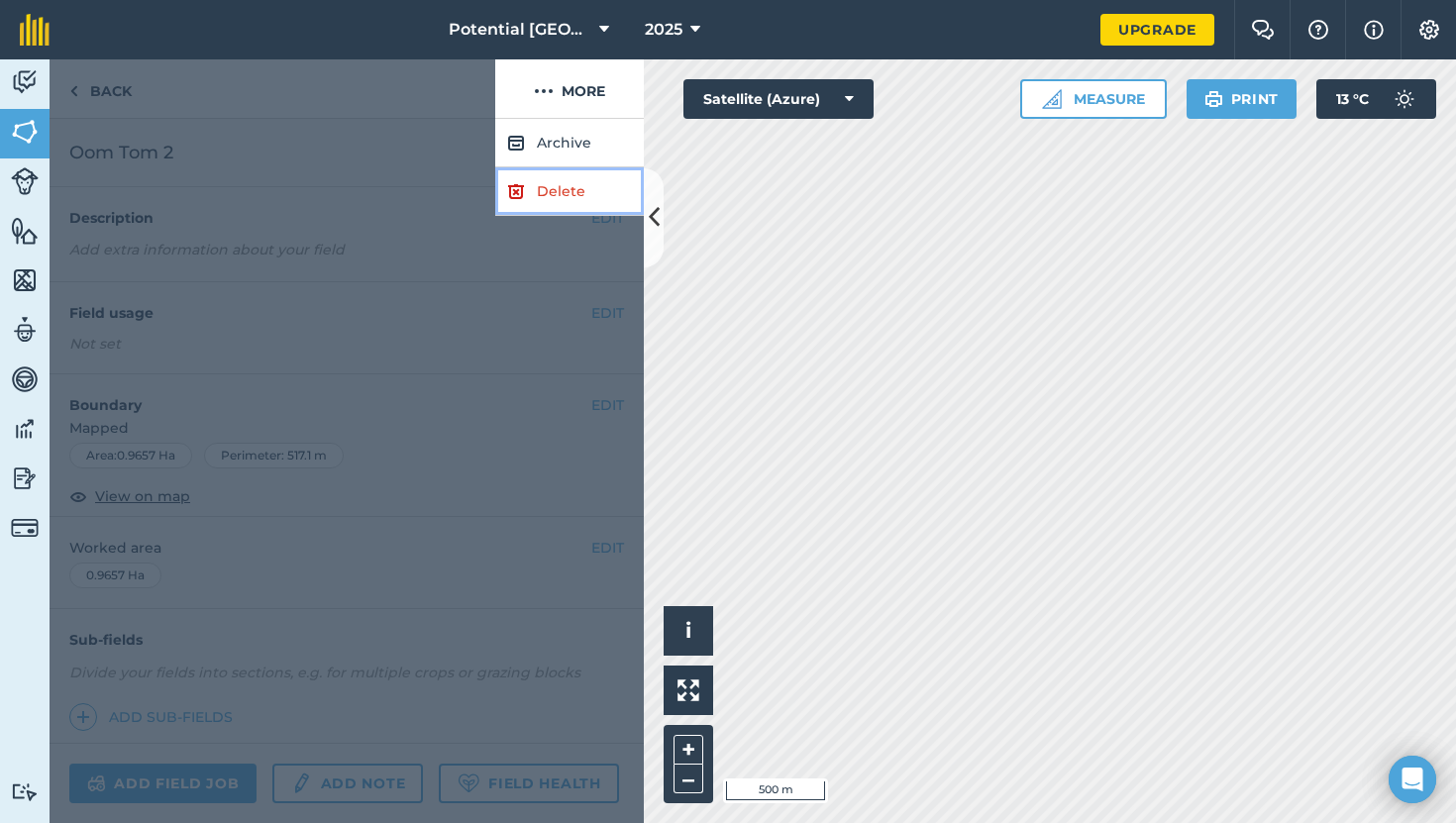 click on "Delete" at bounding box center (570, 191) 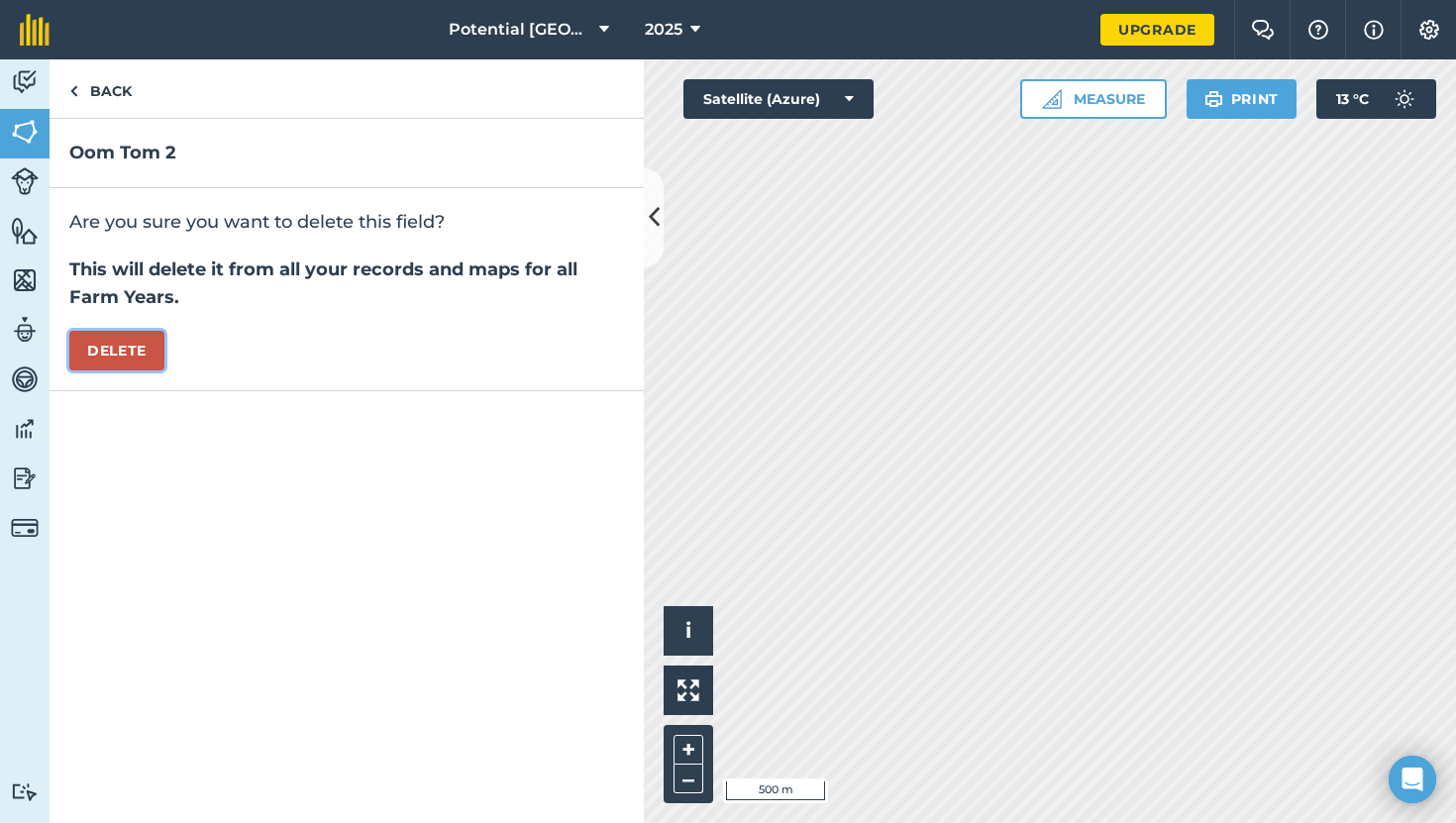 click on "Delete" at bounding box center [117, 351] 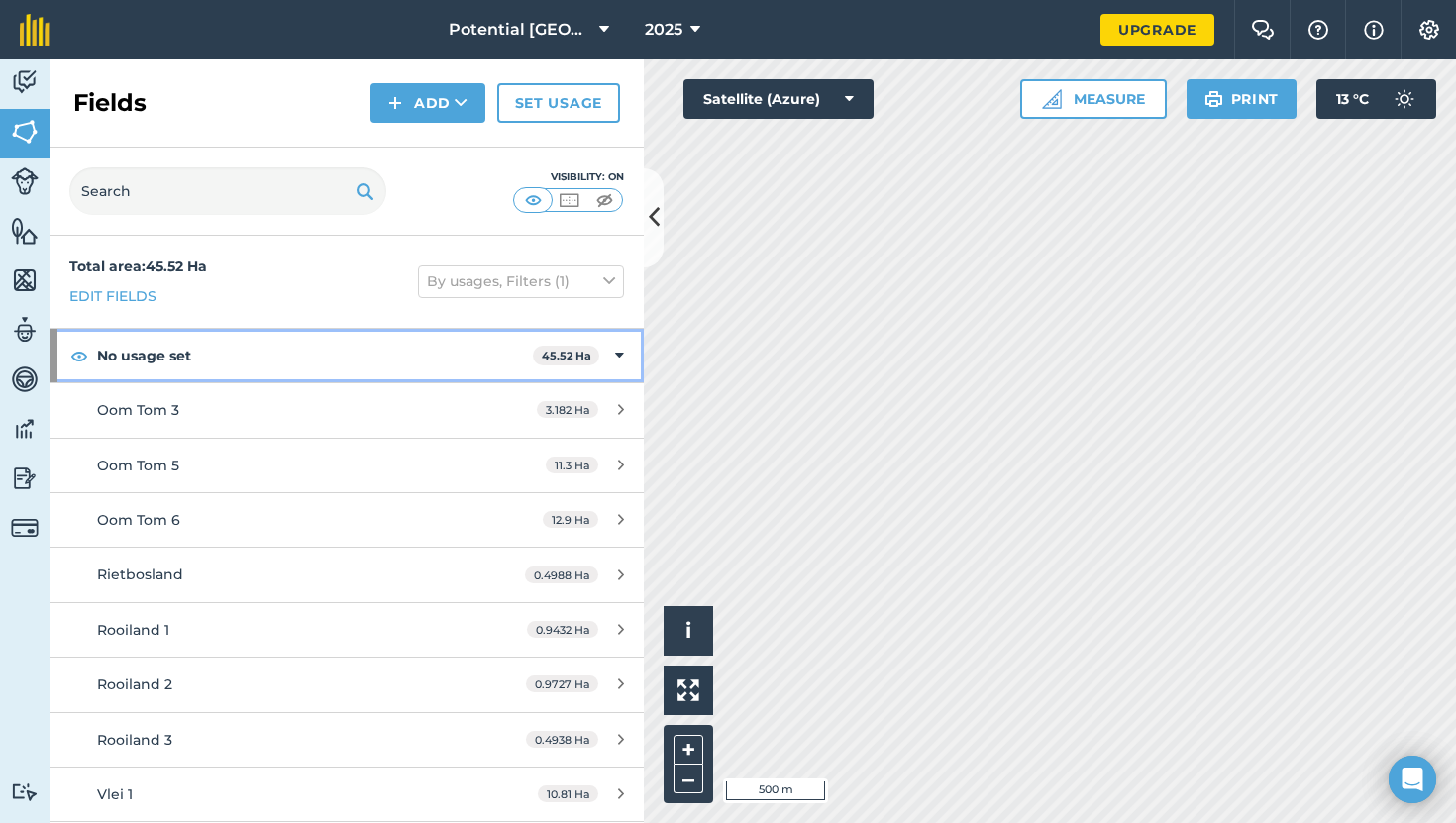 click on "No usage set" at bounding box center (315, 356) 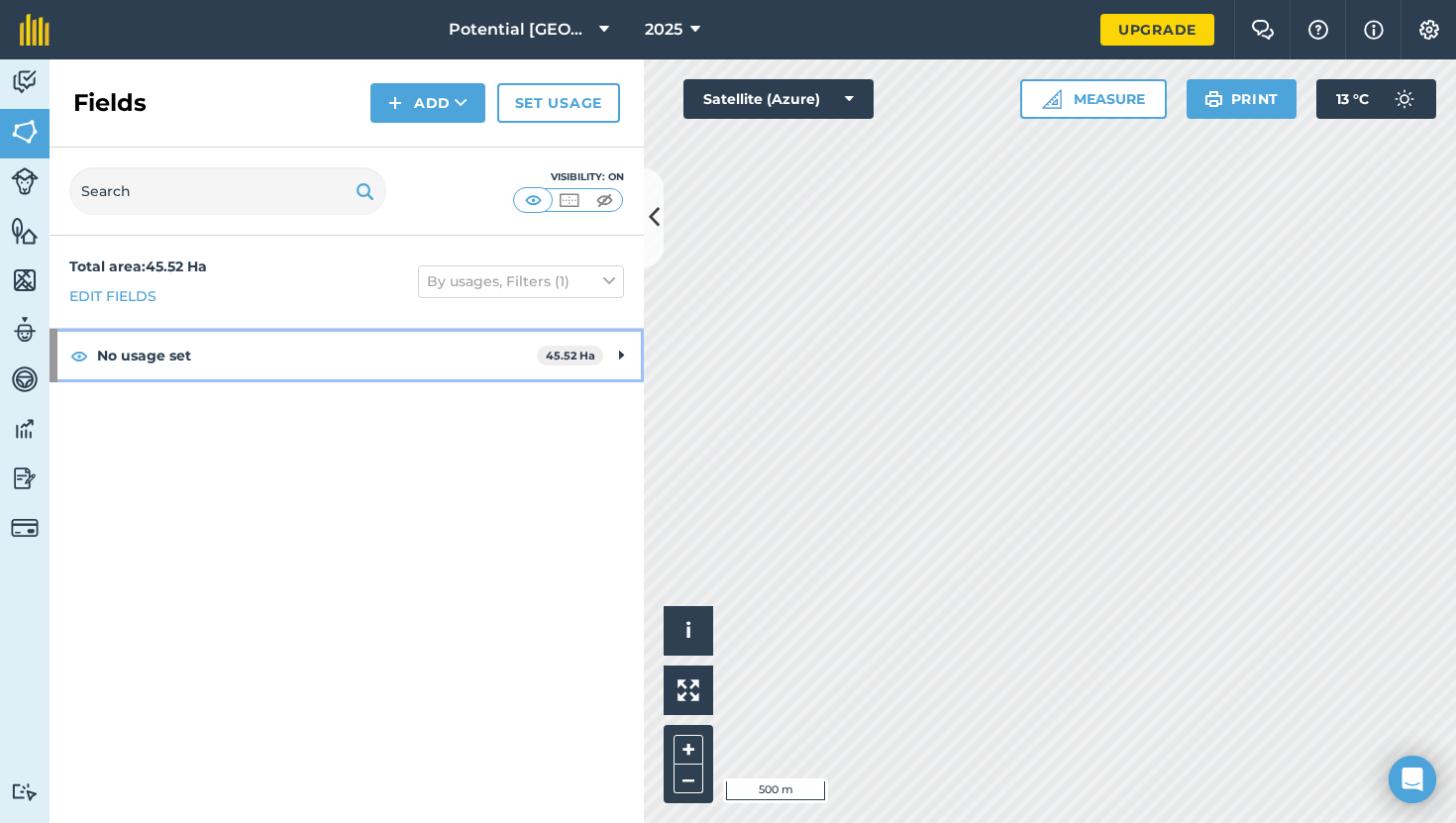 click at bounding box center (621, 356) 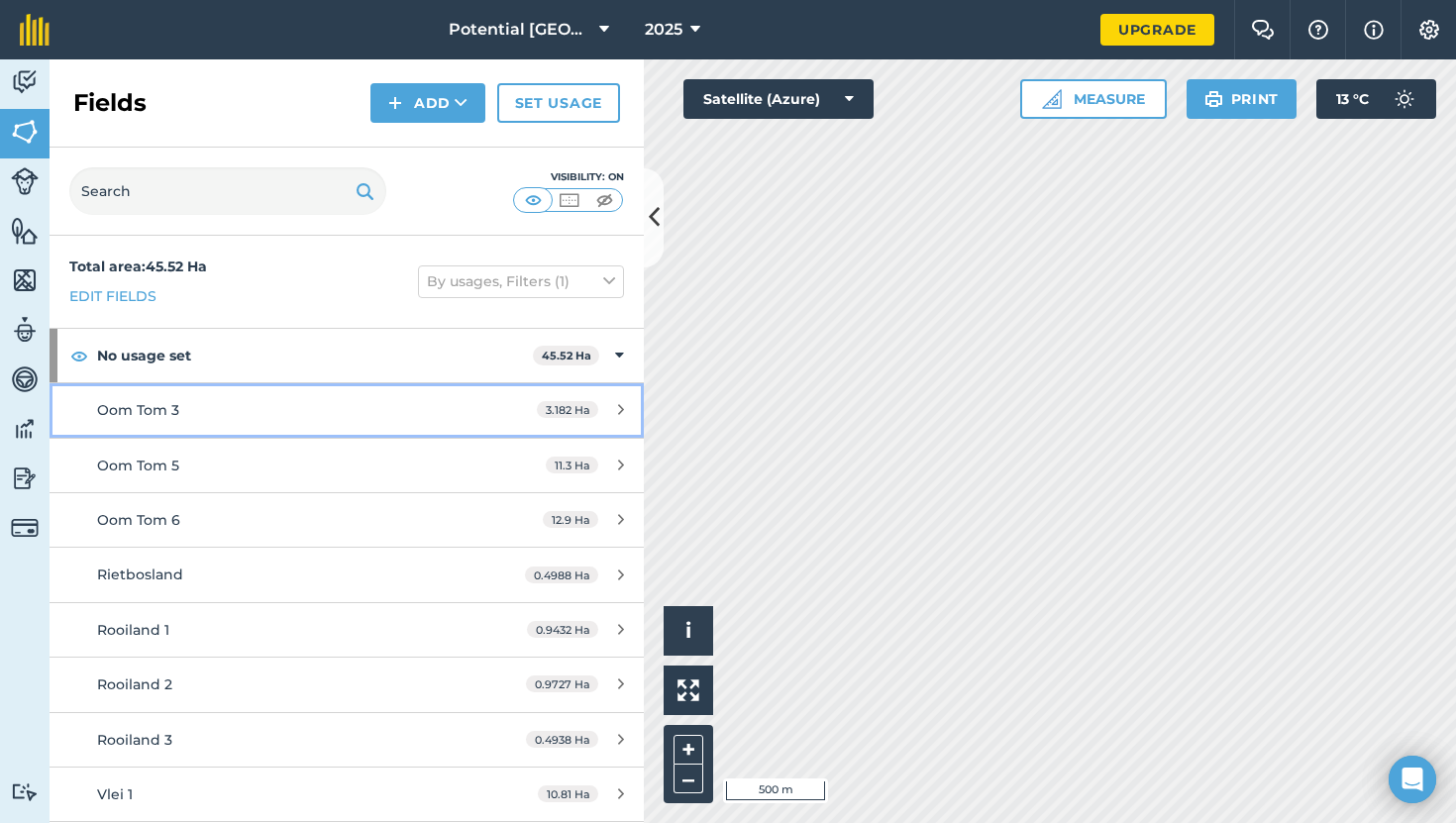 click on "Oom Tom 3 3.182   Ha" at bounding box center [347, 410] 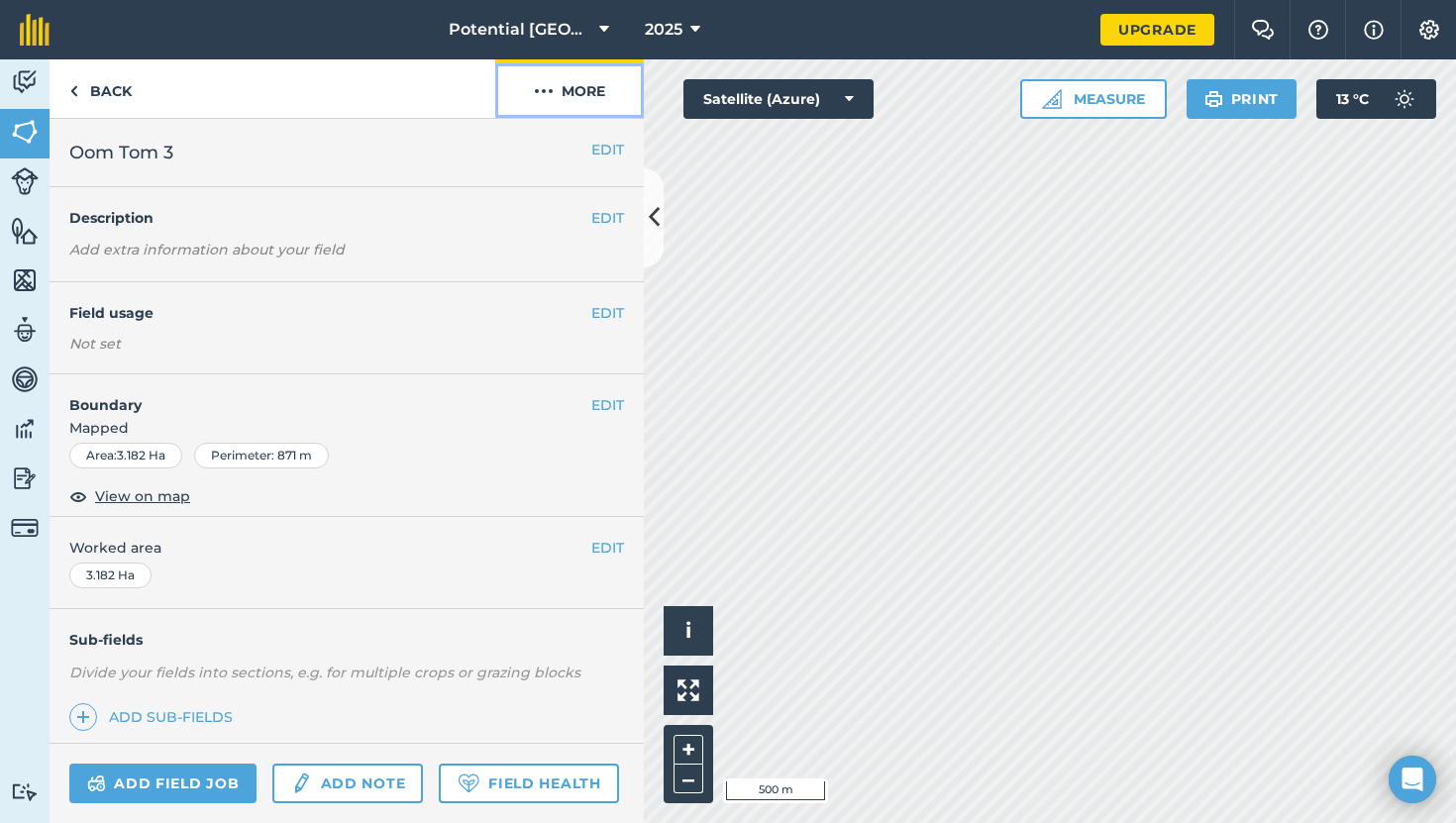 click on "More" at bounding box center [570, 88] 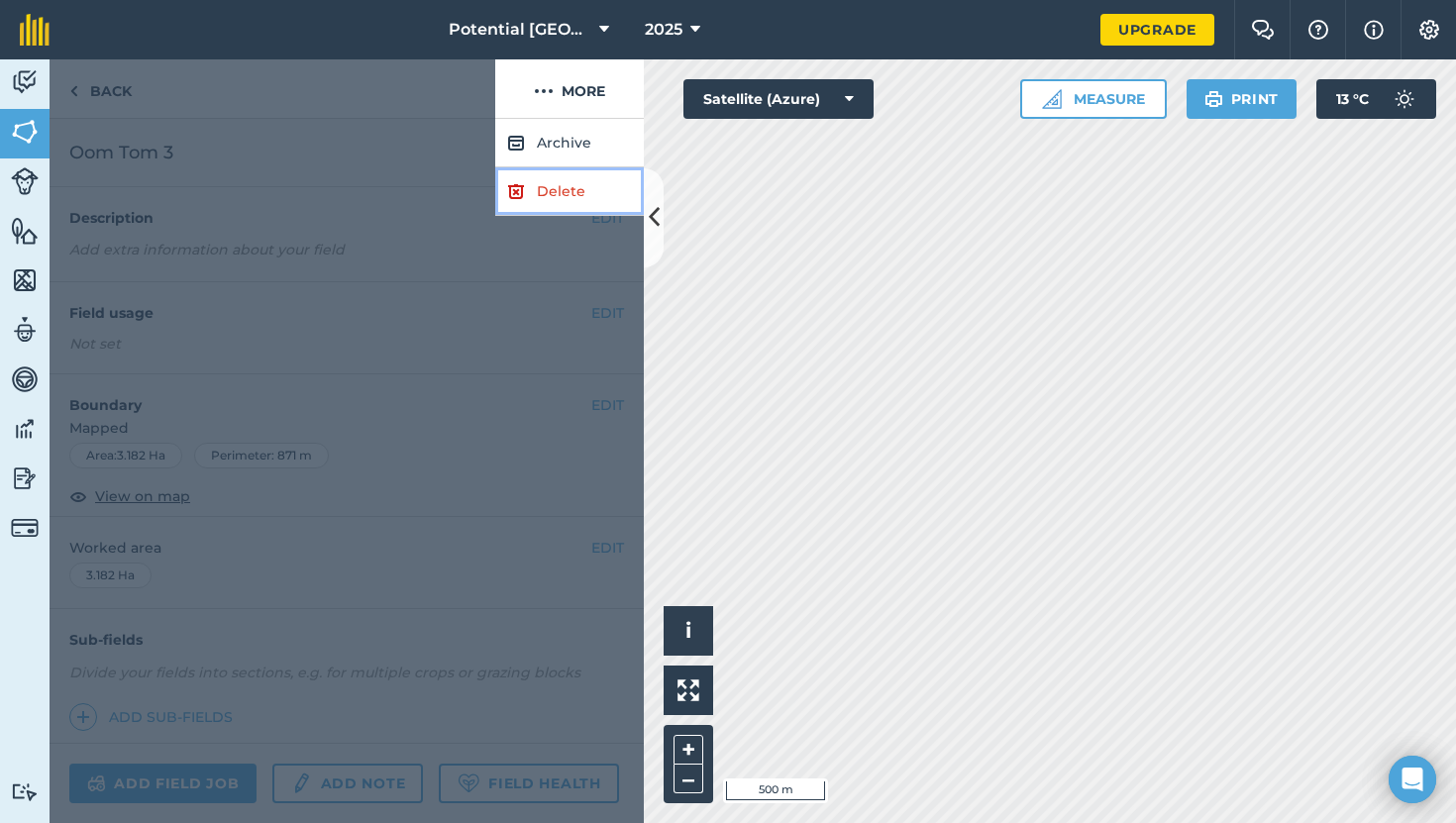 click on "Delete" at bounding box center (570, 191) 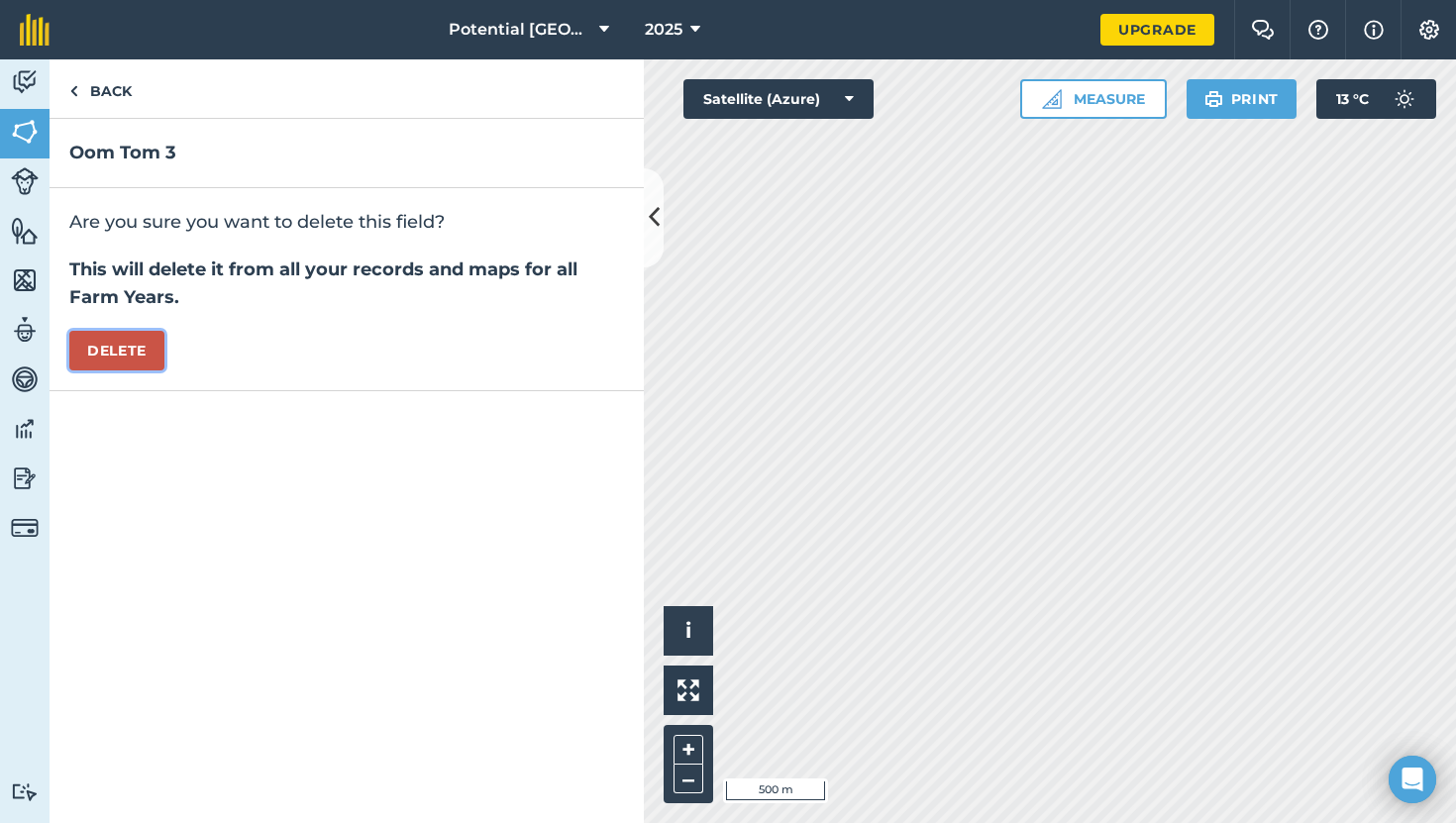 click on "Delete" at bounding box center [117, 351] 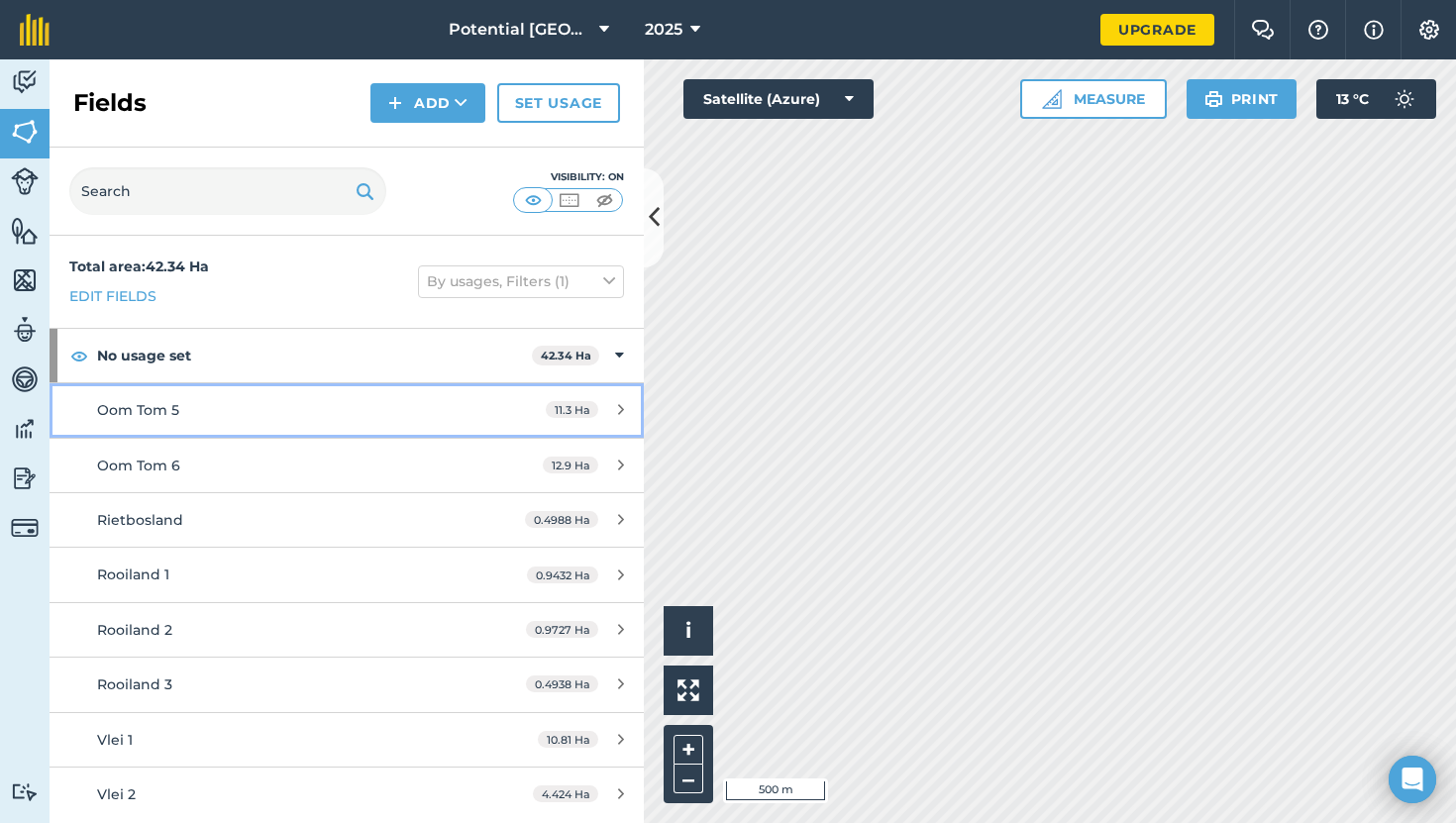 click on "Oom Tom 5 11.3   Ha" at bounding box center (347, 410) 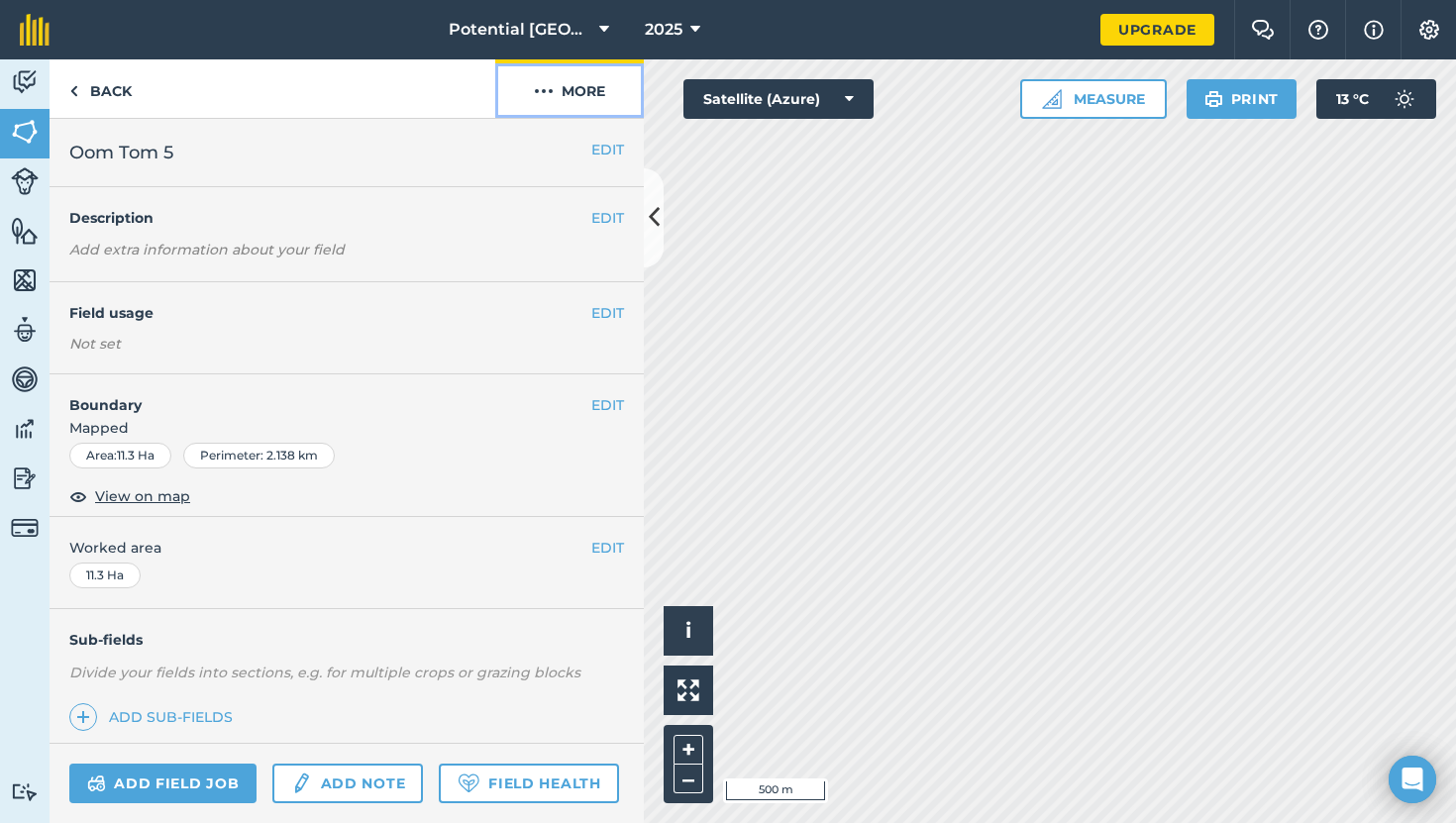 click on "More" at bounding box center [570, 88] 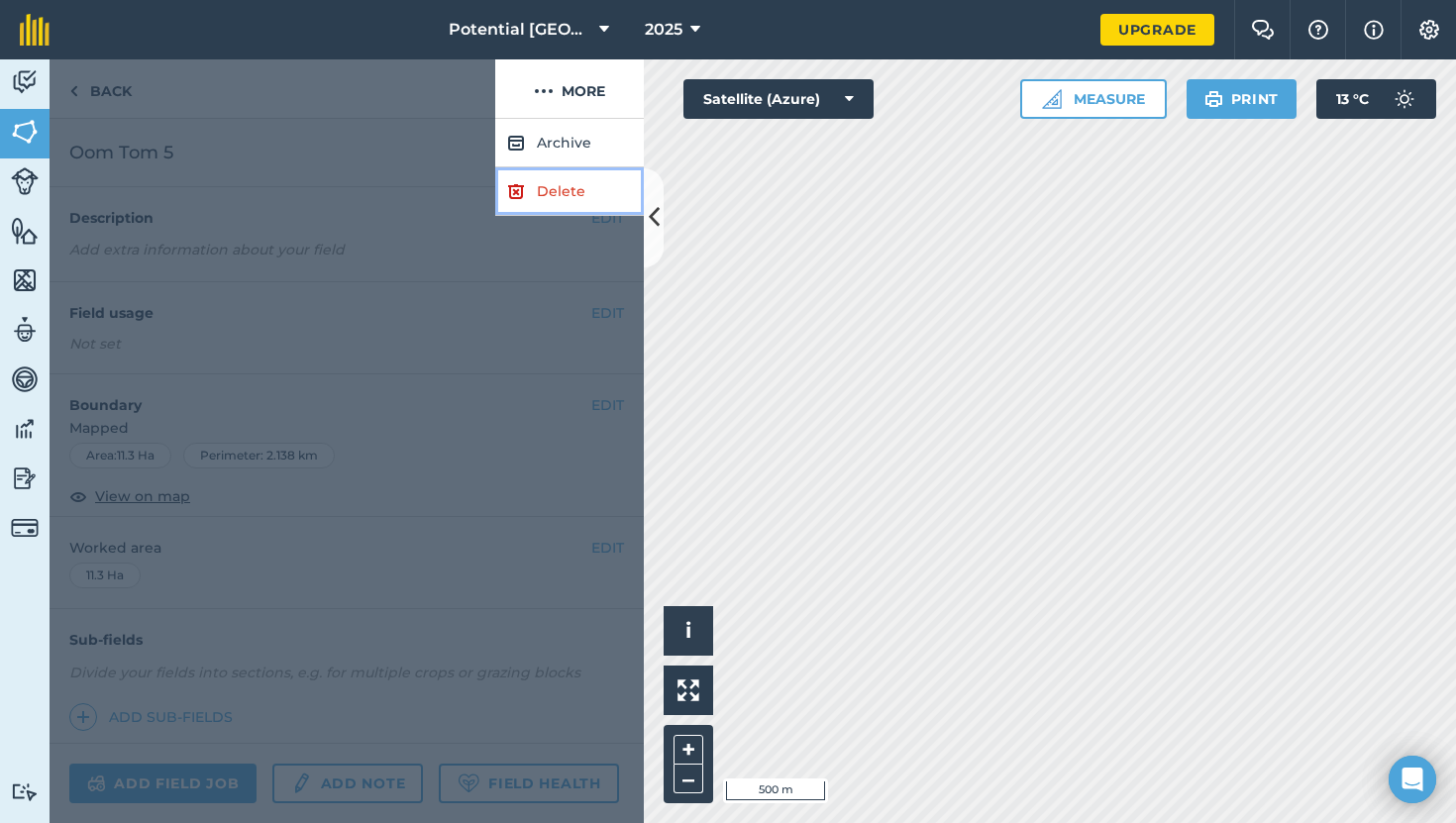 click on "Delete" at bounding box center [570, 191] 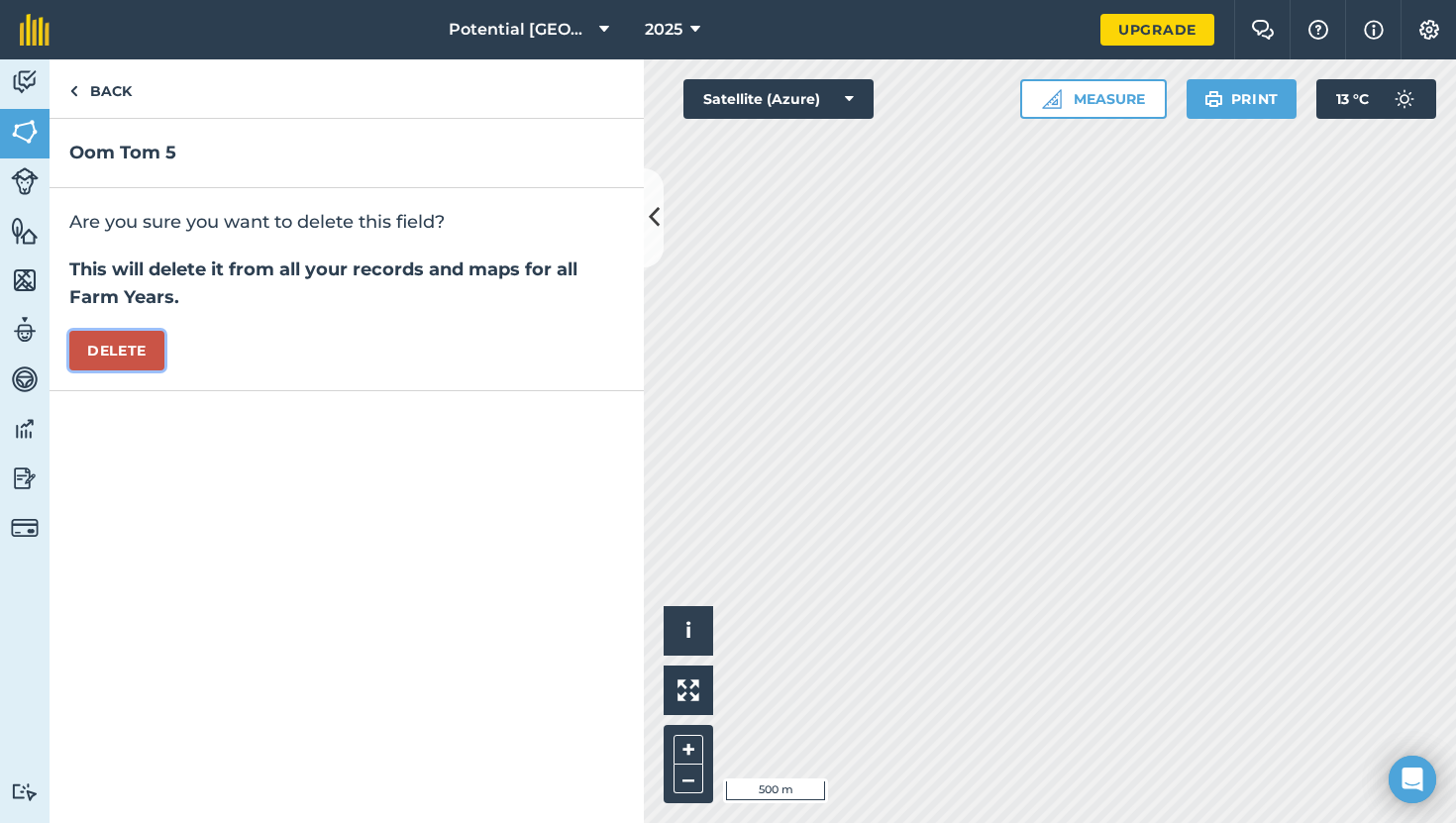 click on "Delete" at bounding box center [117, 351] 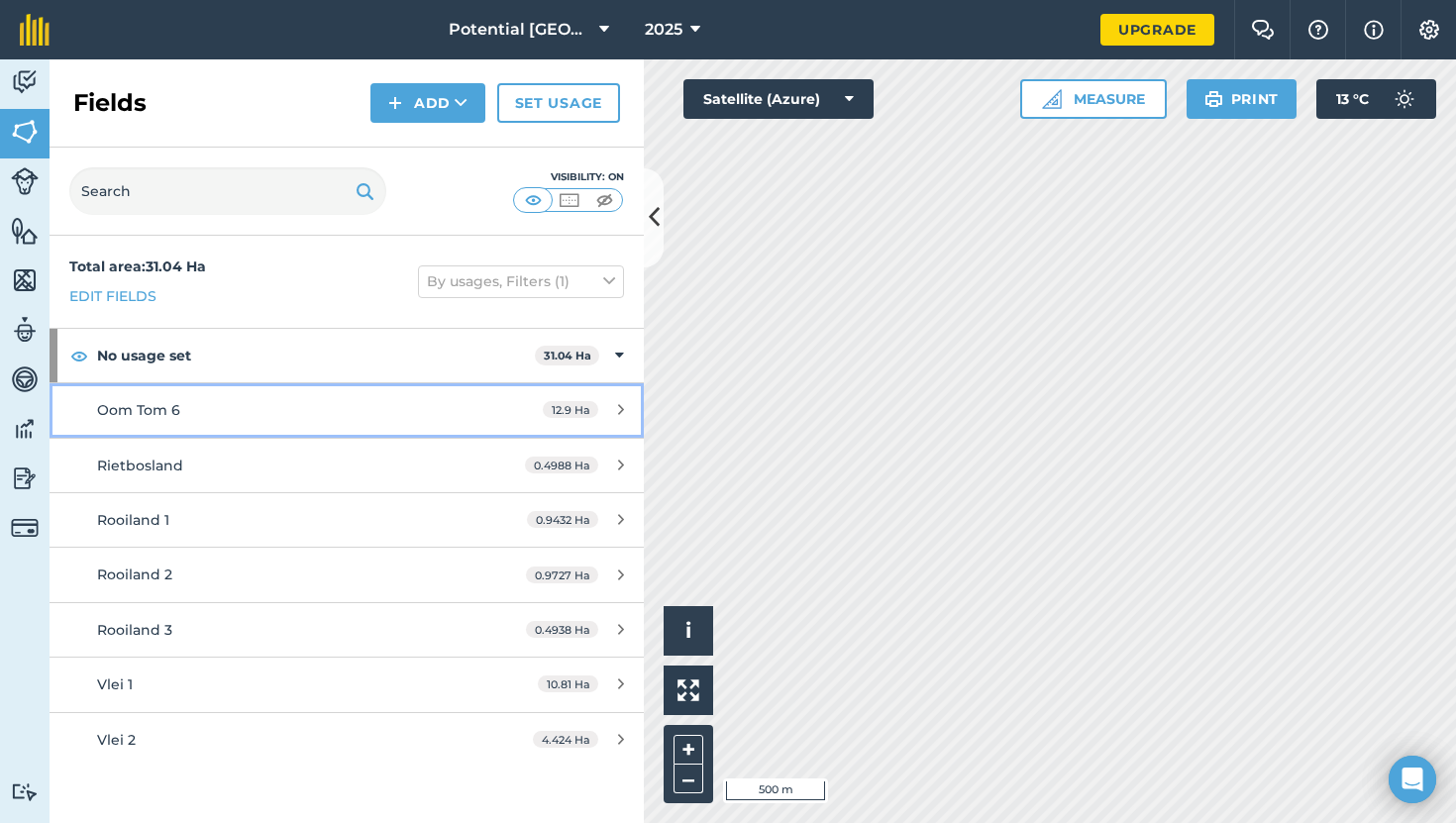 click on "Oom Tom 6 12.9   Ha" at bounding box center (347, 410) 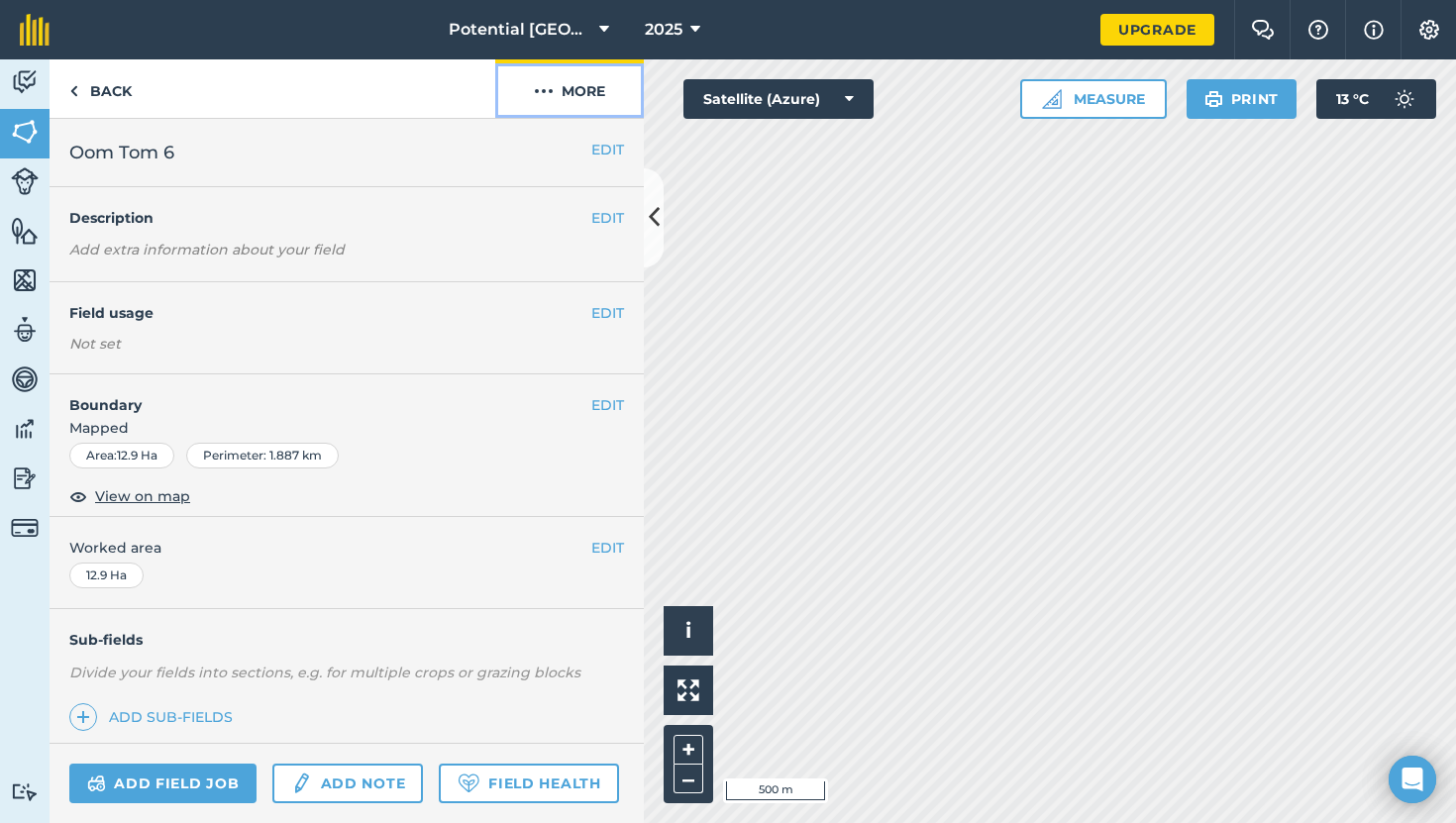 click on "More" at bounding box center (570, 88) 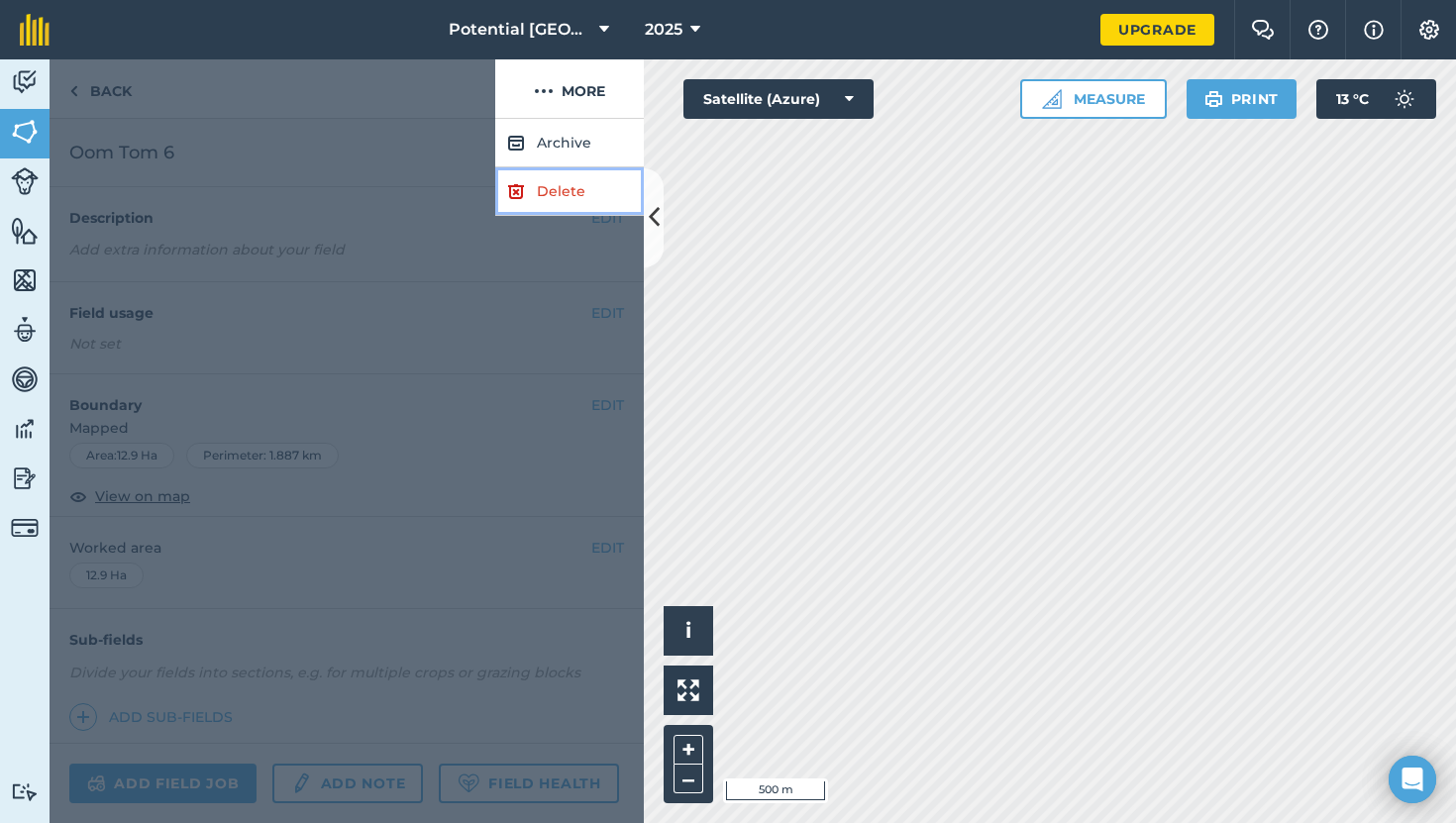 click on "Delete" at bounding box center (570, 191) 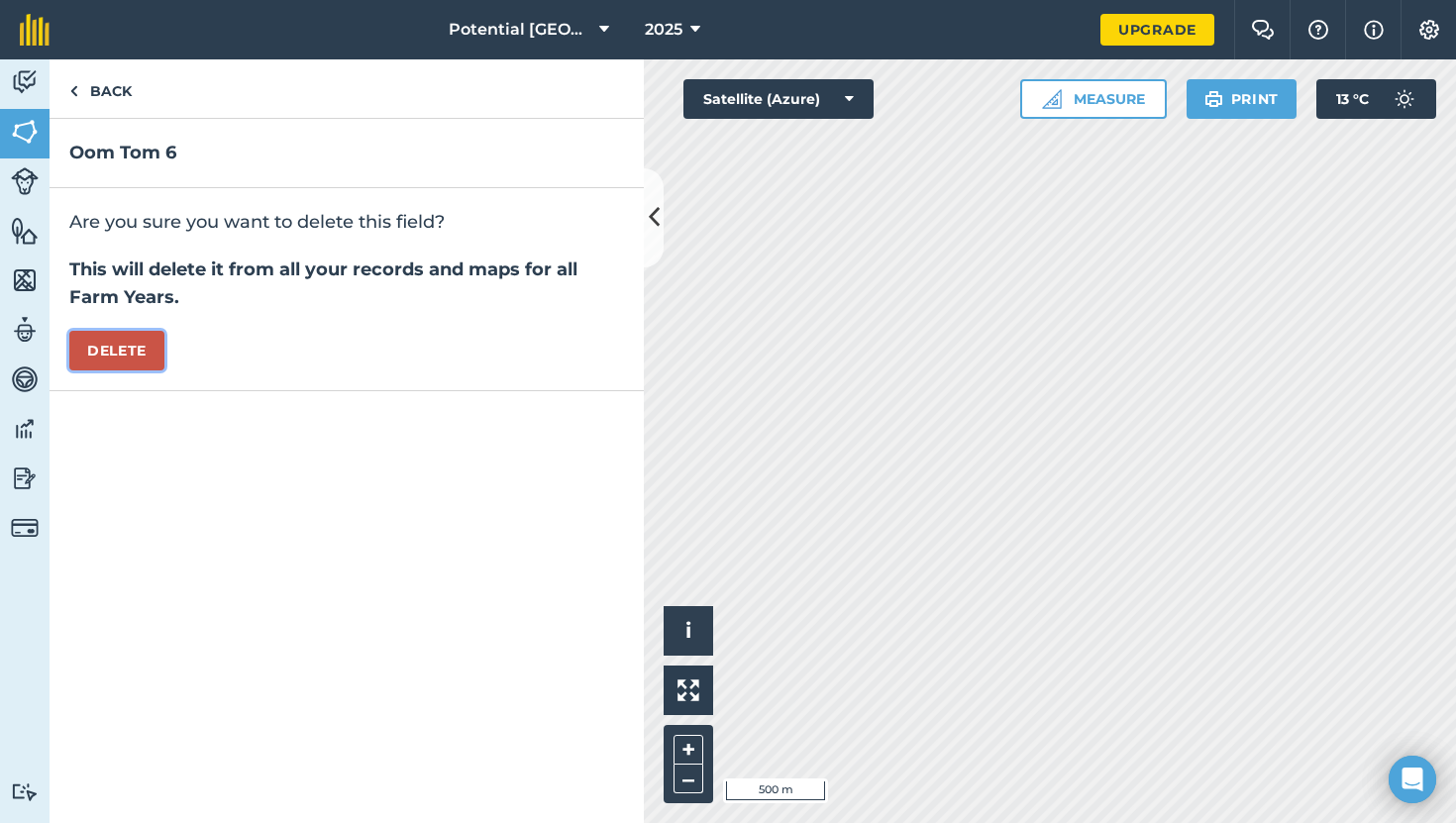 click on "Delete" at bounding box center (117, 351) 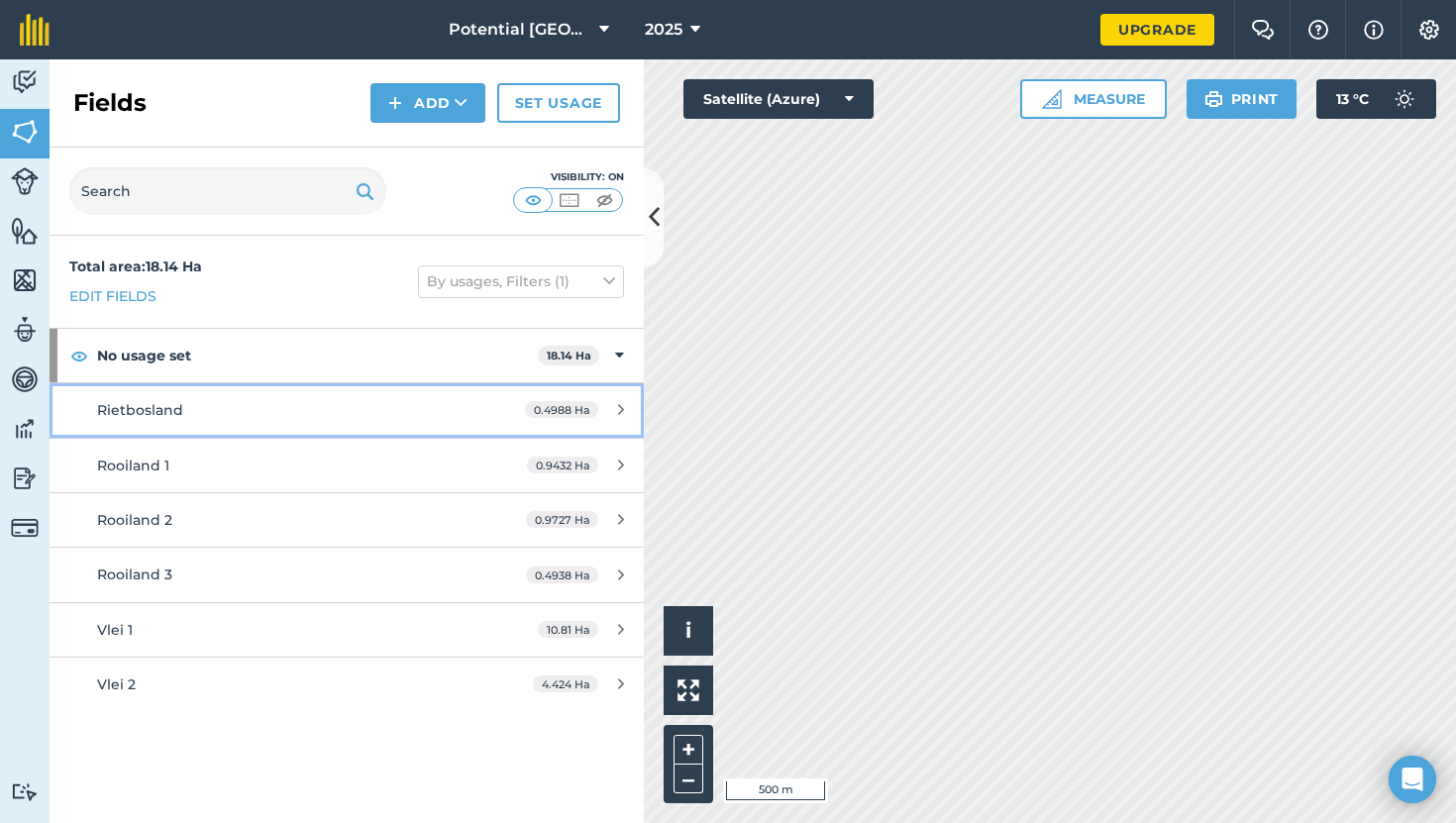 click on "0.4988   Ha" at bounding box center (562, 409) 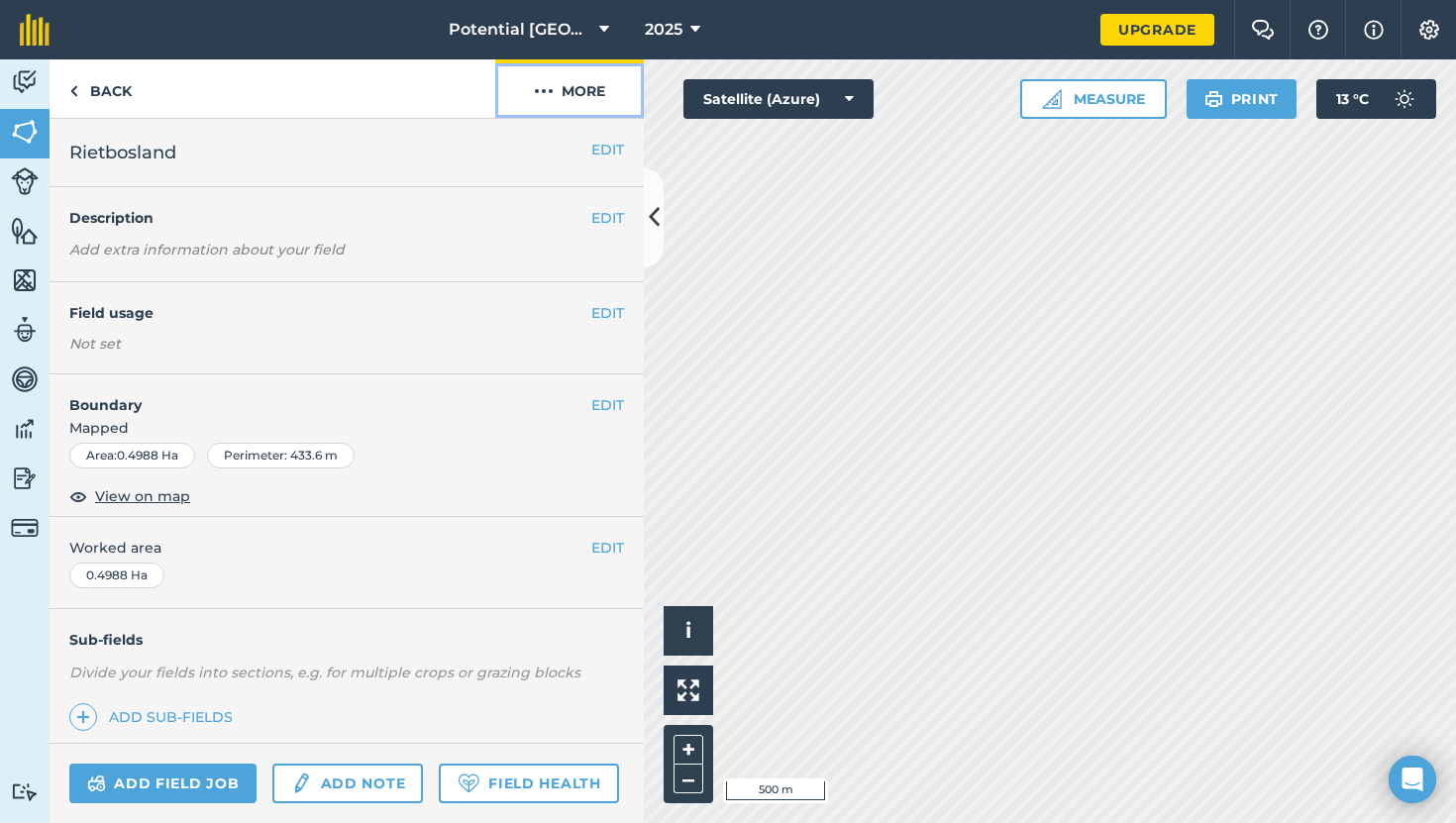 click on "More" at bounding box center (570, 88) 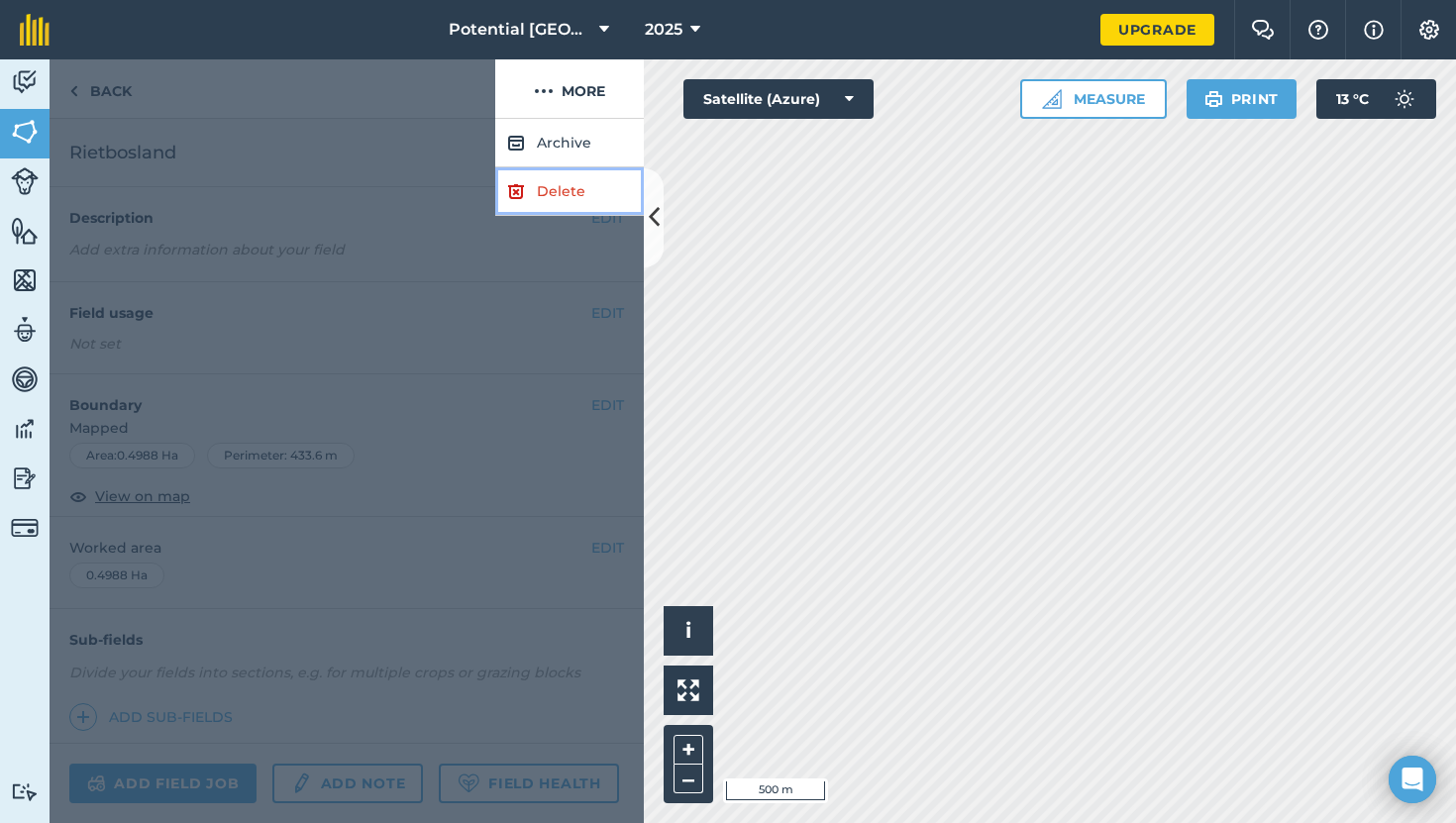 click on "Delete" at bounding box center [570, 191] 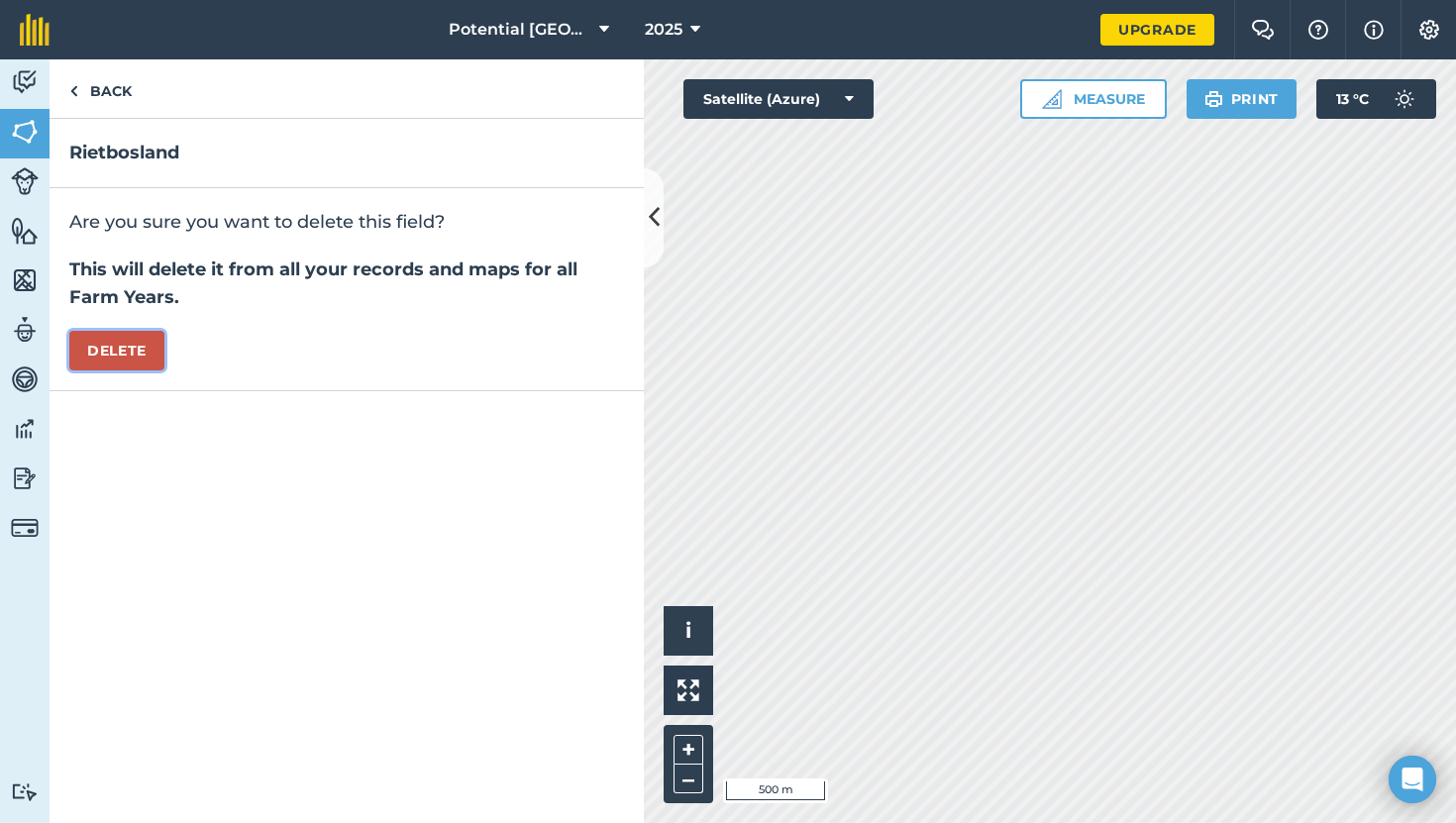 click on "Delete" at bounding box center (117, 351) 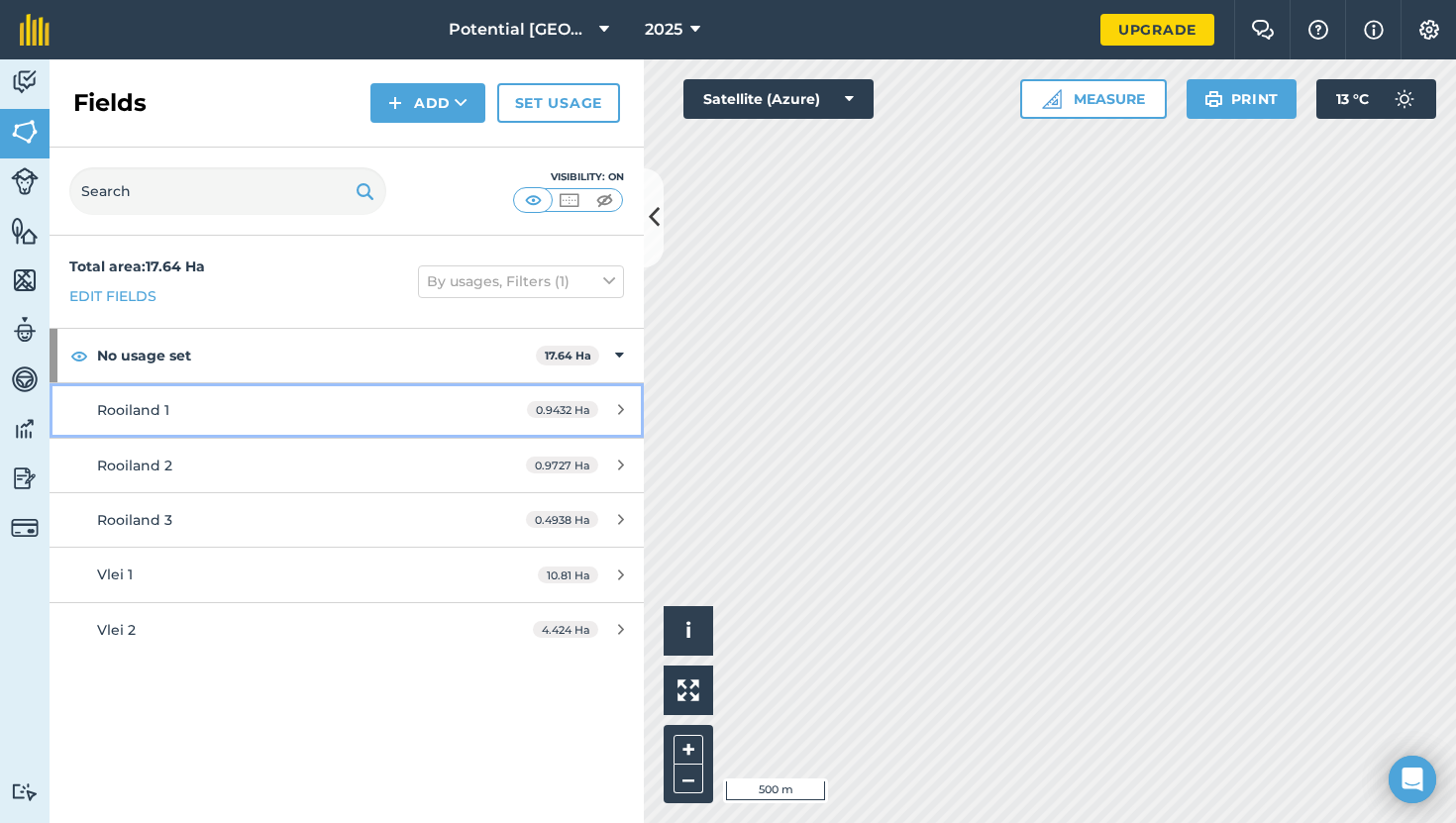 click on "0.9432   Ha" at bounding box center [575, 410] 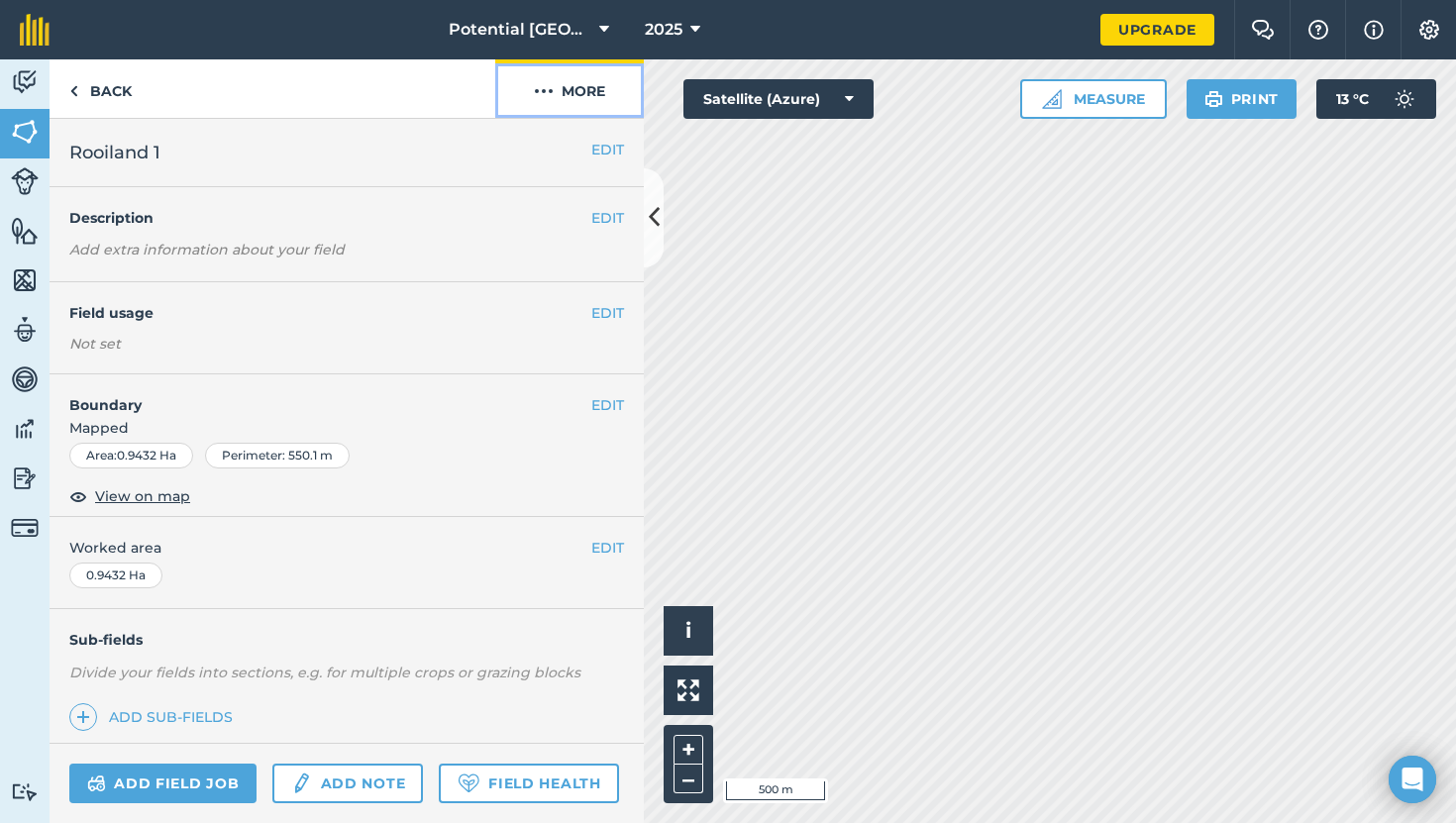 click on "More" at bounding box center (570, 88) 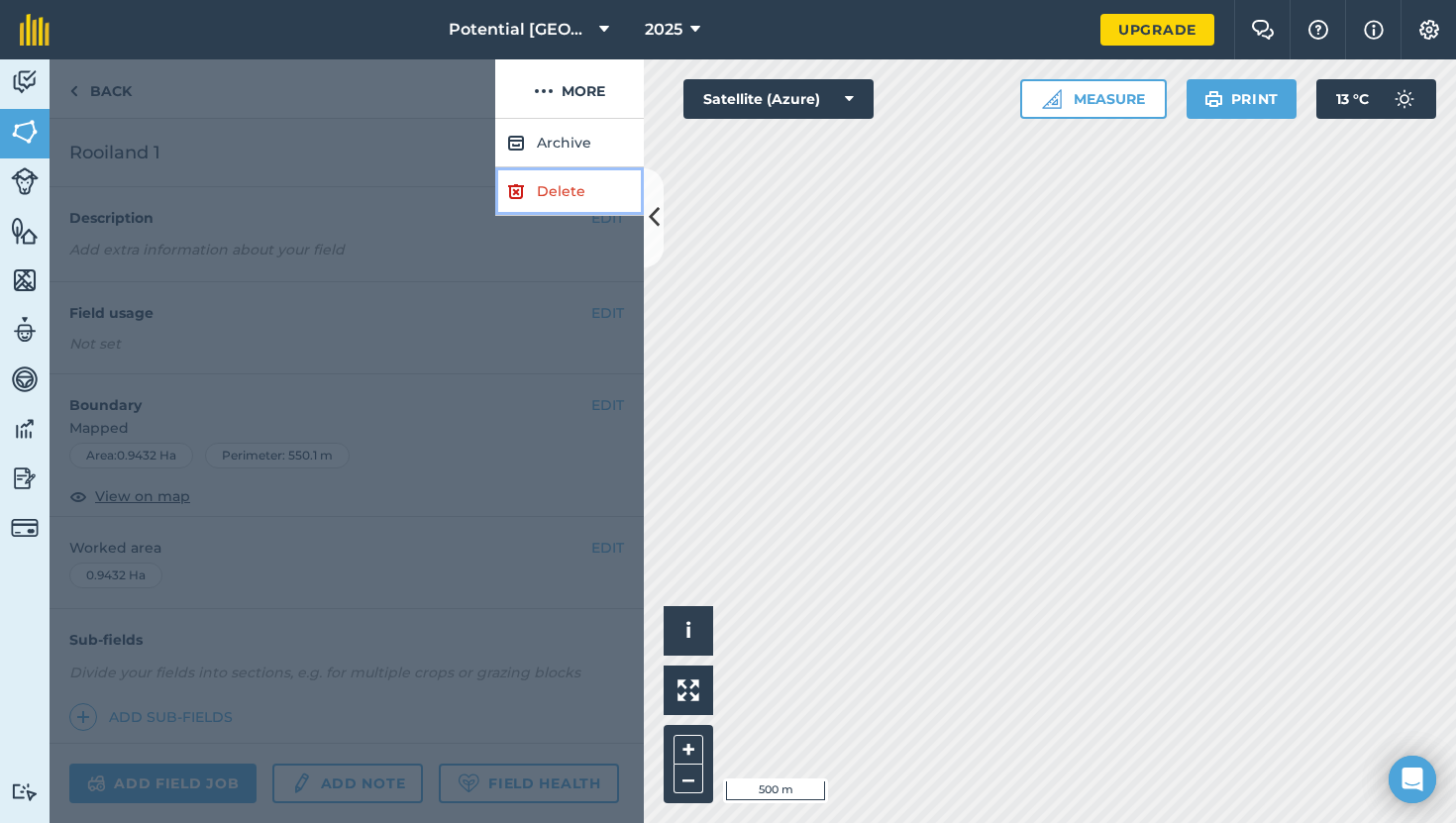 click on "Delete" at bounding box center (570, 191) 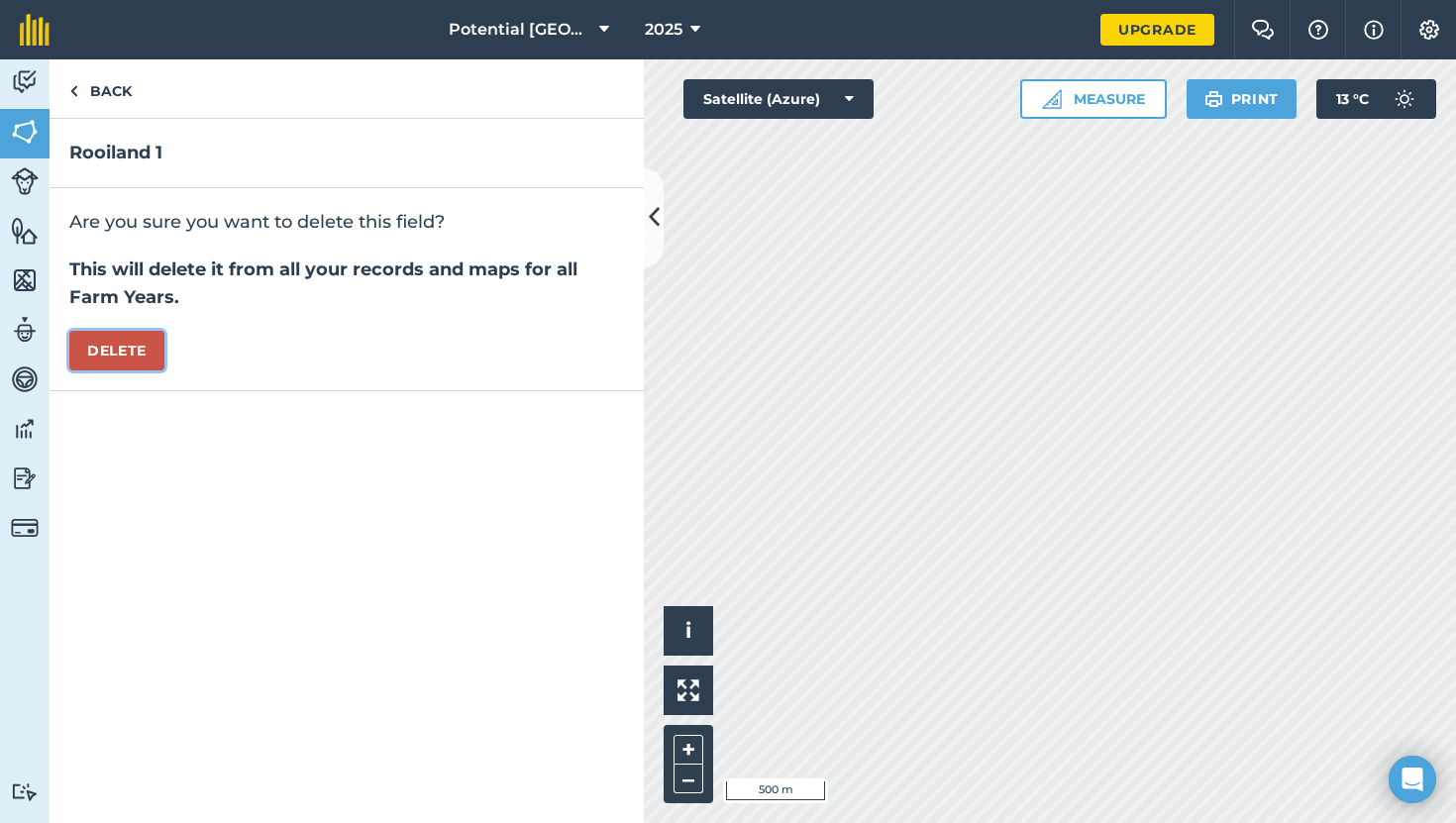 click on "Delete" at bounding box center [117, 351] 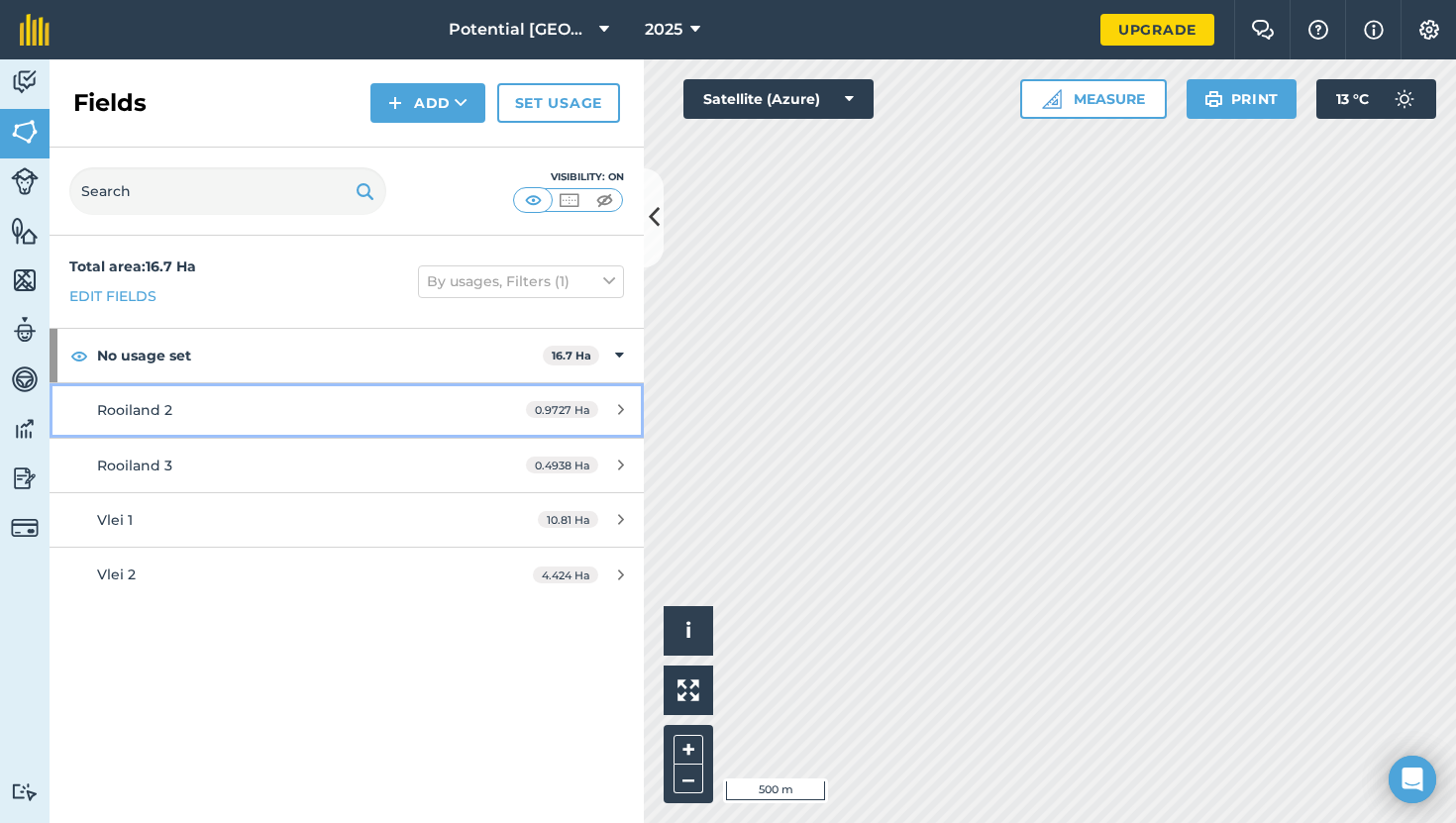 click on "Rooiland 2 0.9727   Ha" at bounding box center (347, 410) 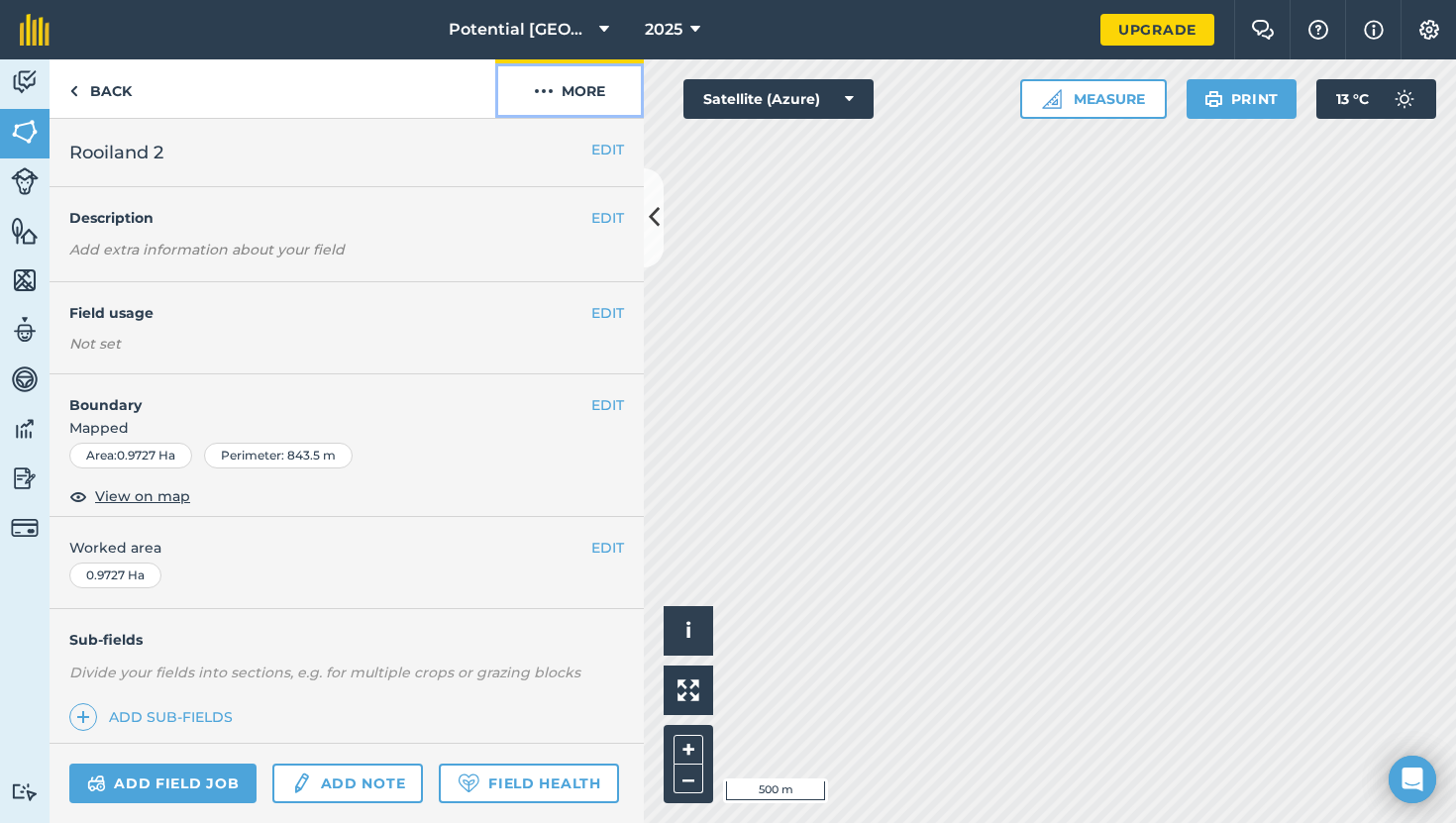 click on "More" at bounding box center [570, 88] 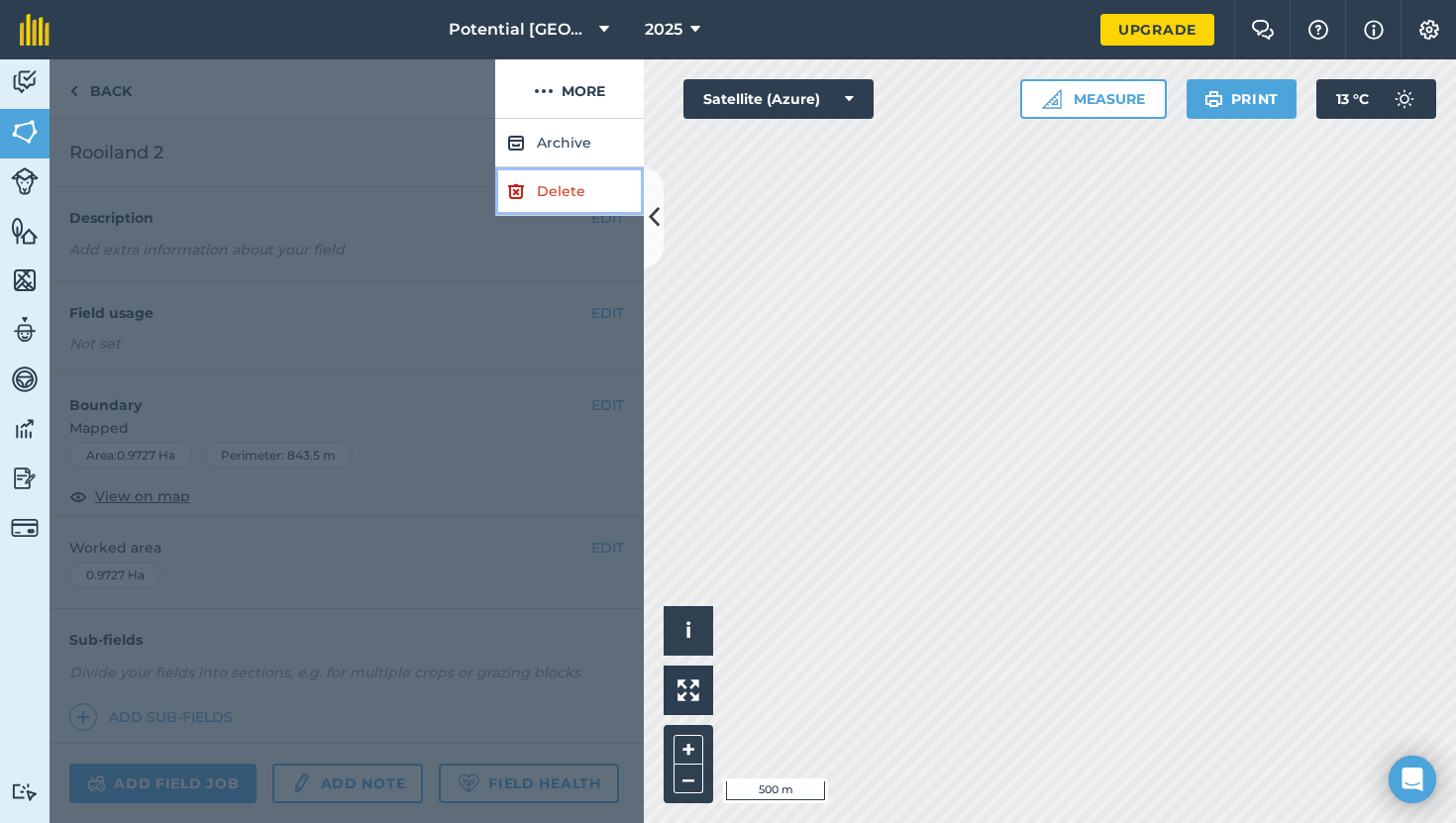 click on "Delete" at bounding box center [570, 191] 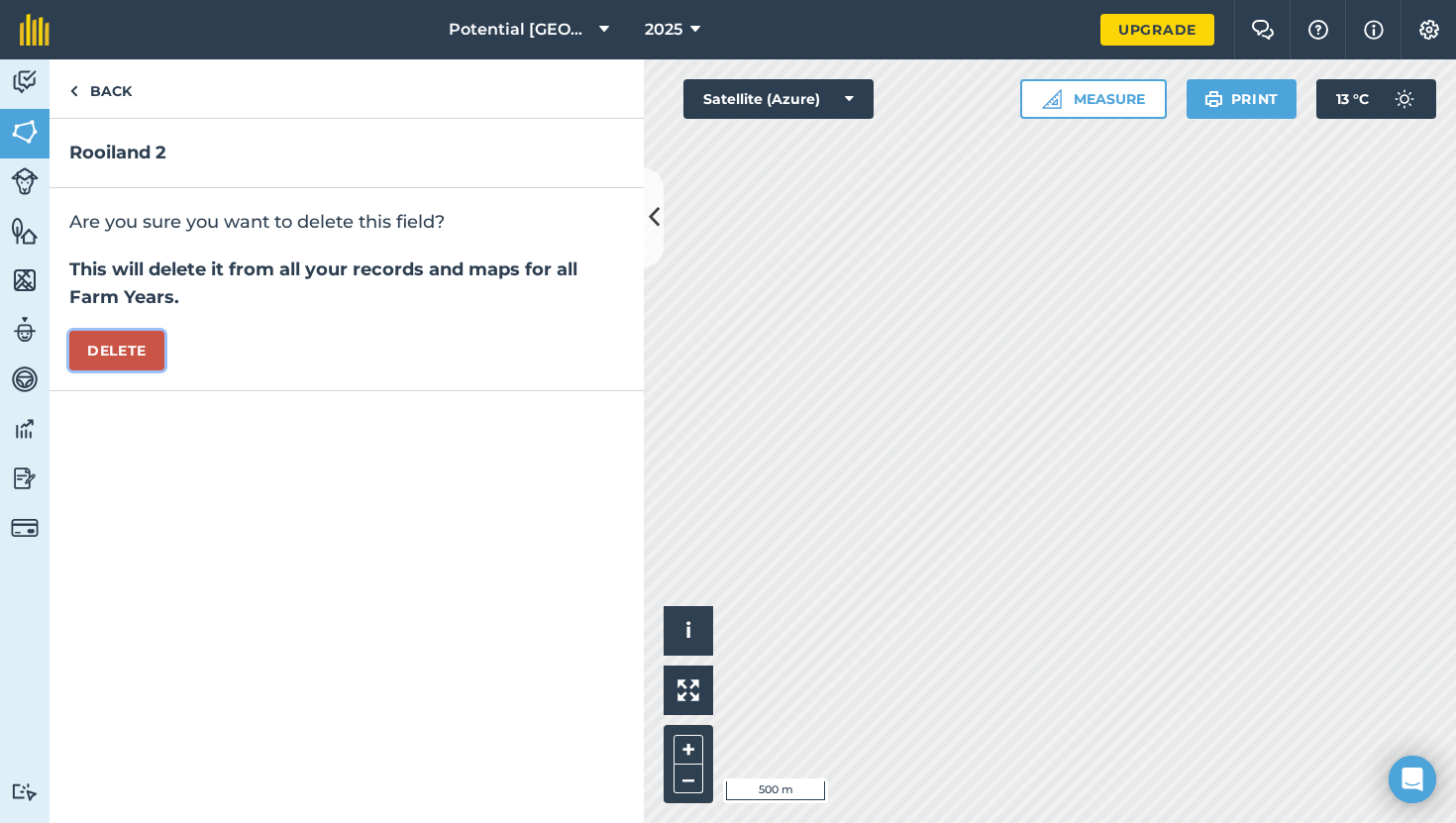 click on "Delete" at bounding box center (117, 351) 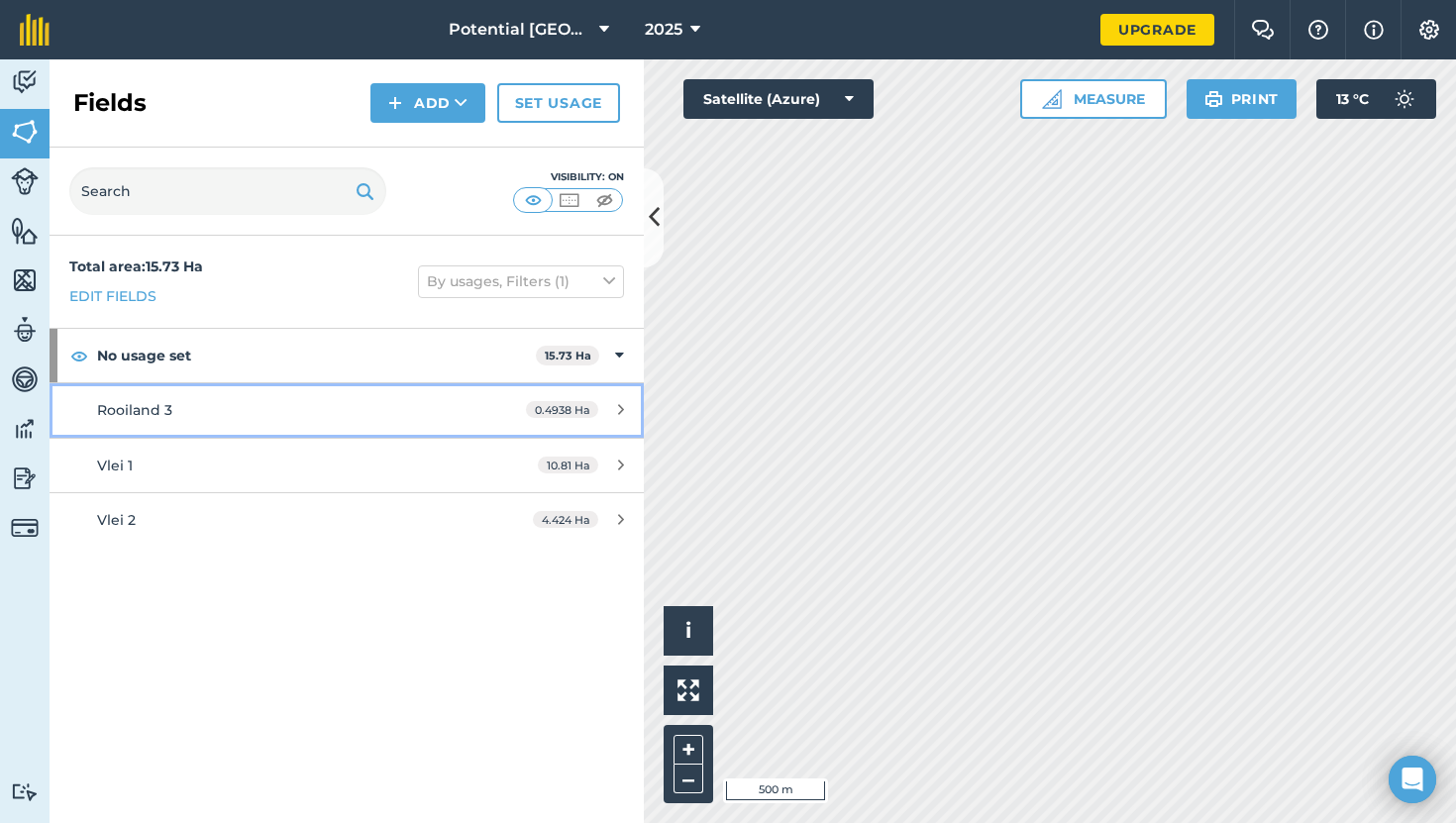 click on "Rooiland 3" at bounding box center [283, 410] 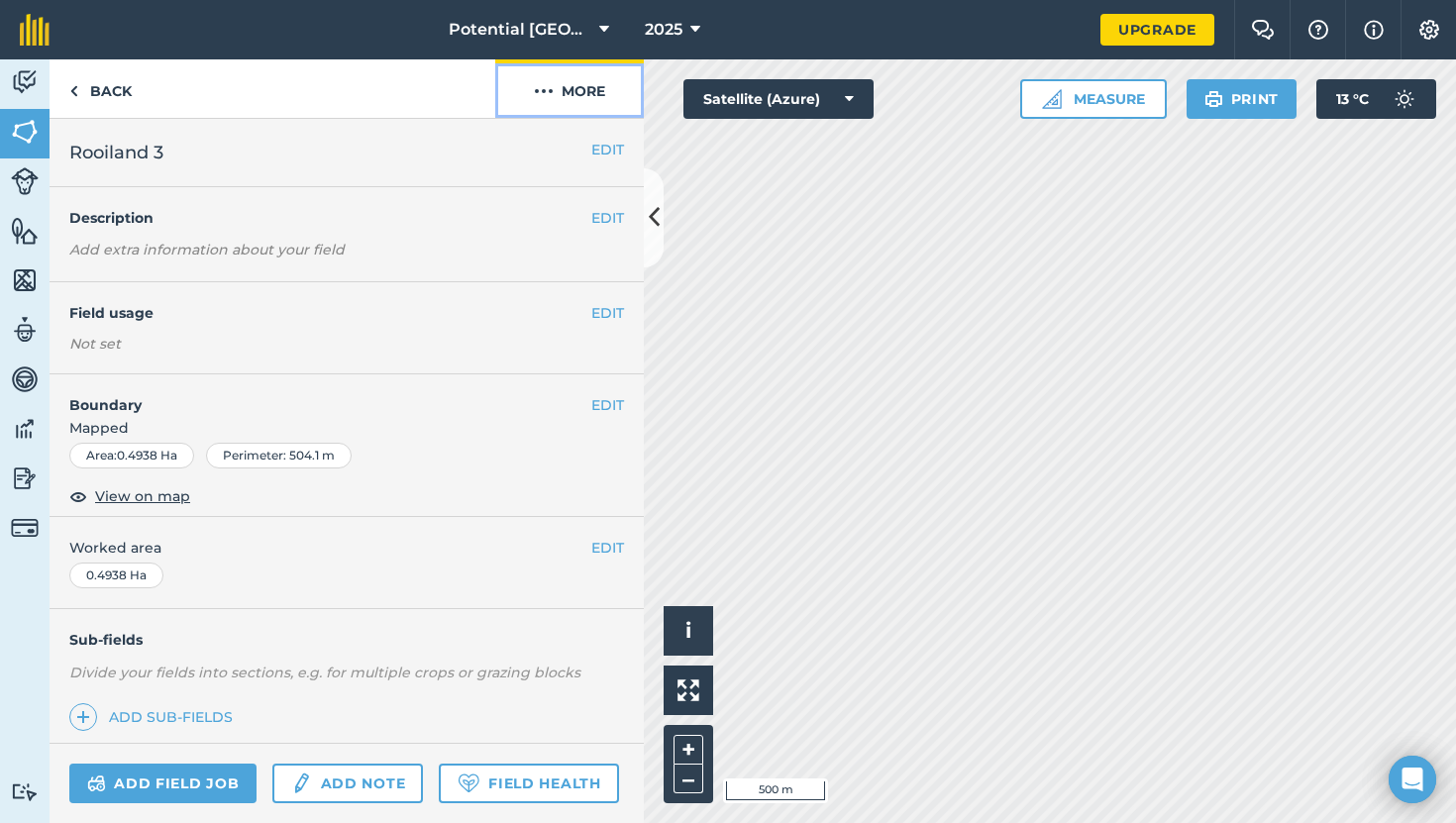 click on "More" at bounding box center (570, 88) 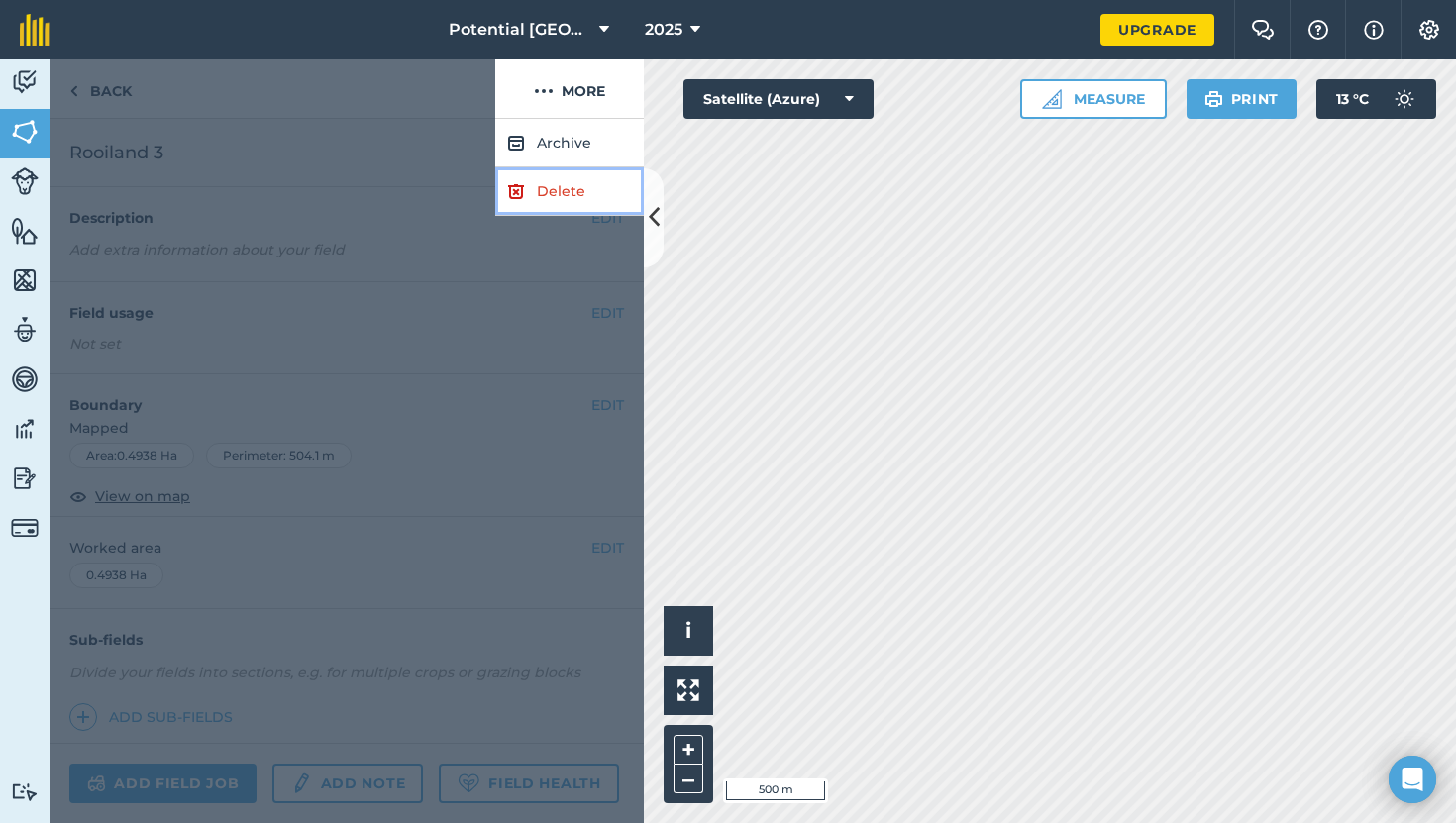 click on "Delete" at bounding box center (570, 191) 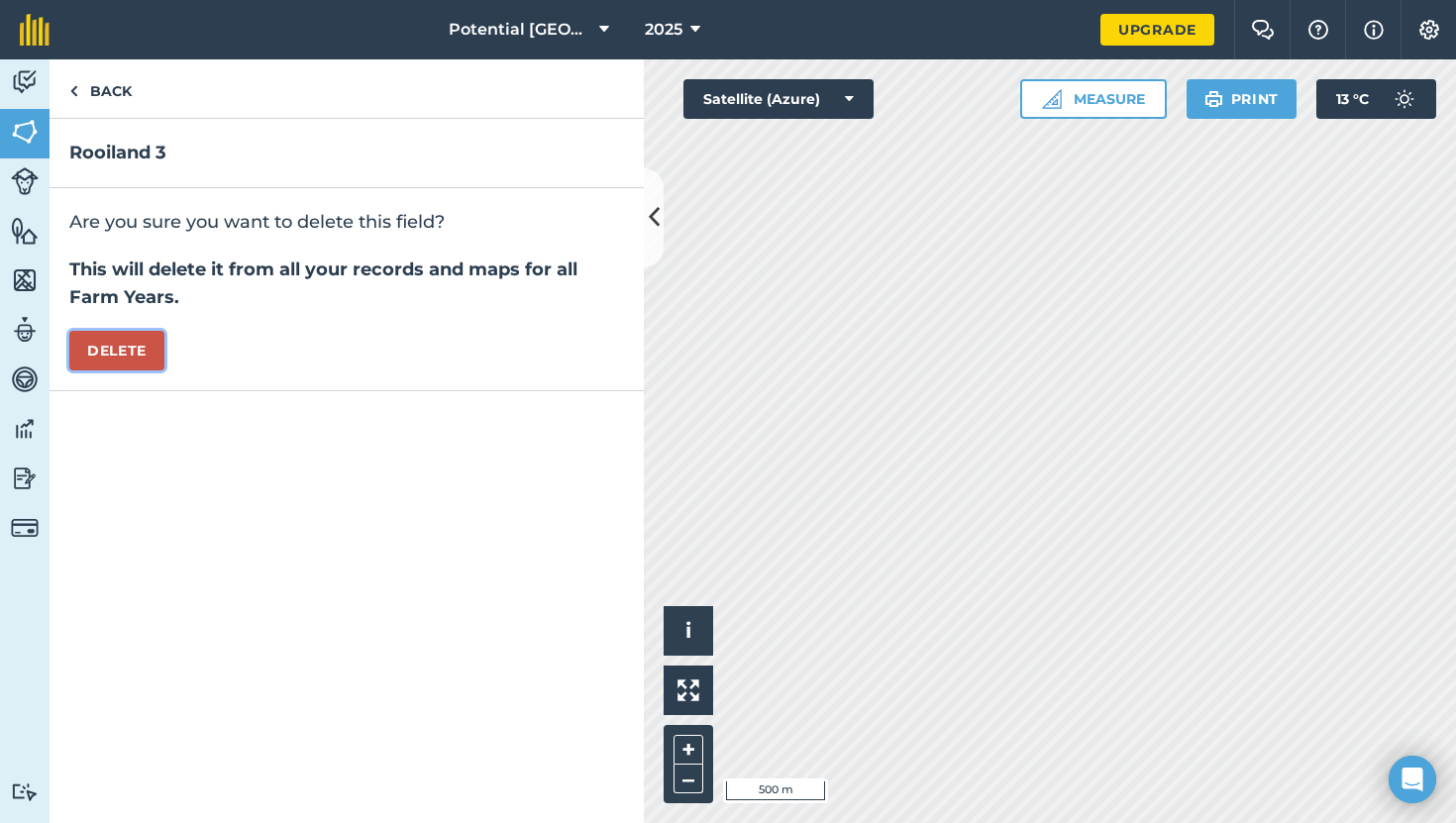 click on "Delete" at bounding box center (117, 351) 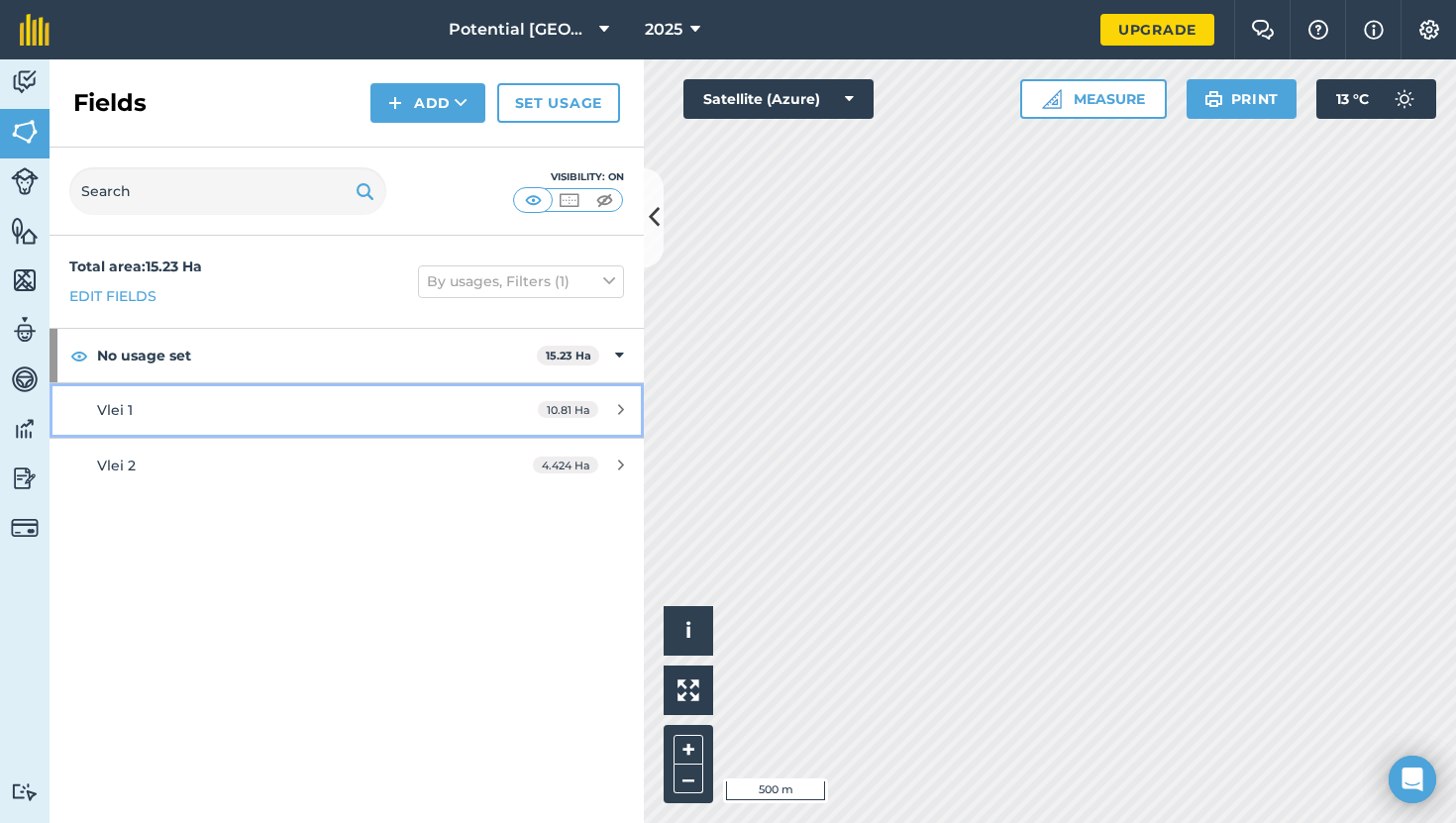 click on "Vlei 1 10.81   Ha" at bounding box center [347, 410] 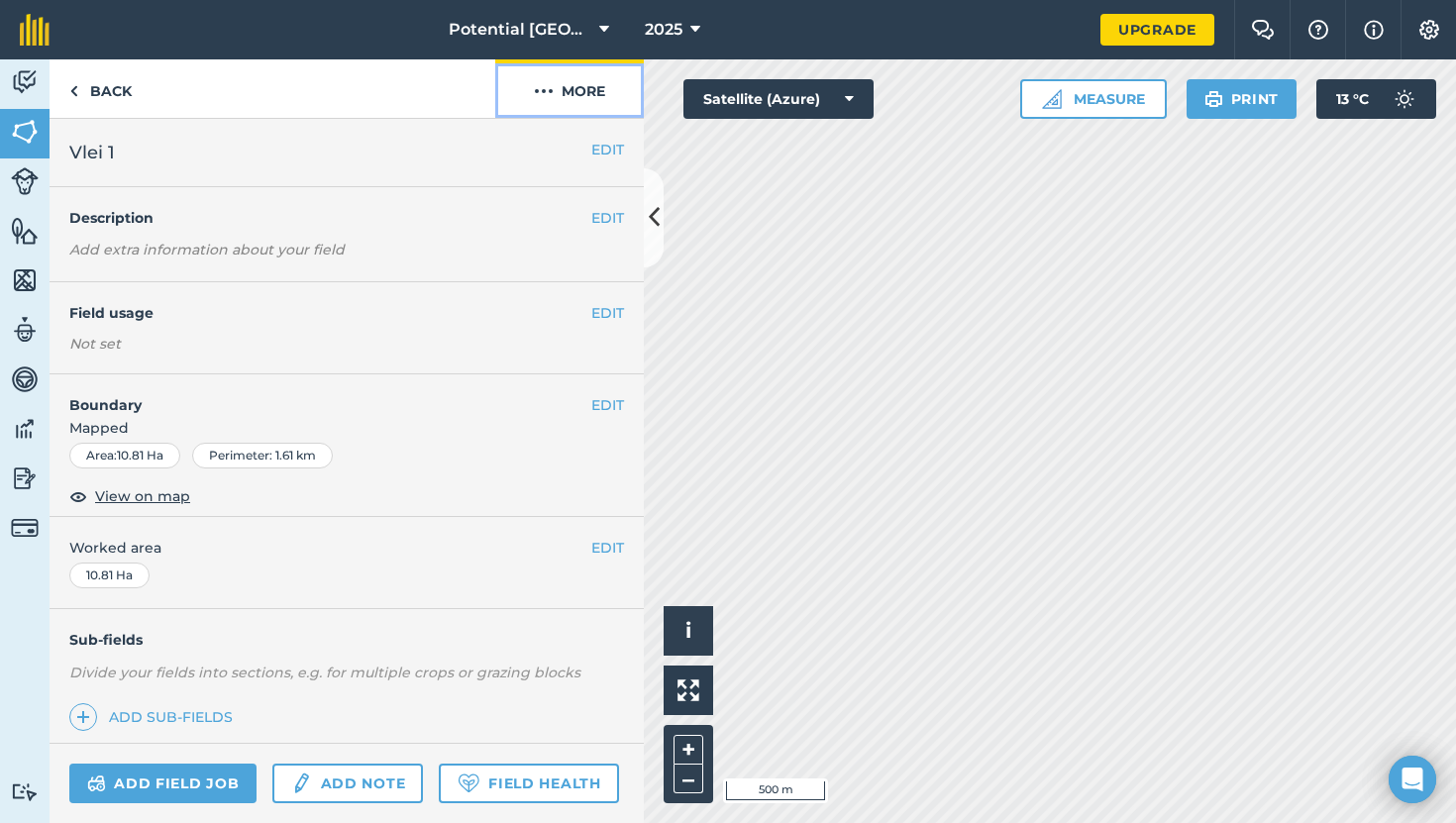 click on "More" at bounding box center (570, 88) 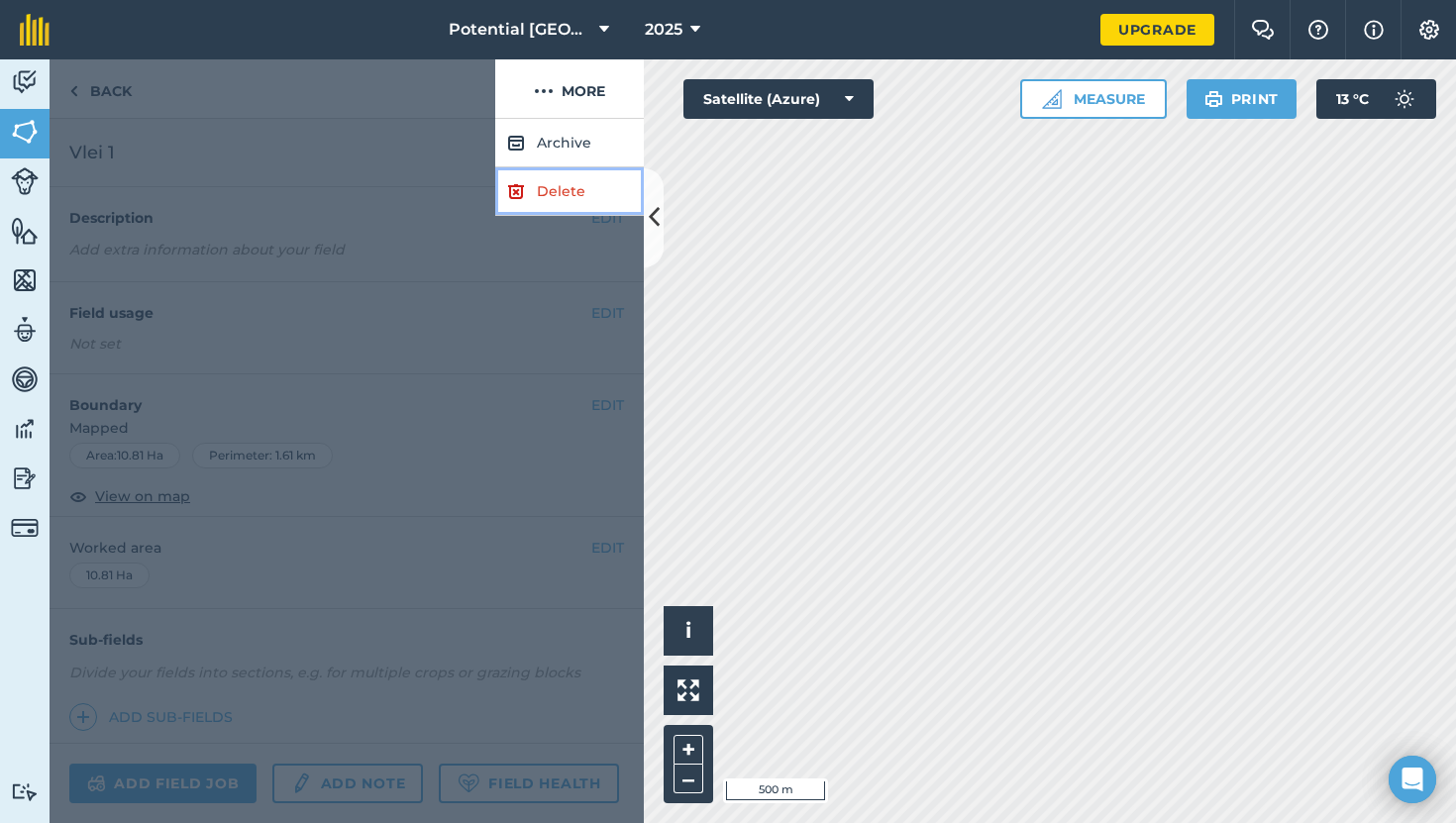 click on "Delete" at bounding box center [570, 191] 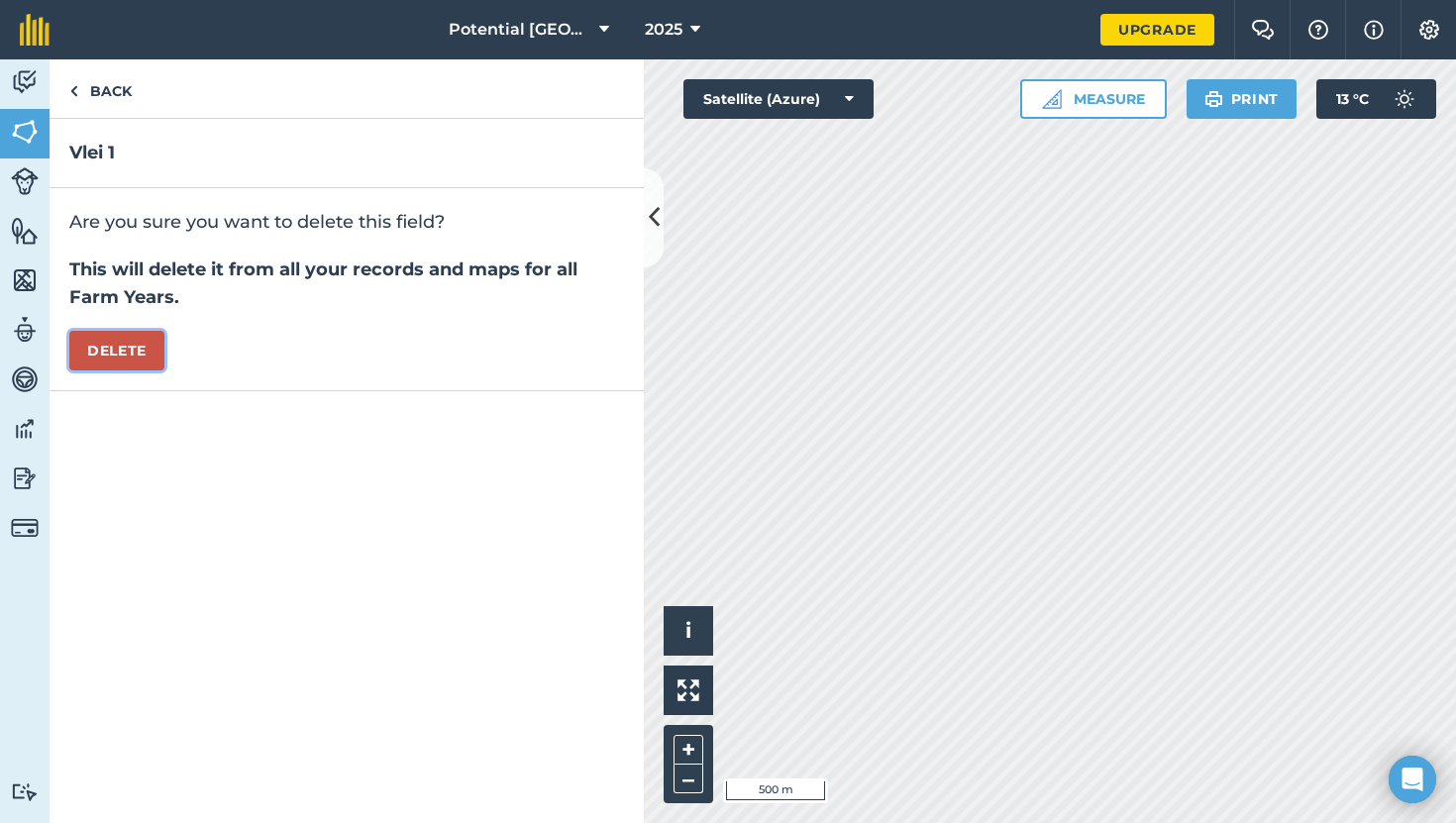 click on "Delete" at bounding box center (117, 351) 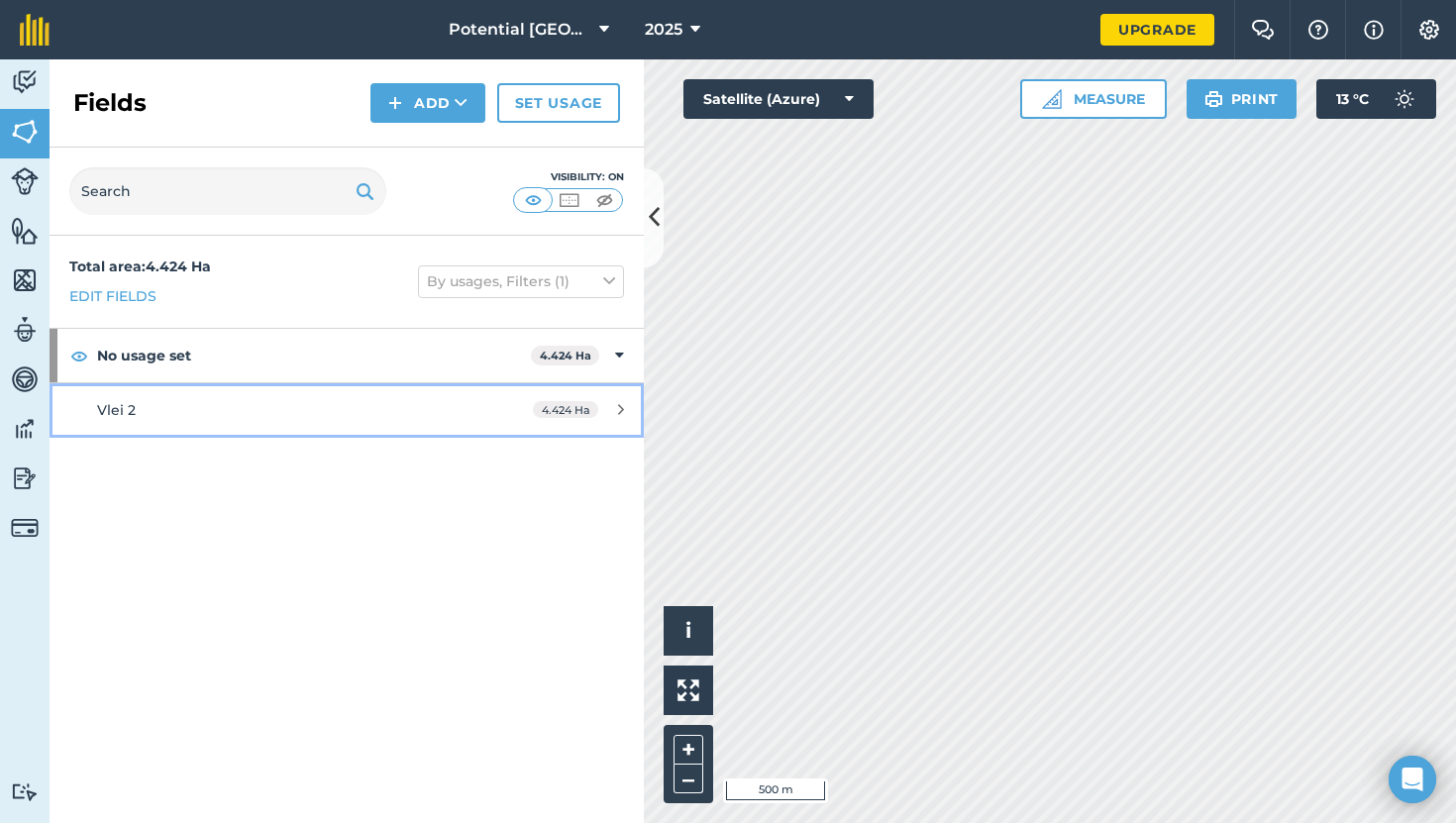 click on "Vlei 2 4.424   Ha" at bounding box center (347, 410) 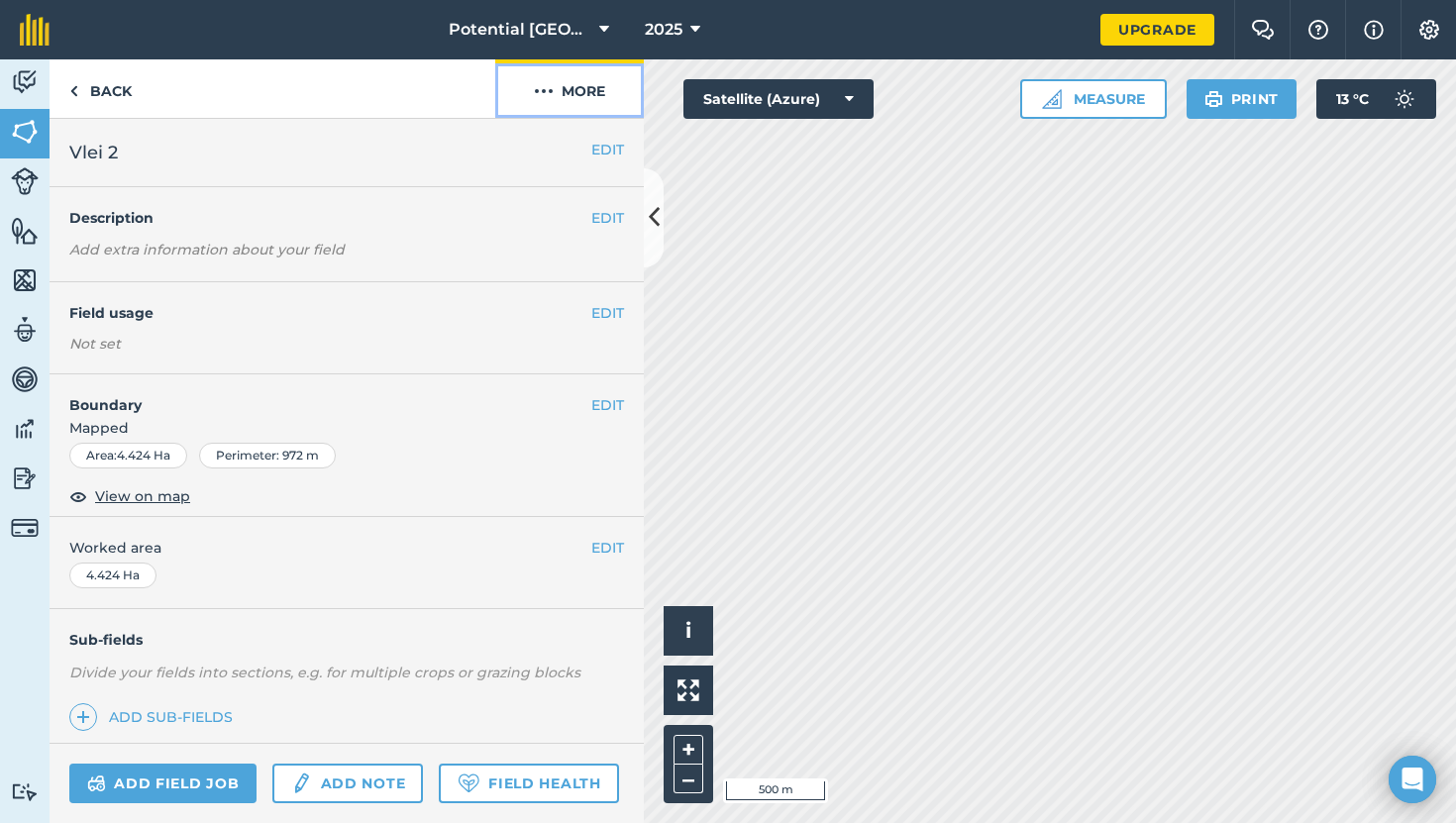 click on "More" at bounding box center (570, 88) 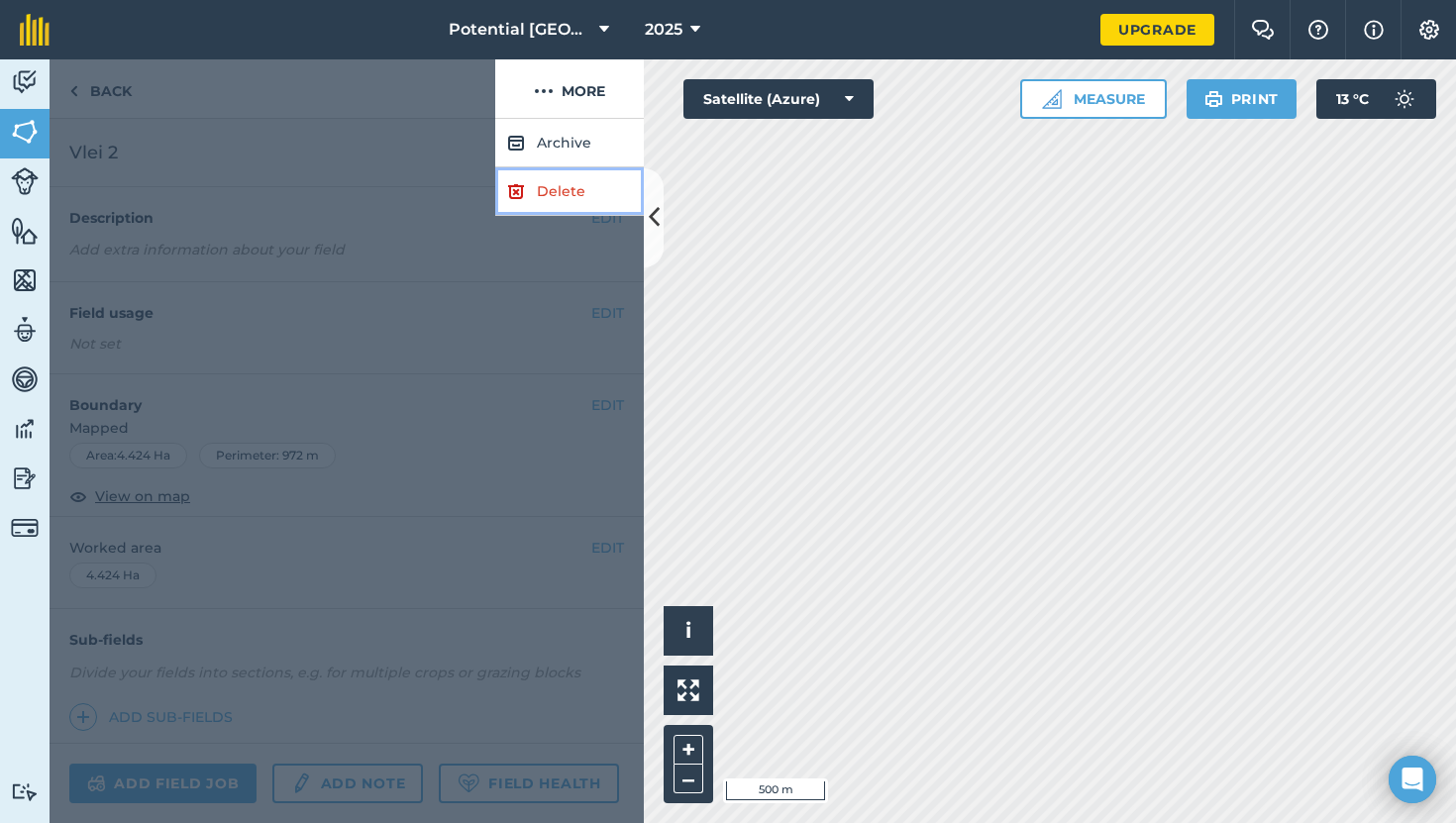 click on "Delete" at bounding box center [570, 191] 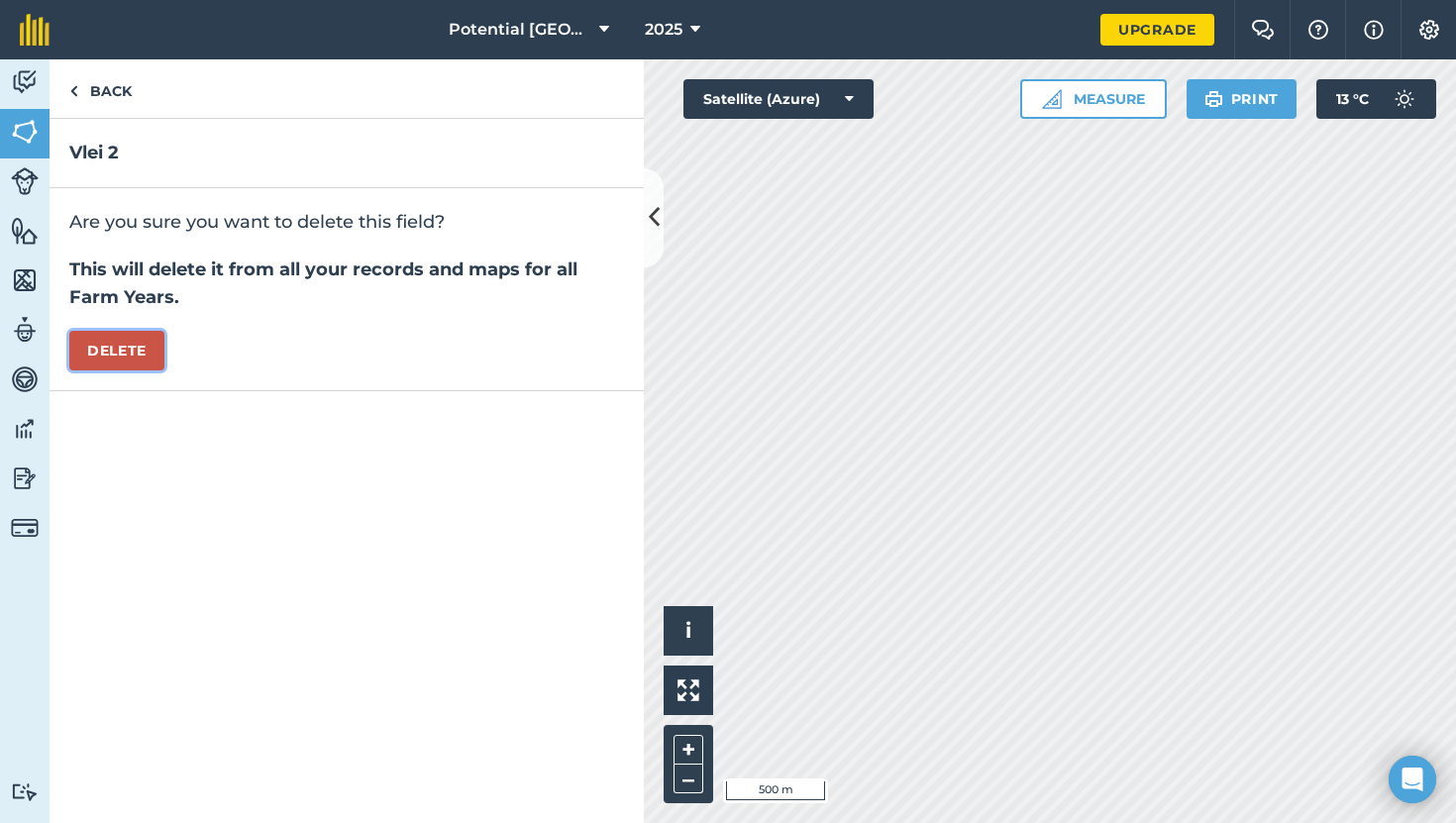 click on "Delete" at bounding box center (117, 351) 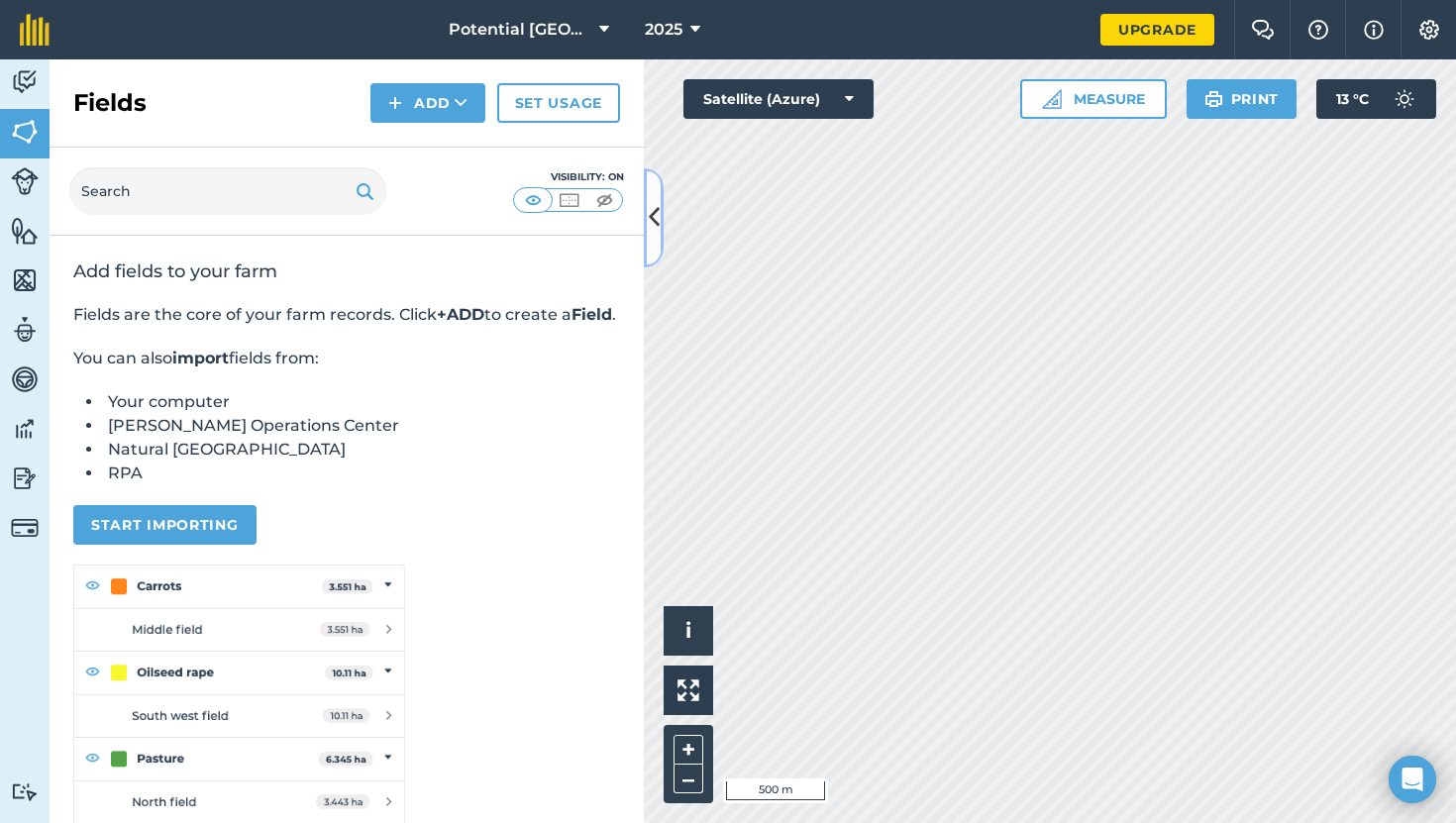 click at bounding box center (654, 217) 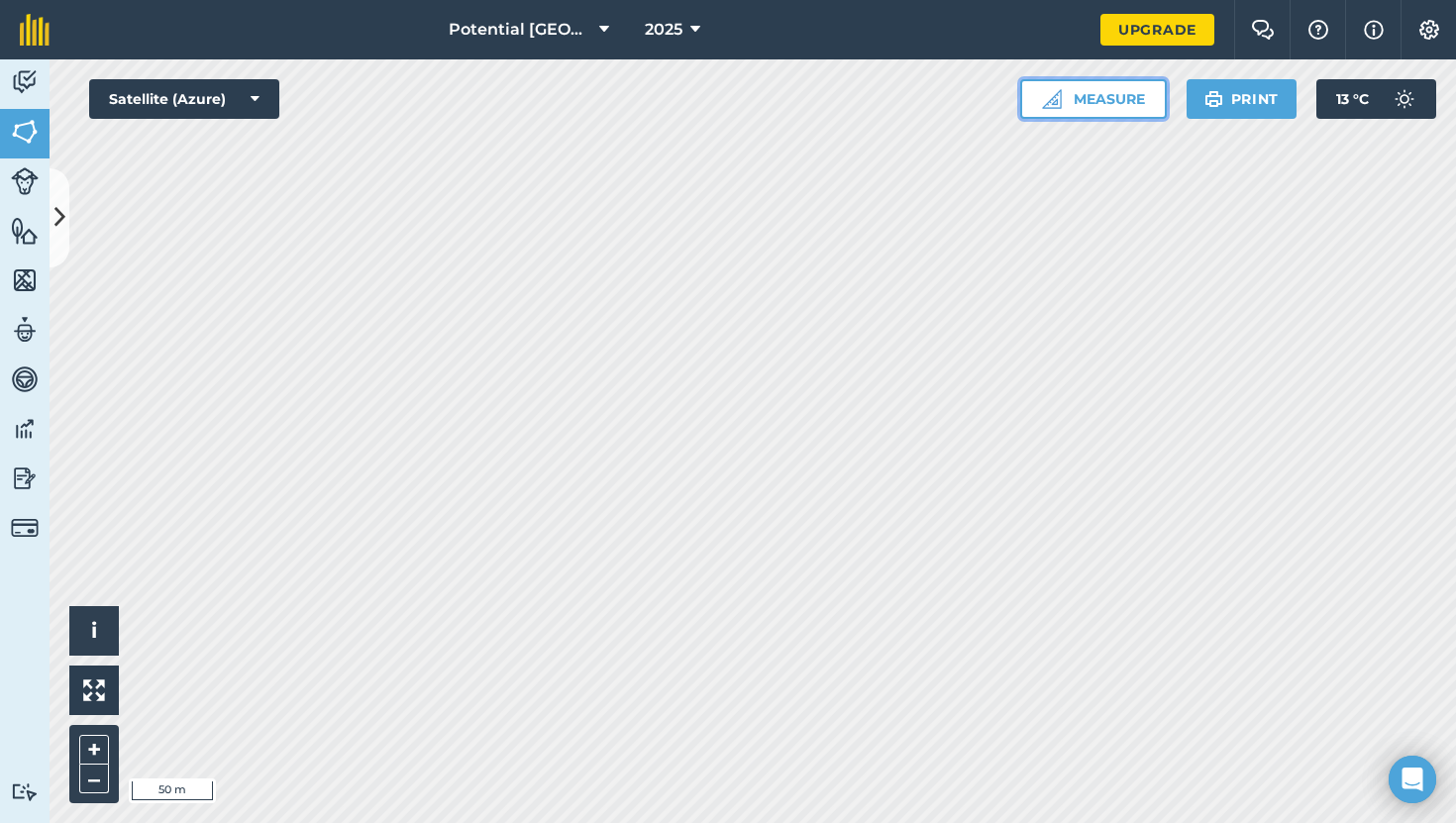 click on "Measure" at bounding box center [1093, 99] 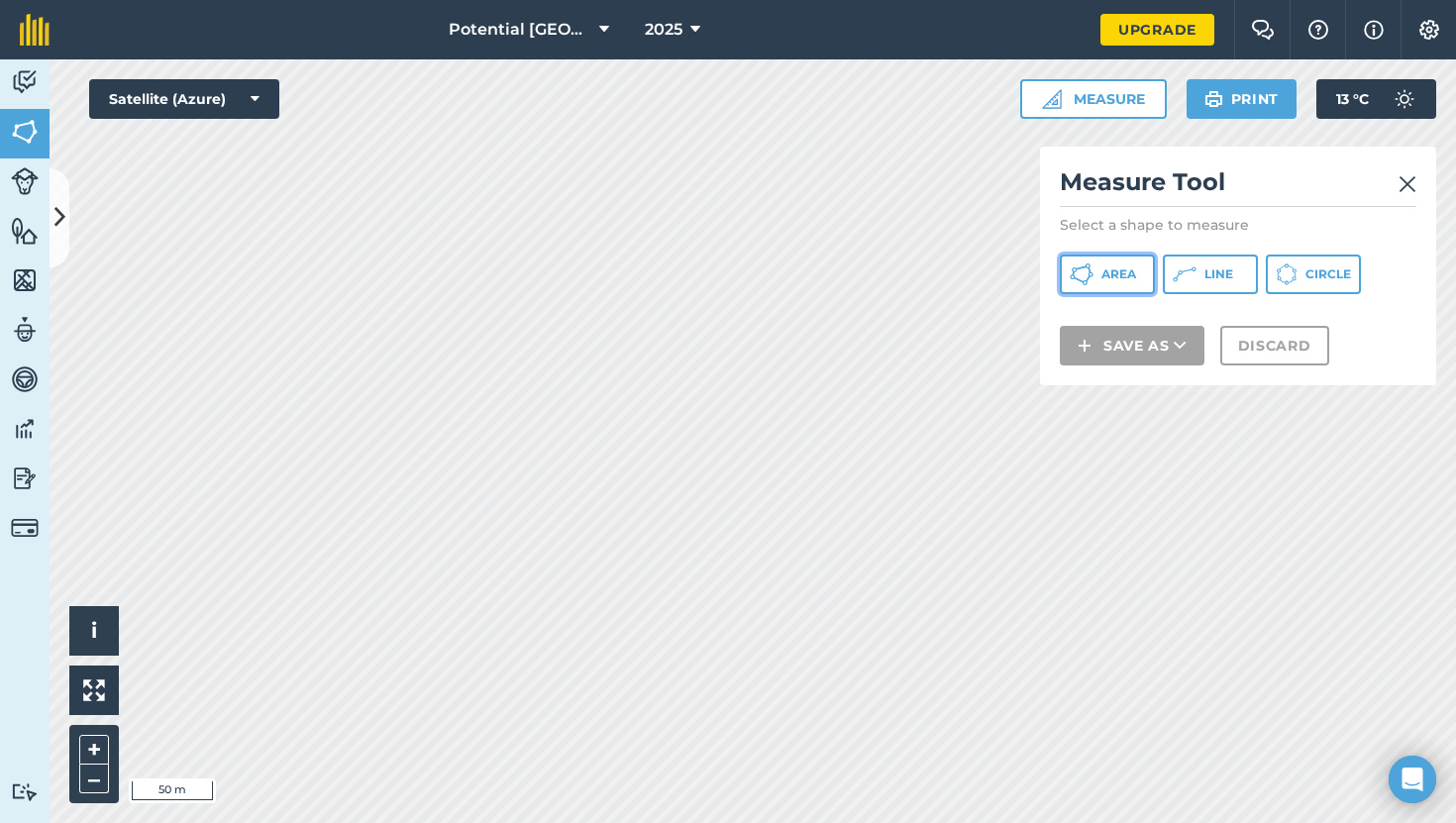 click on "Area" at bounding box center [1118, 274] 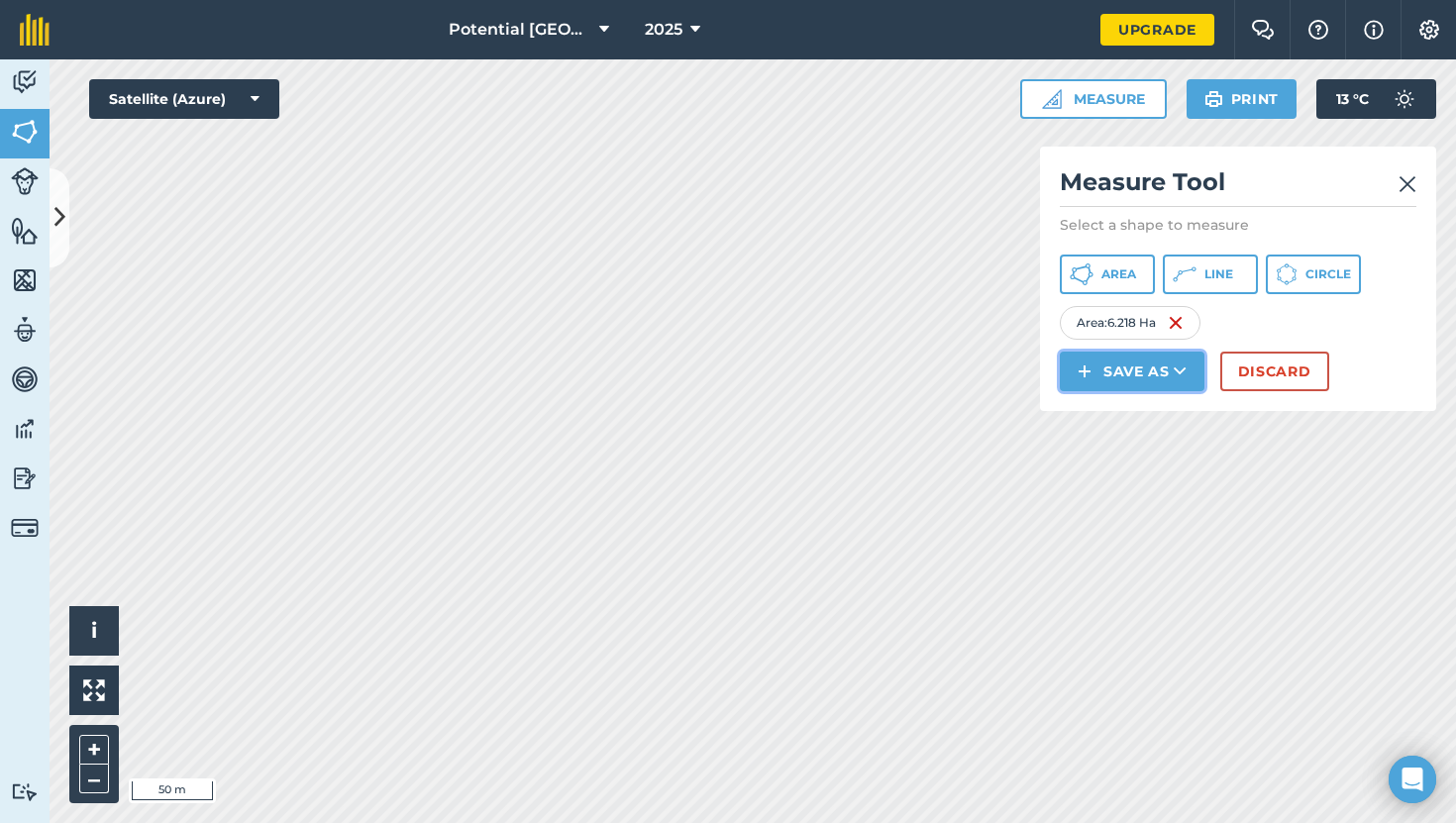 click on "Save as" at bounding box center (1132, 371) 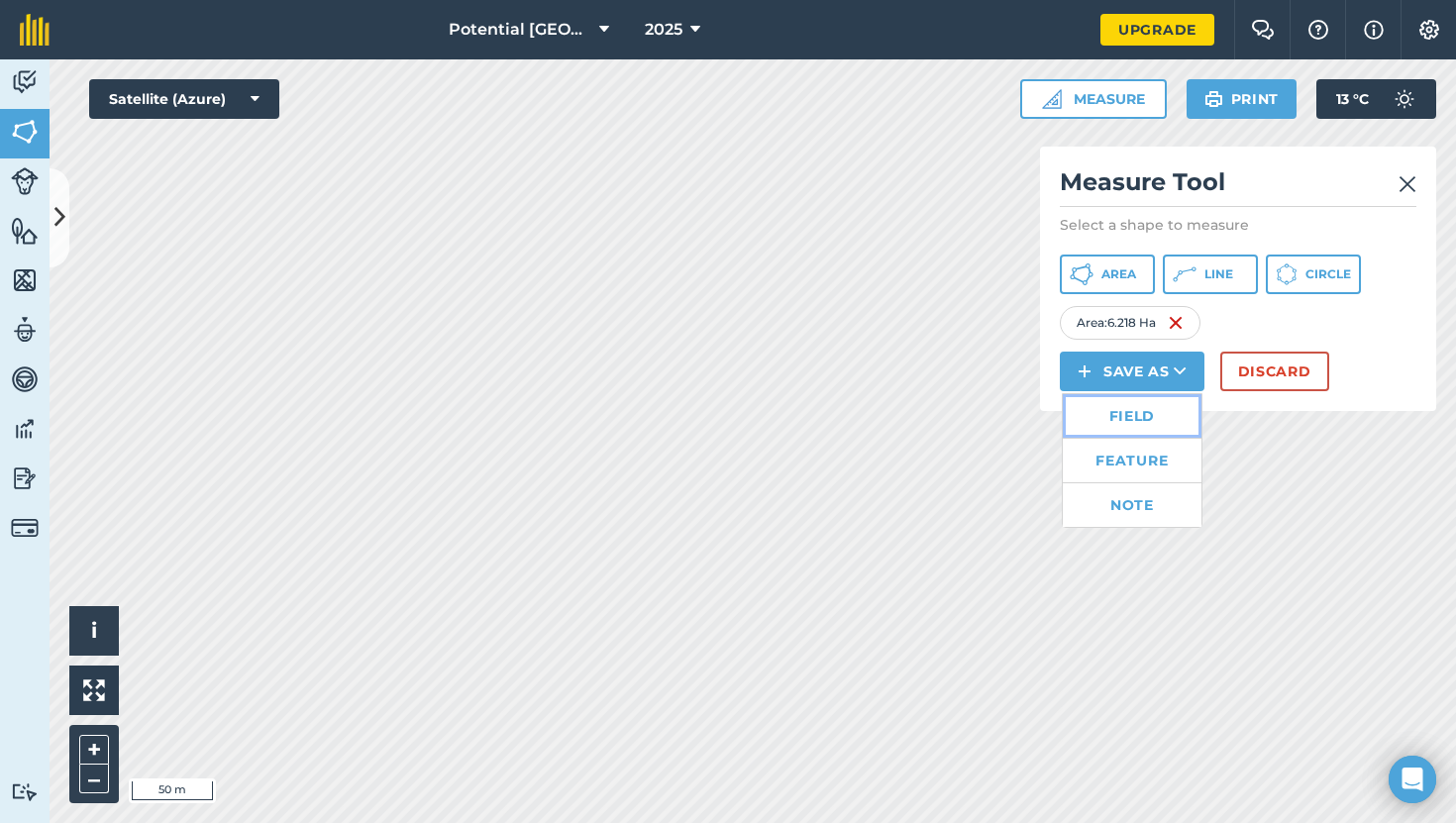 click on "Field" at bounding box center [1132, 416] 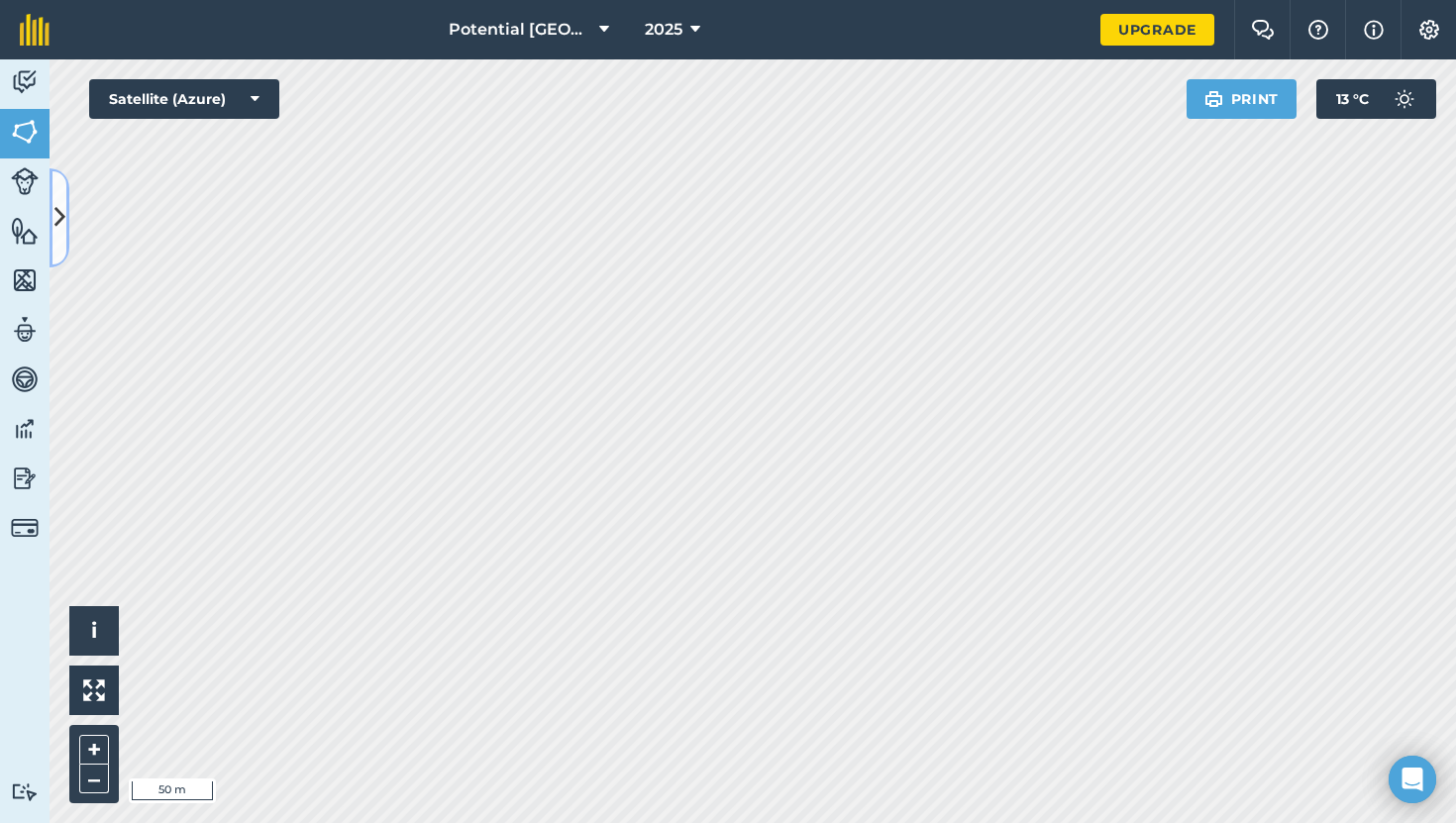 click at bounding box center (59, 218) 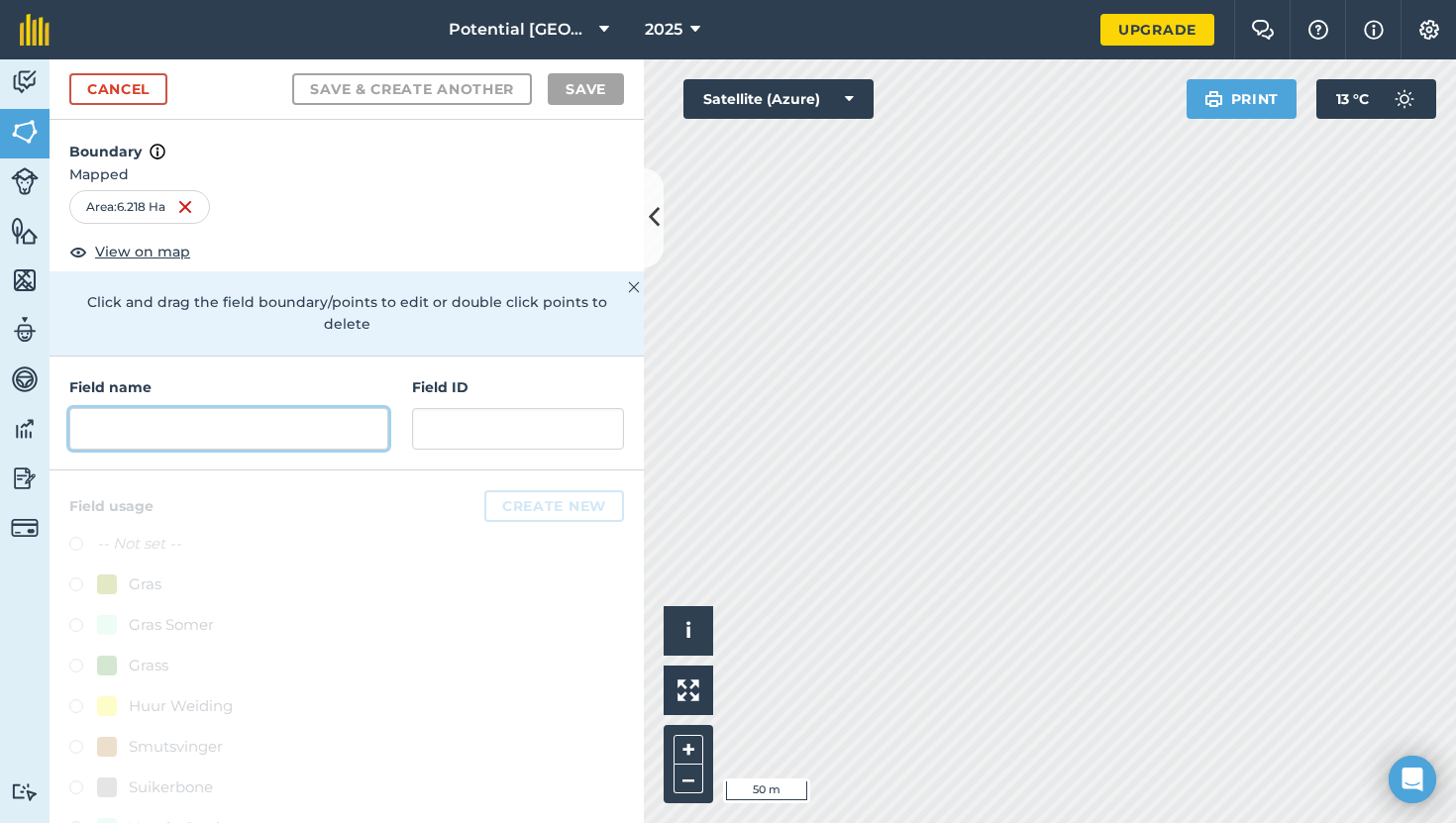 click at bounding box center (229, 429) 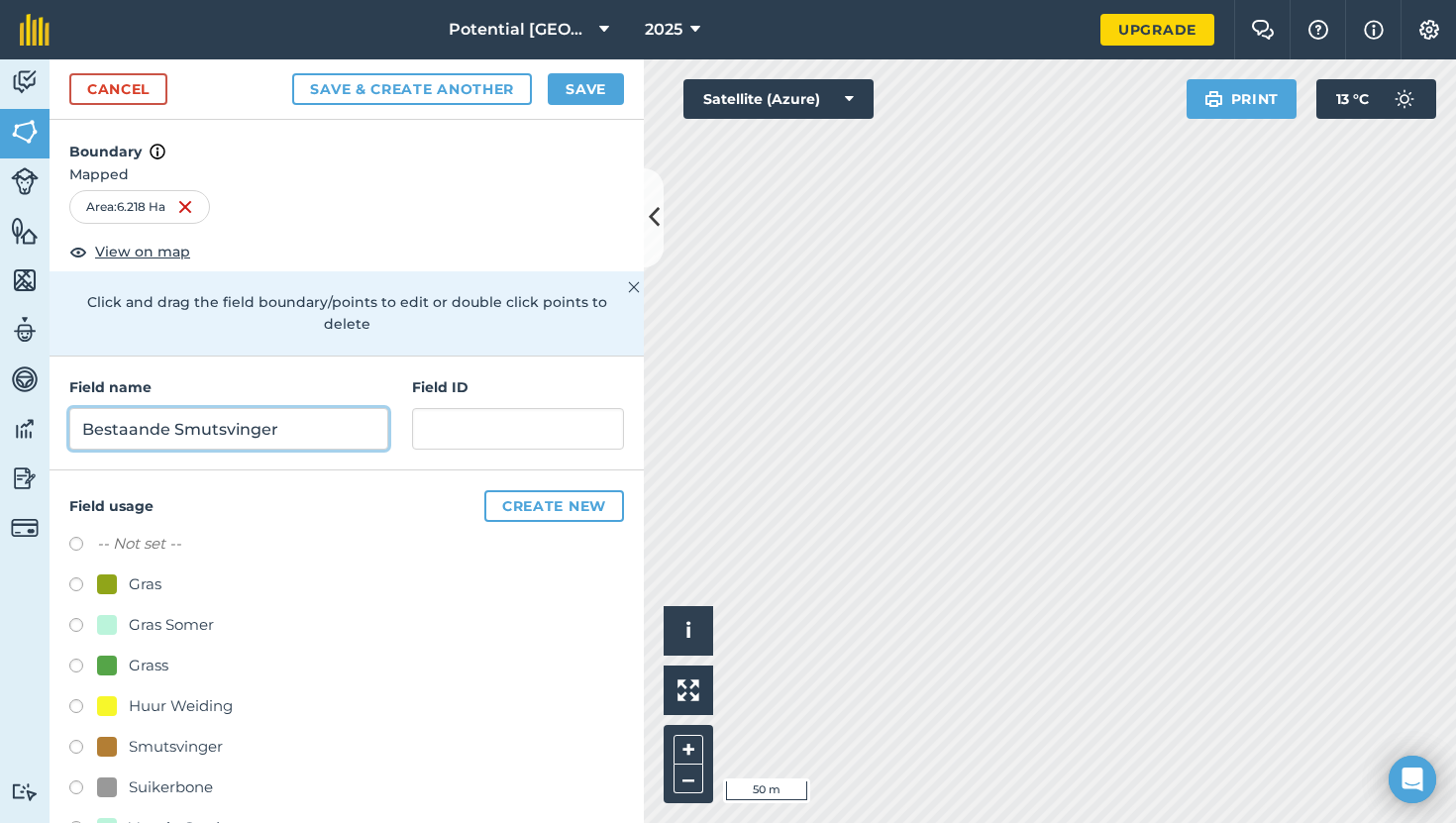 type on "Bestaande Smutsvinger" 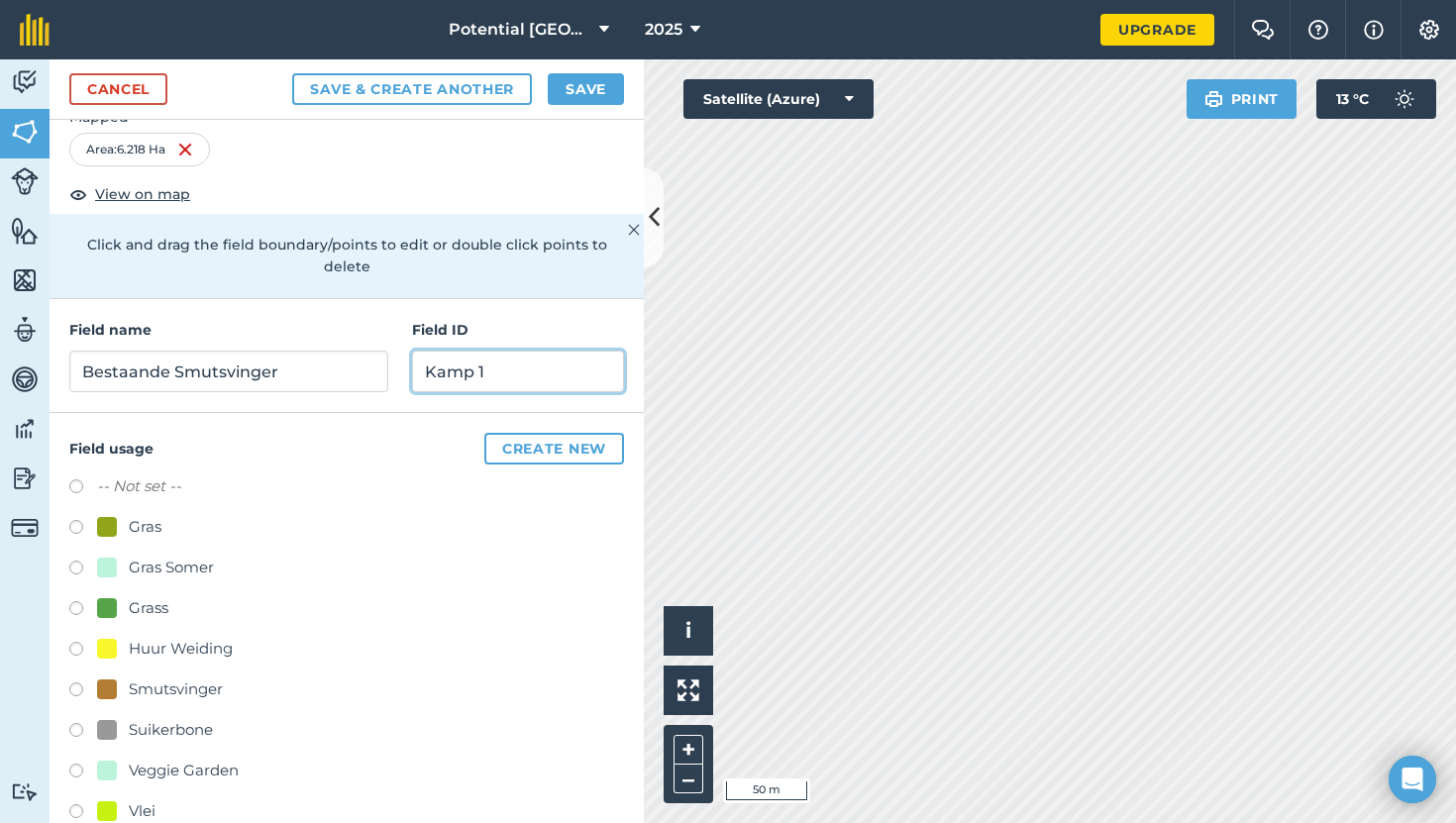 scroll, scrollTop: 73, scrollLeft: 0, axis: vertical 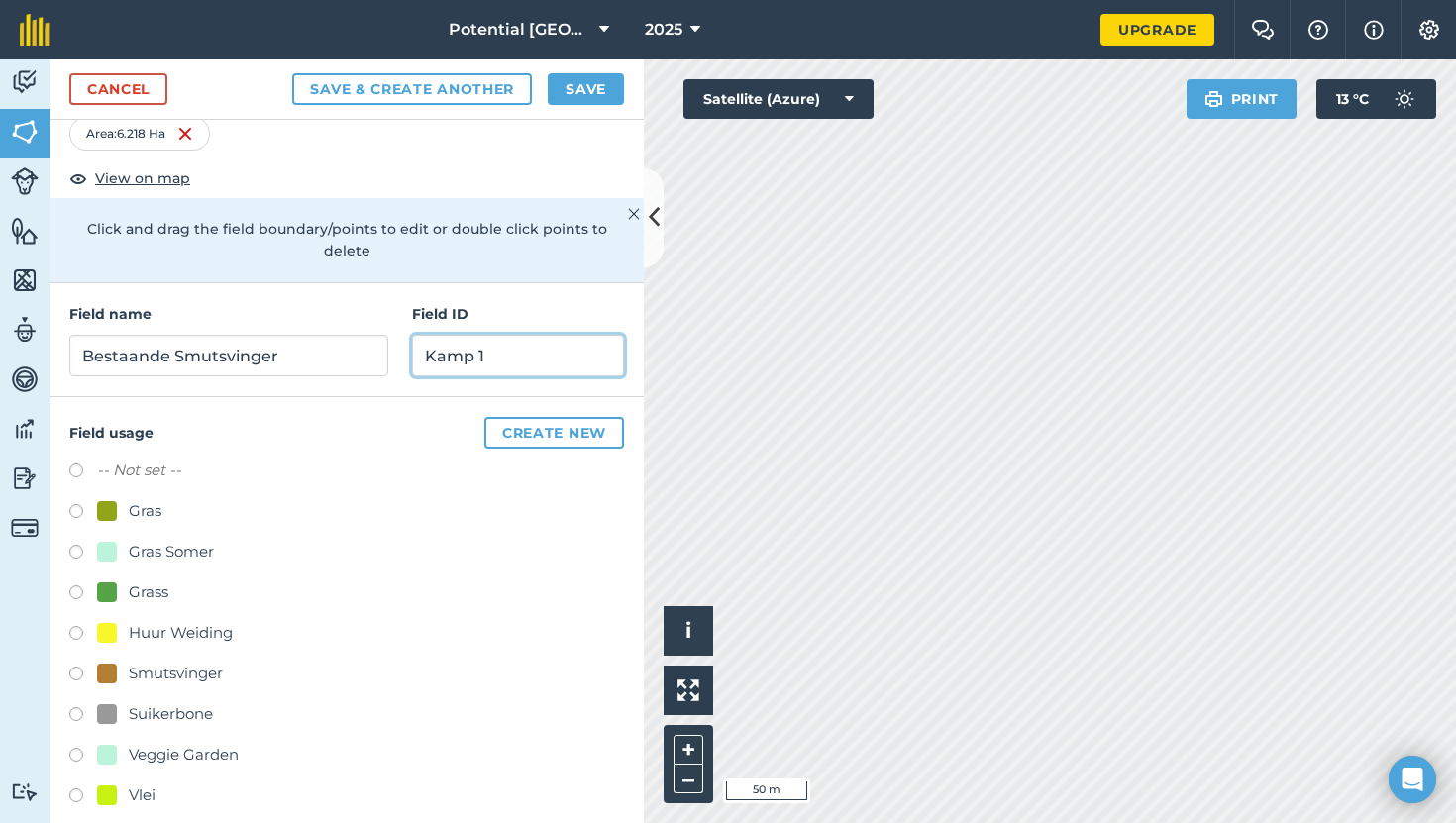 type on "Kamp 1" 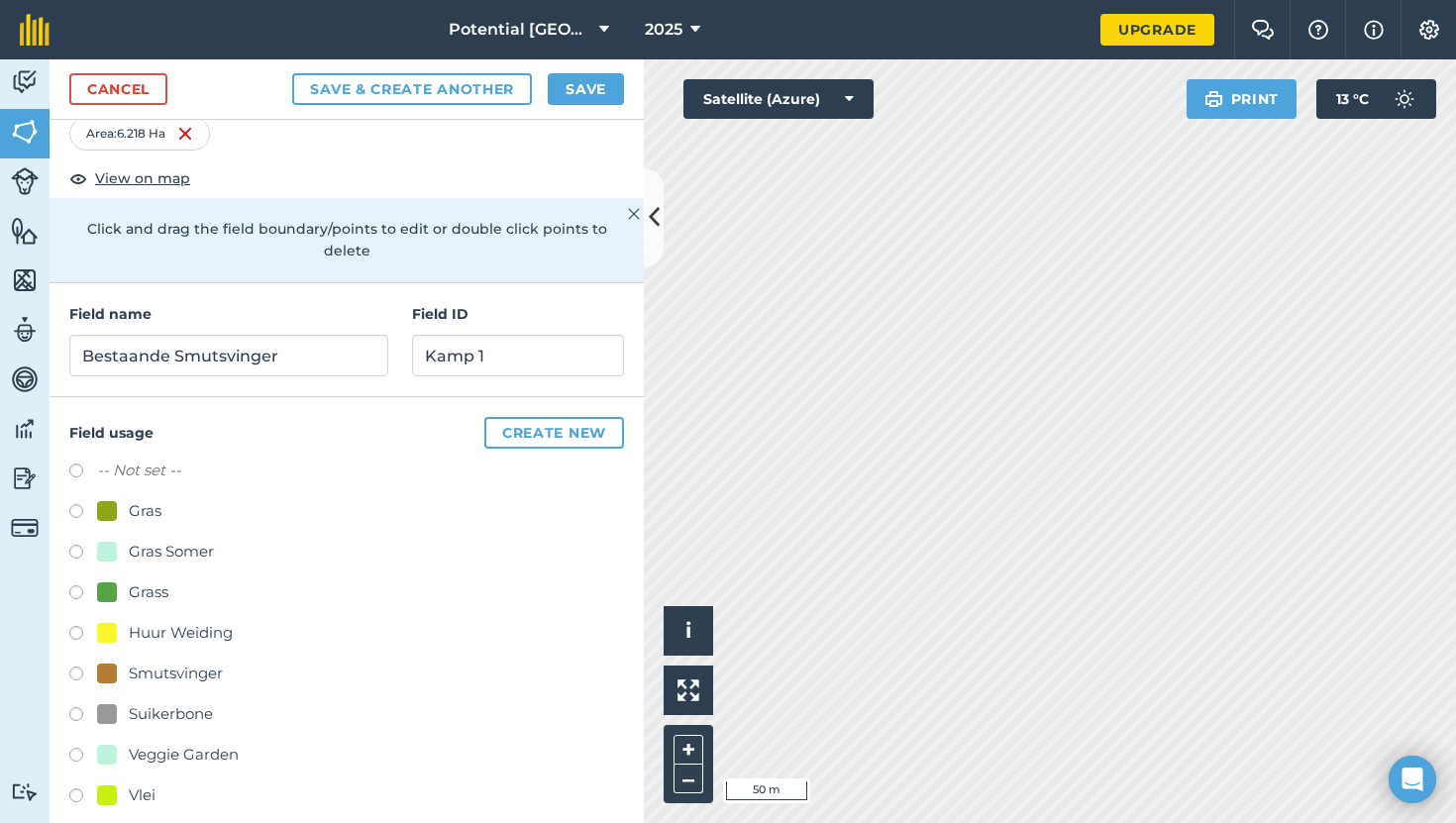 click at bounding box center [83, 514] 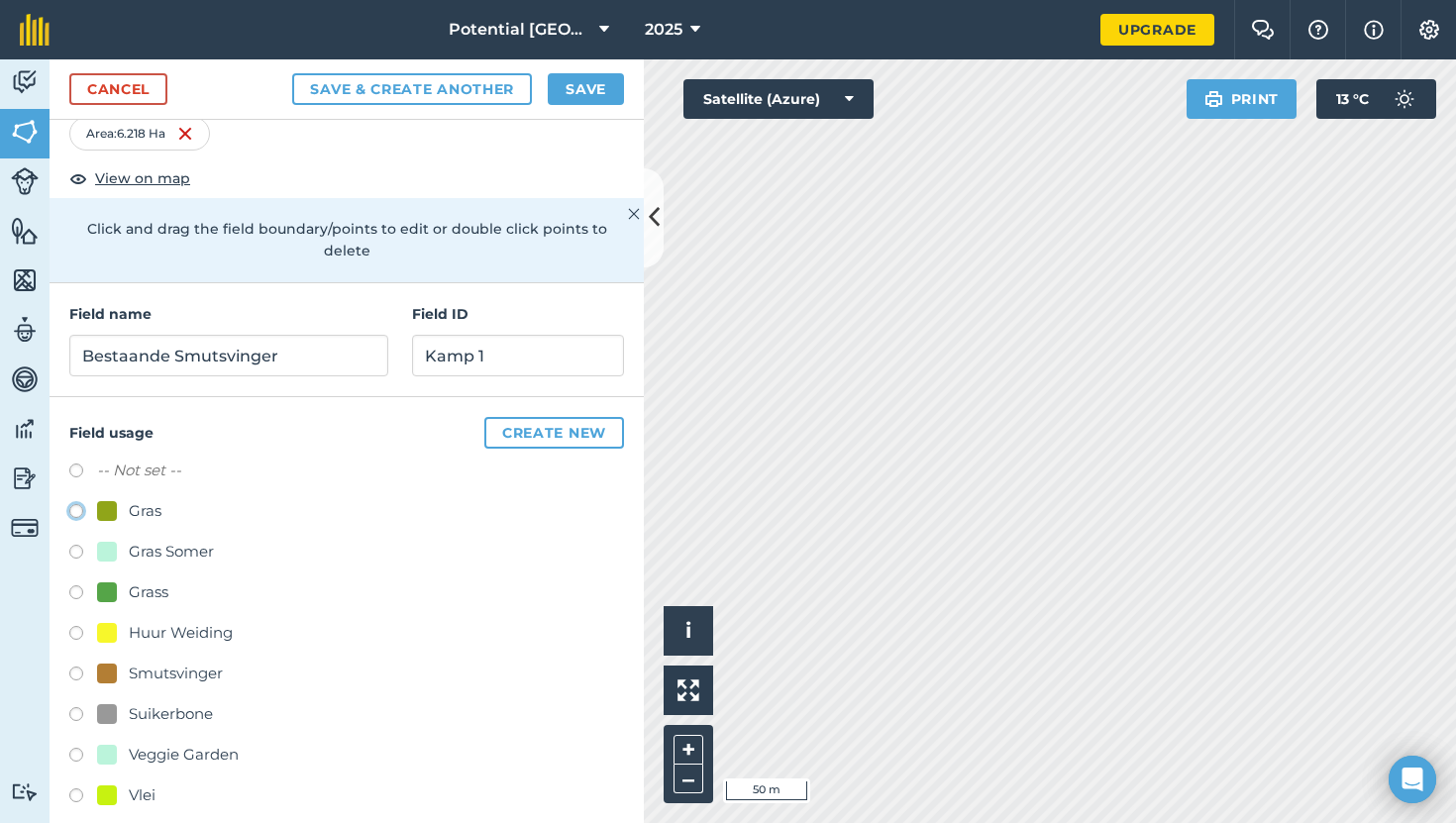 click on "Gras" at bounding box center (-9828, 510) 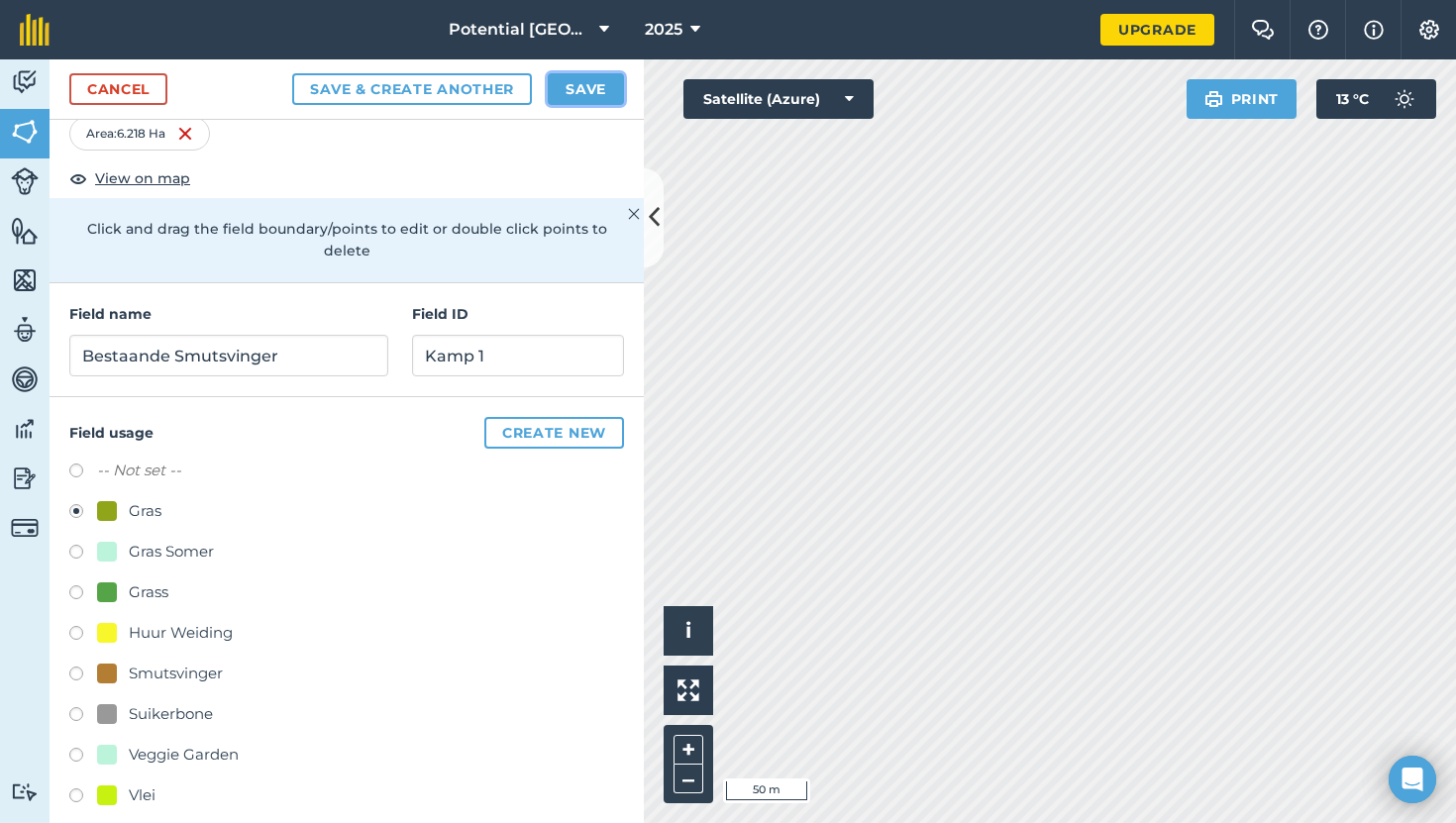 click on "Save" at bounding box center (585, 89) 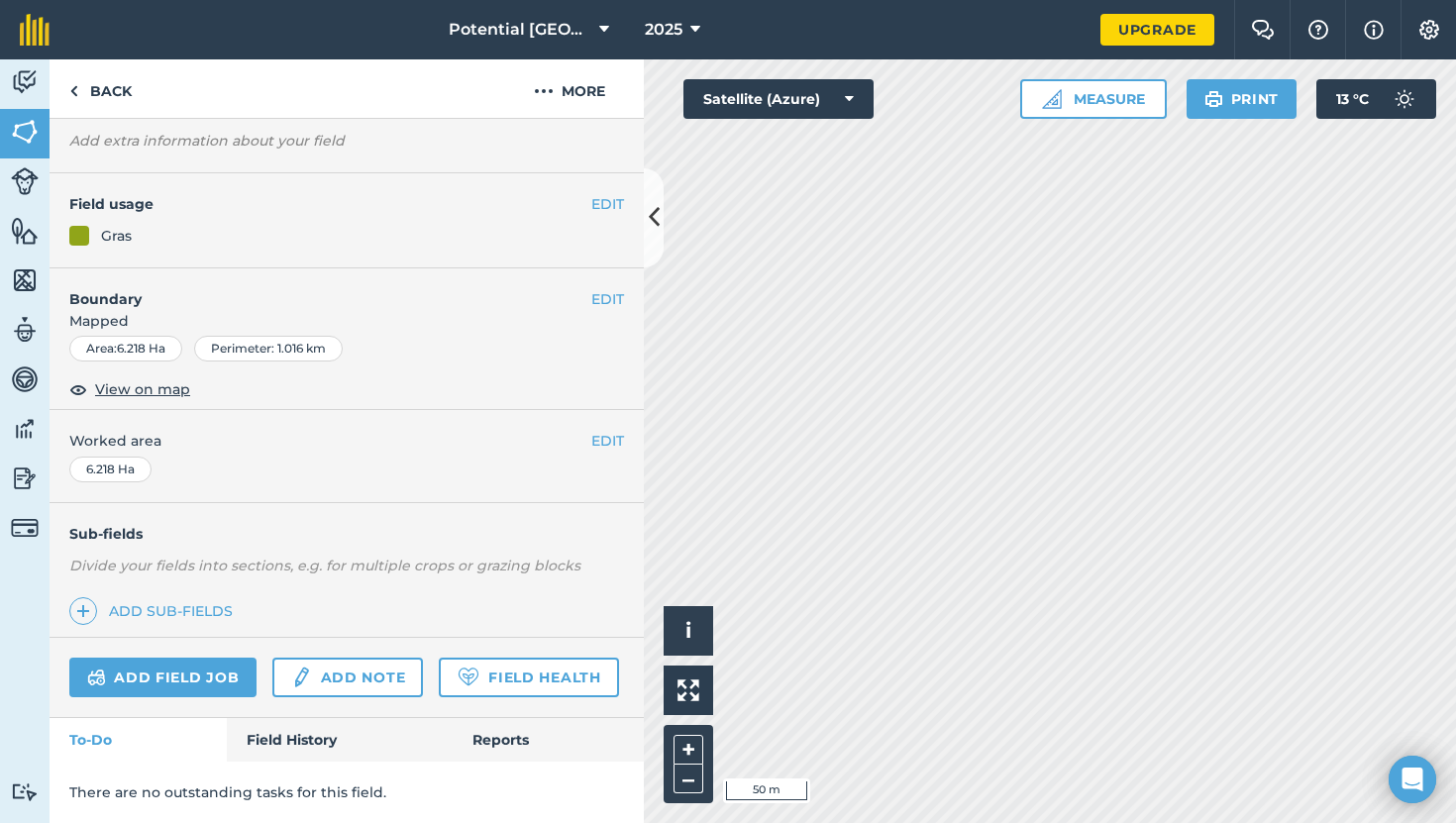 scroll, scrollTop: 0, scrollLeft: 0, axis: both 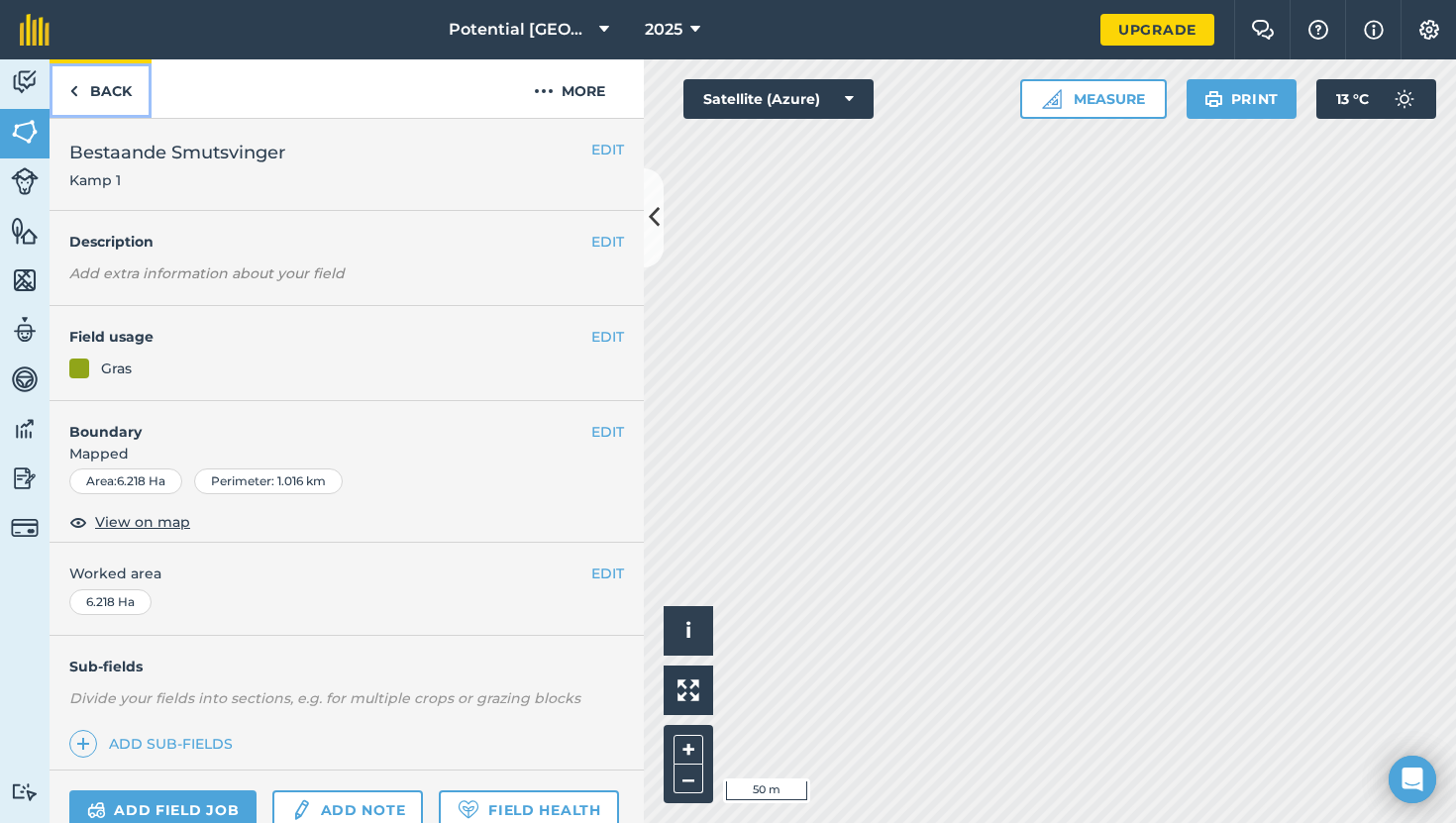 click at bounding box center (73, 91) 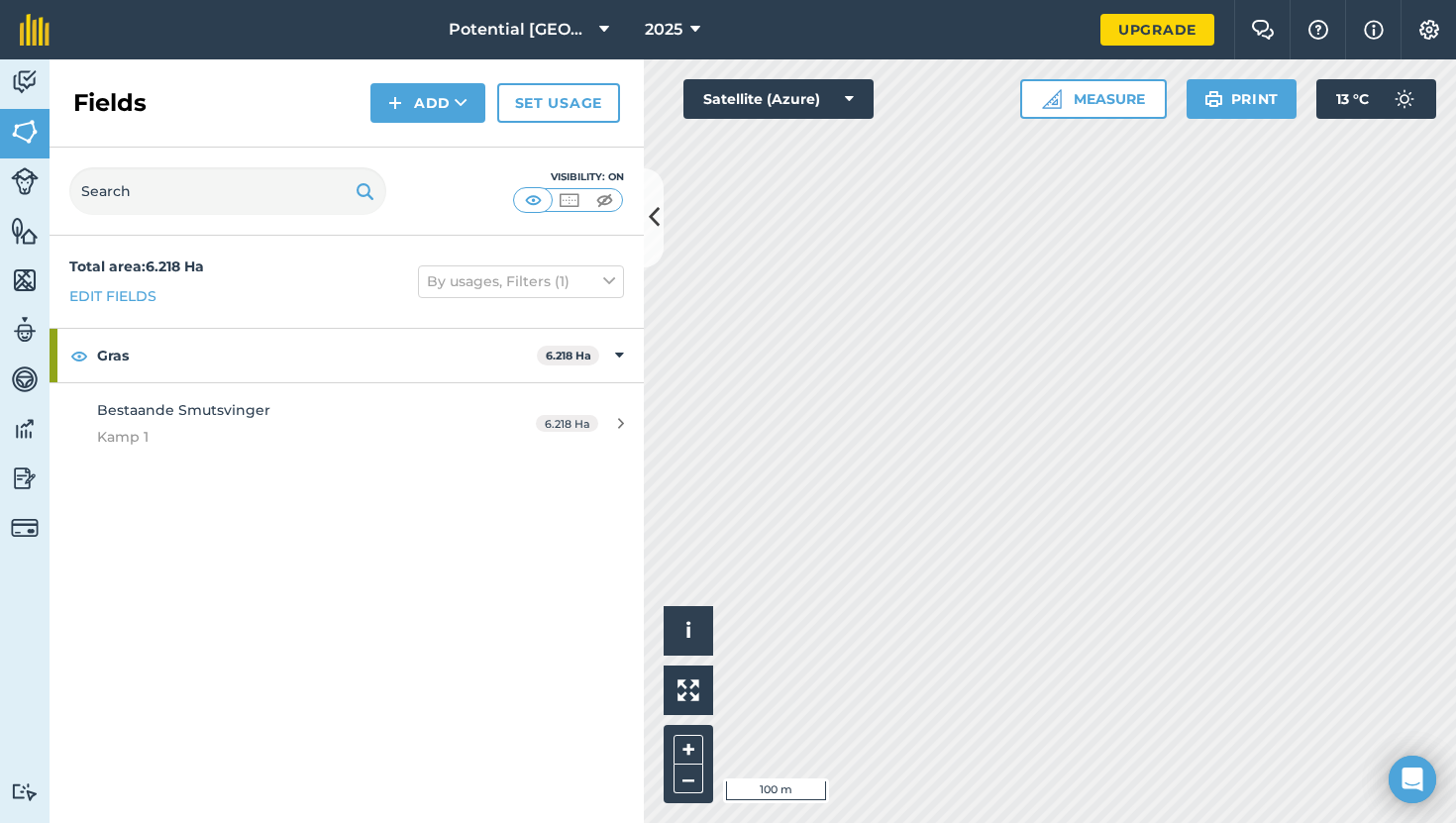 click on "Click to start drawing i © 2025 TomTom, Microsoft 100 m + – Satellite (Azure) Measure Print 13   ° C" at bounding box center (1050, 441) 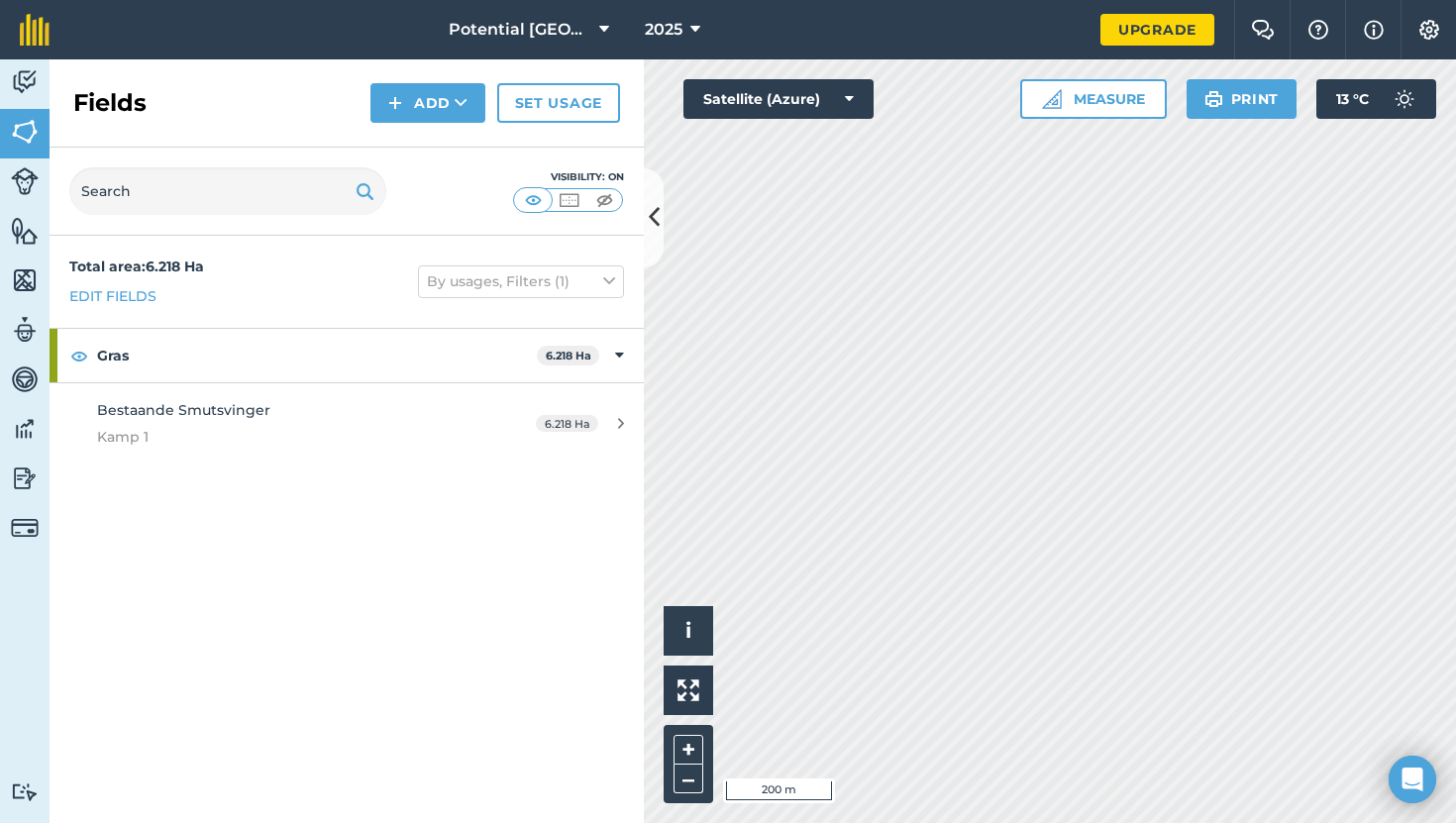 click on "Potential Huurgrond 2023 2025 Upgrade Farm Chat Help Info Settings Map printing is not available on our free plan Please upgrade to our Essentials, Plus or Pro plan to access this feature. Activity Fields Livestock Features Maps Team Vehicles Data Reporting Billing Tutorials Tutorials Fields   Add   Set usage Visibility: On Total area :  6.218   Ha Edit fields By usages, Filters (1) Gras 6.218   Ha Bestaande Smutsvinger  Kamp 1 6.218   Ha Click to start drawing i © 2025 TomTom, Microsoft 200 m + – Satellite (Azure) Measure Print 13   ° C" at bounding box center (728, 411) 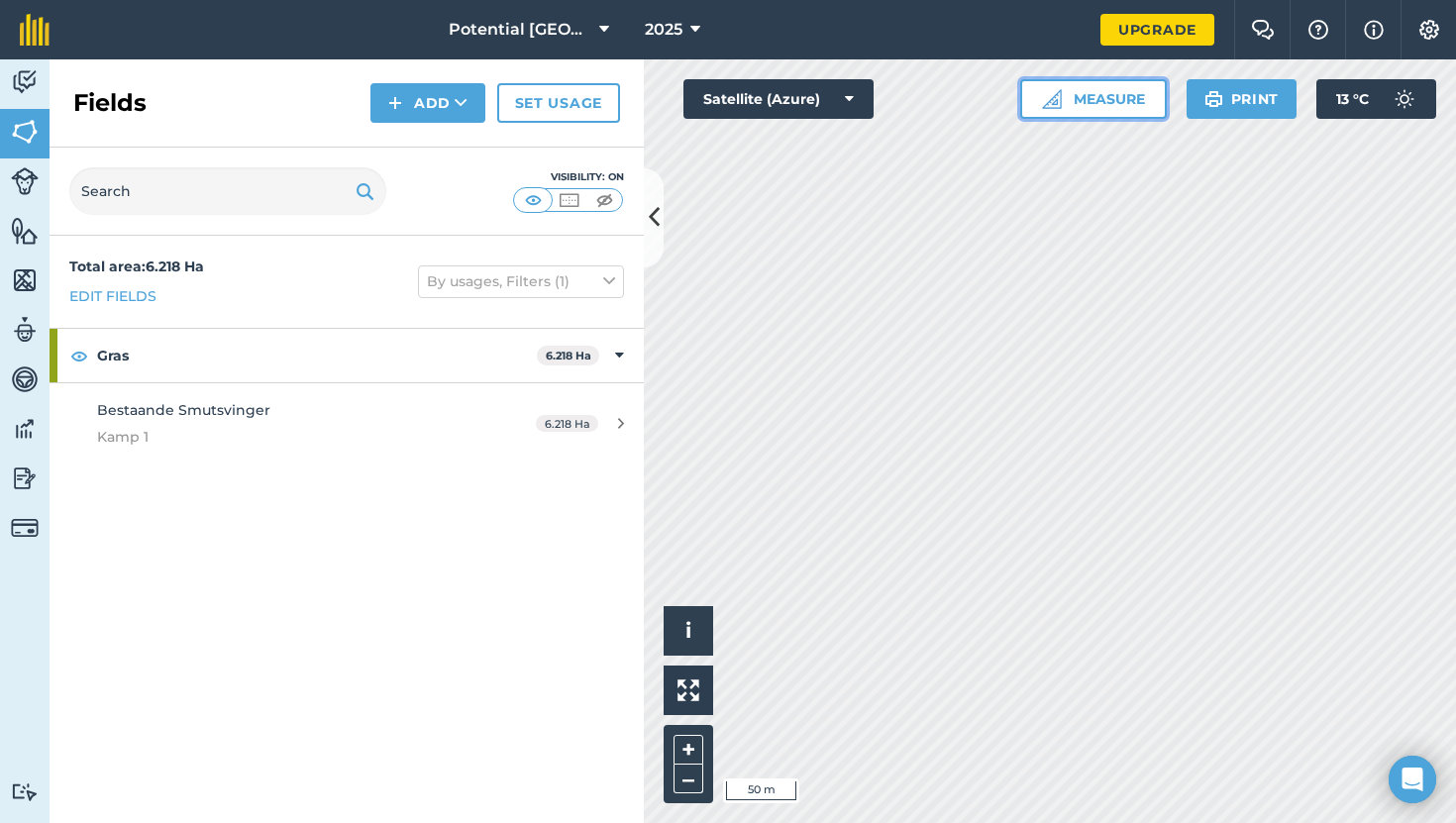 click on "Measure" at bounding box center [1093, 99] 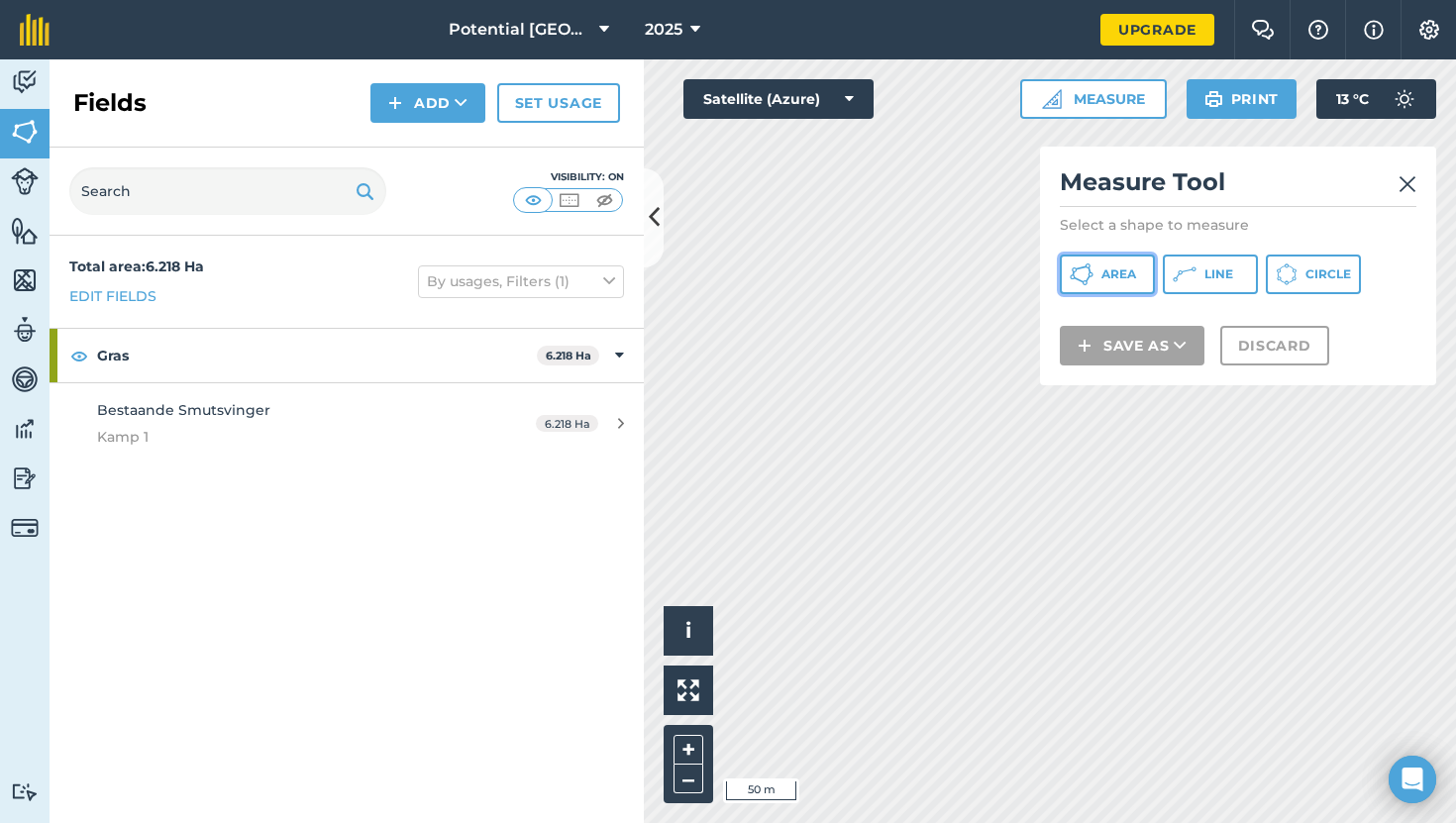 click on "Area" at bounding box center [1118, 274] 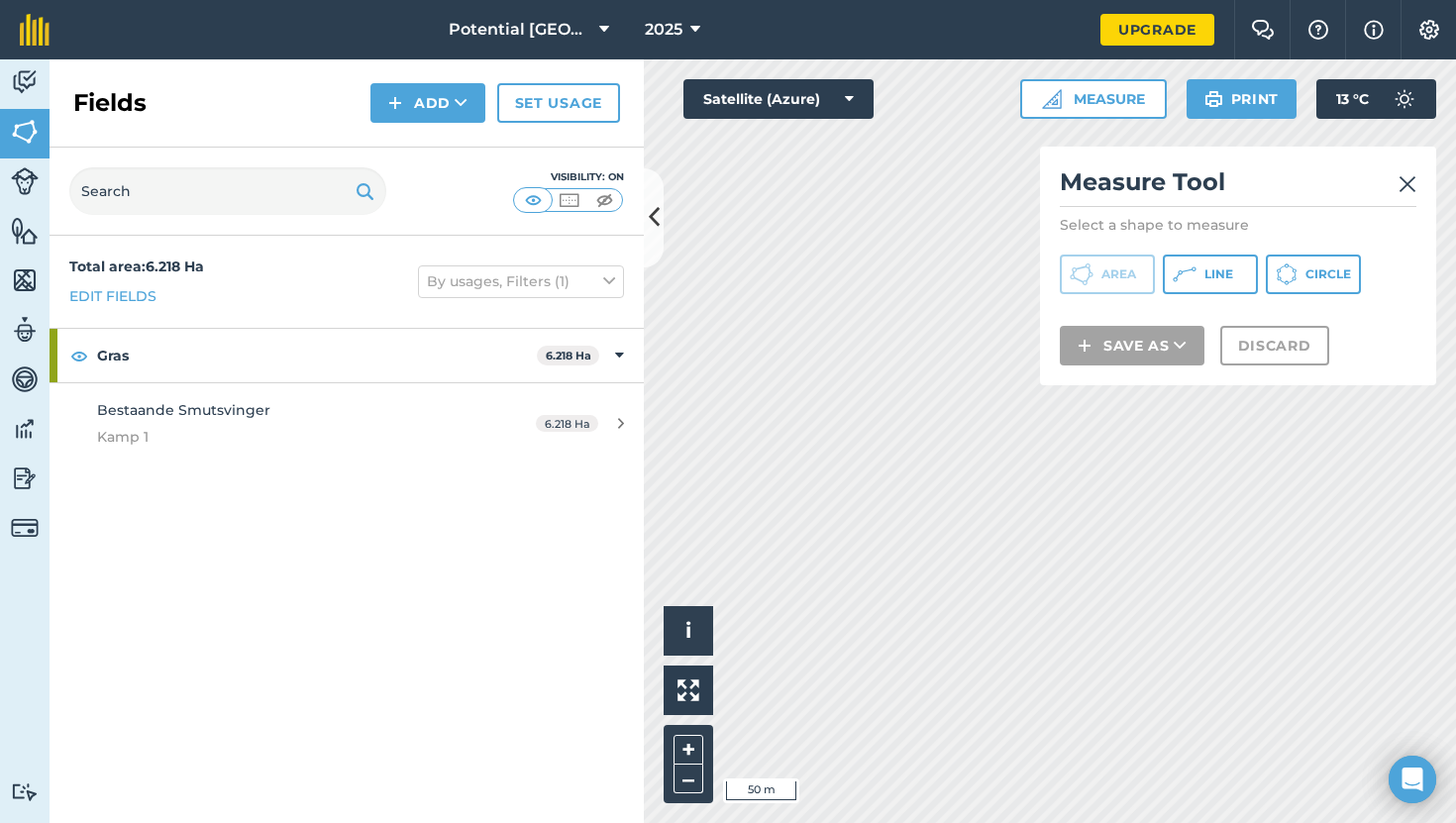 click at bounding box center (1407, 184) 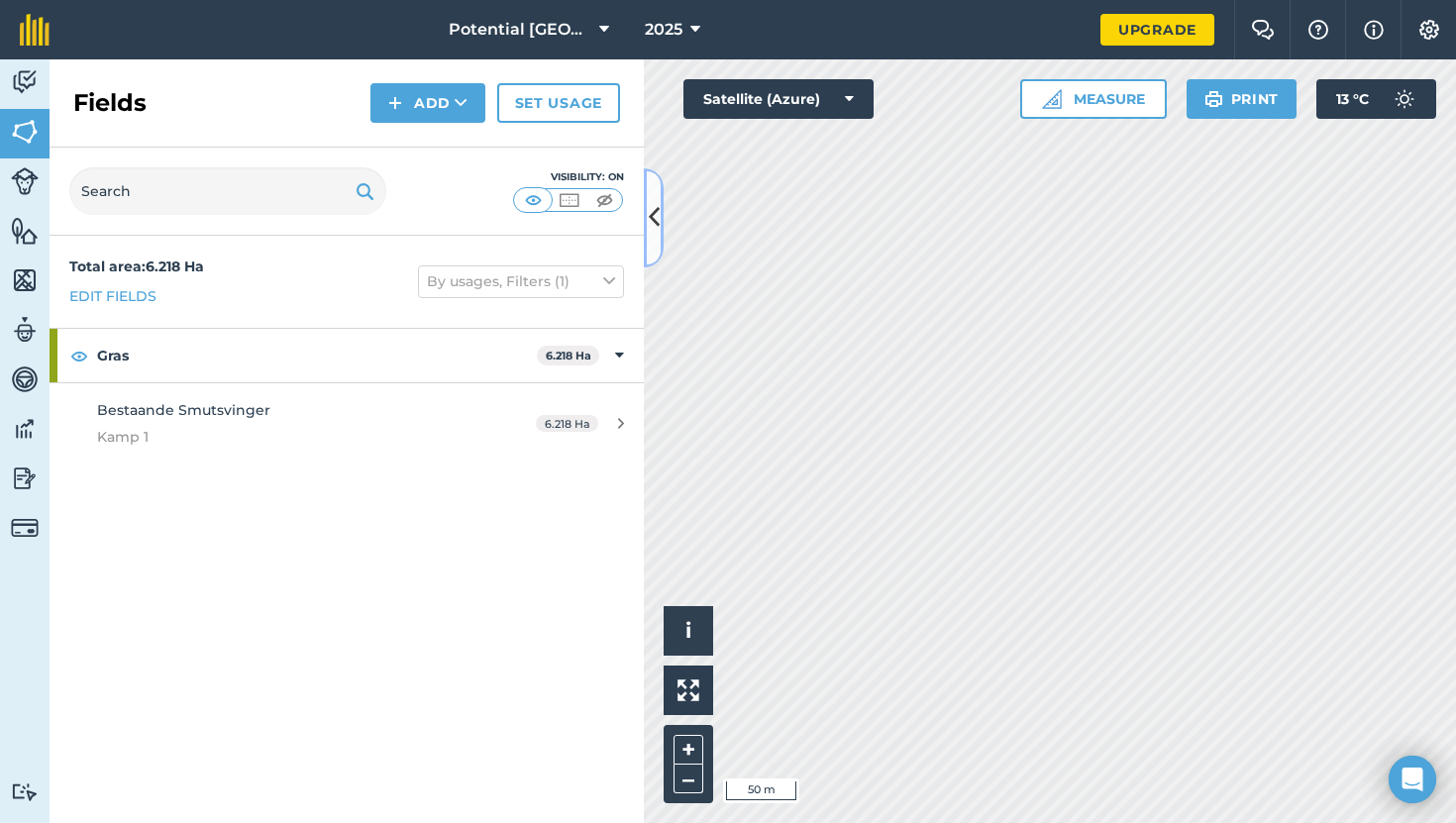 click at bounding box center [654, 218] 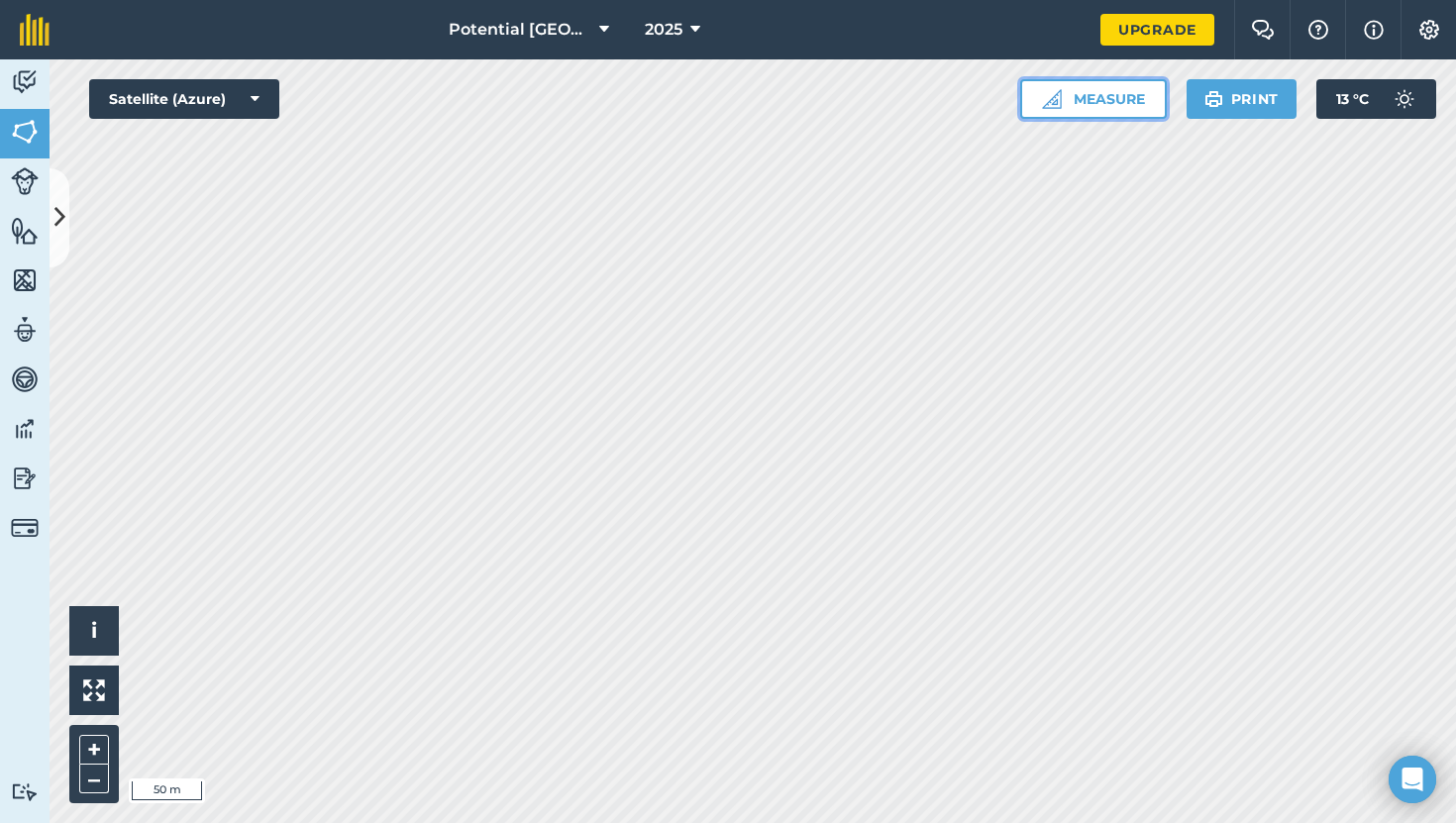 click on "Measure" at bounding box center [1093, 99] 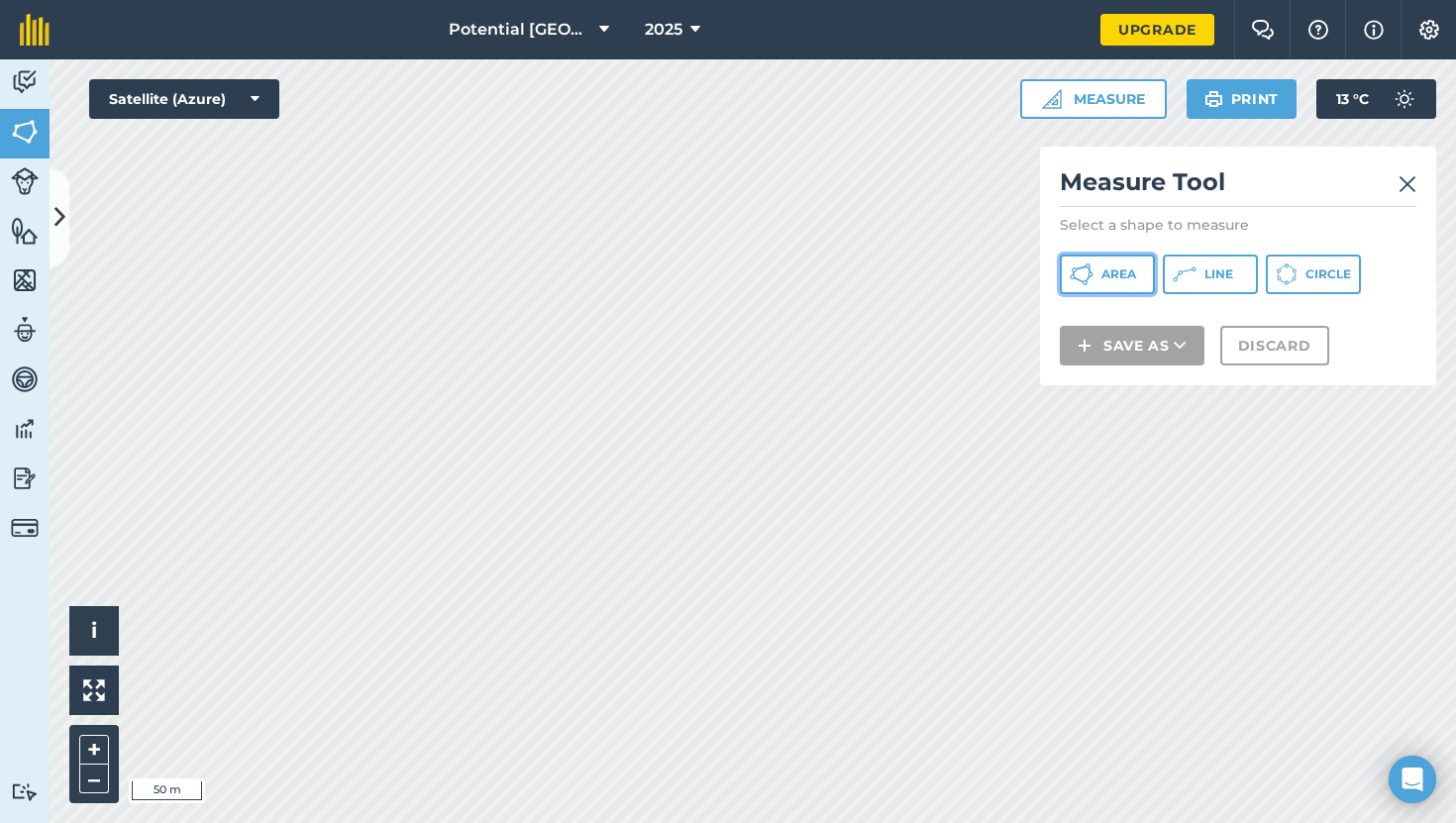 click on "Area" at bounding box center (1118, 274) 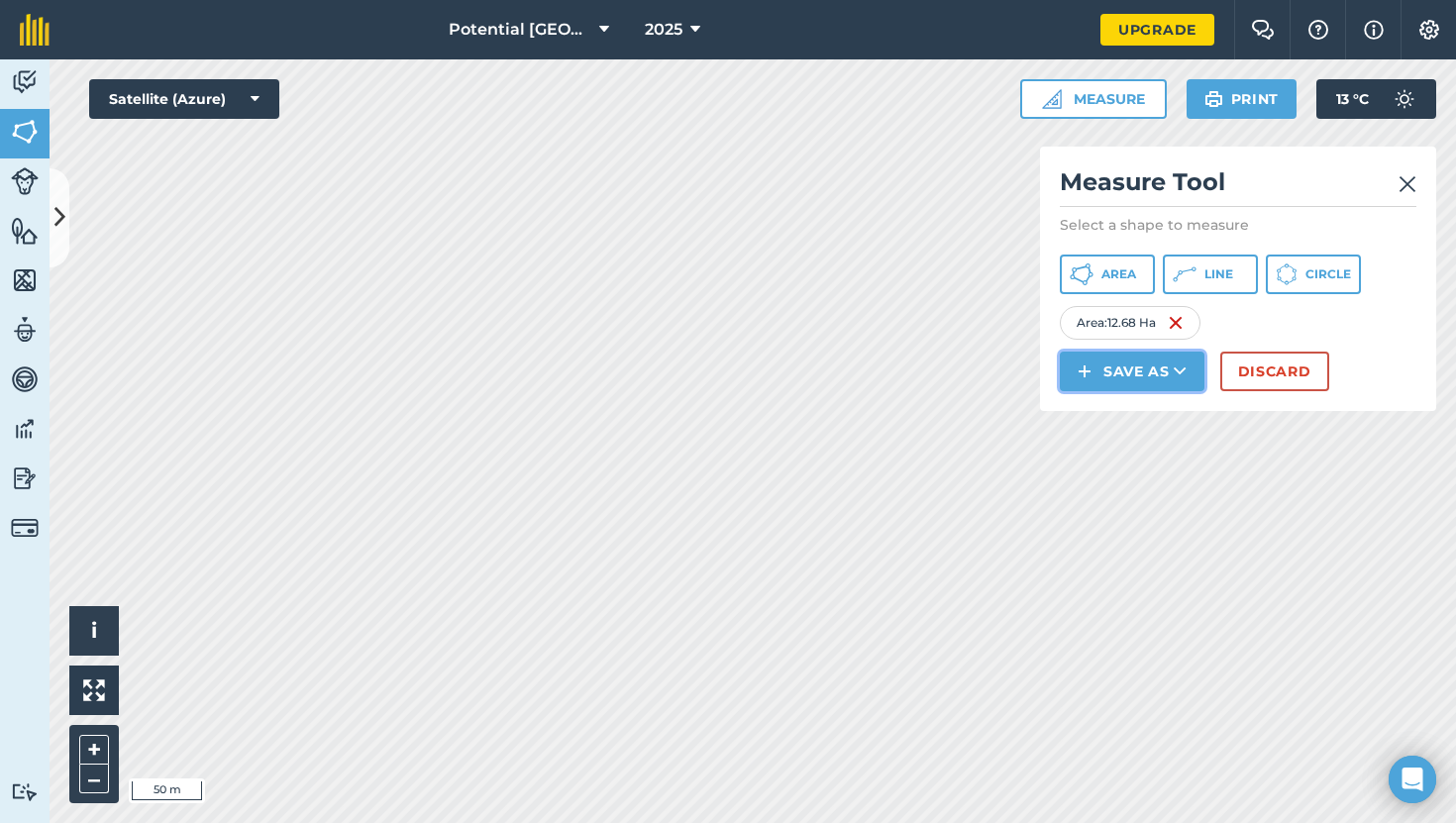 click on "Save as" at bounding box center (1132, 371) 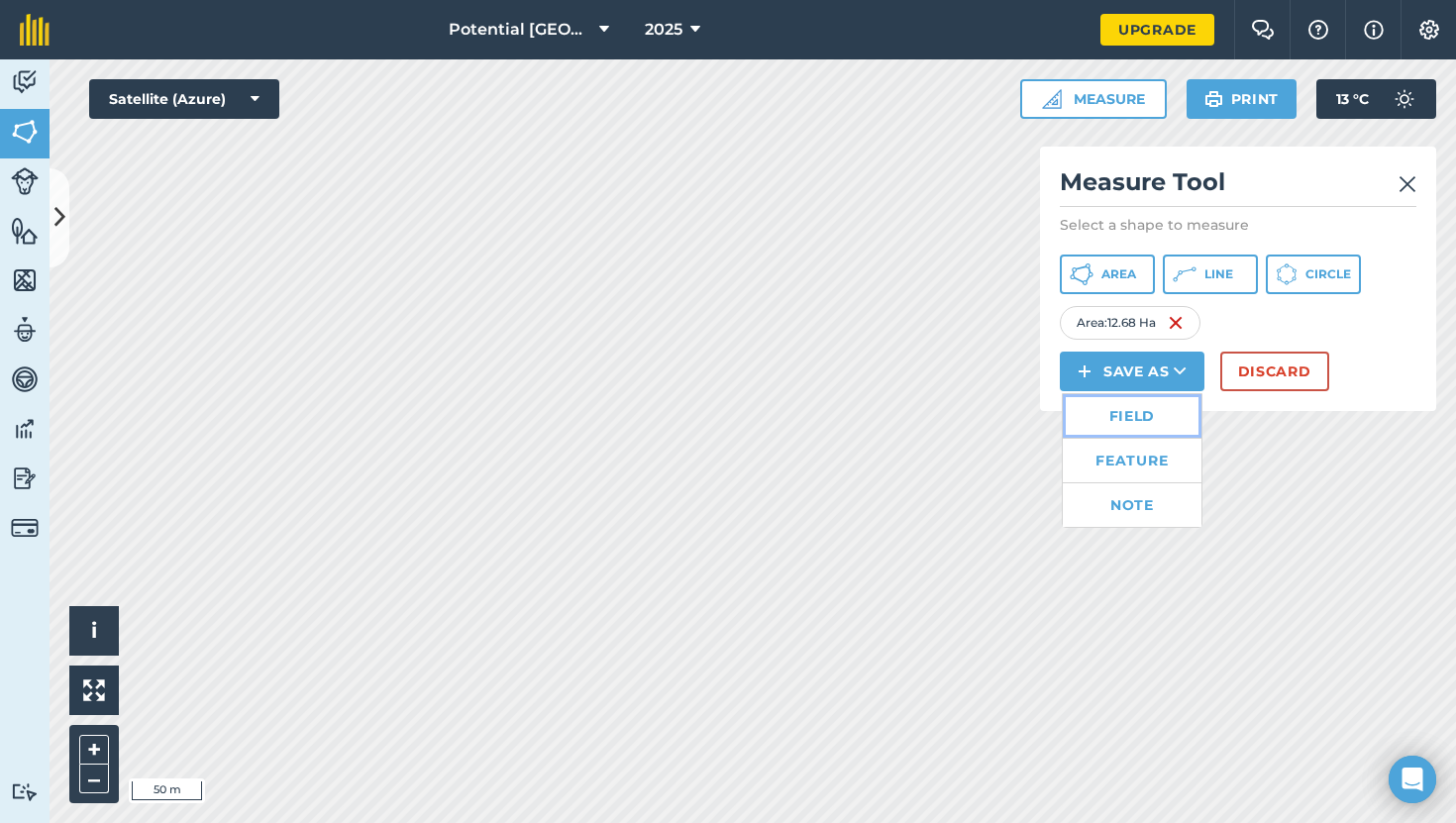 click on "Field" at bounding box center (1132, 416) 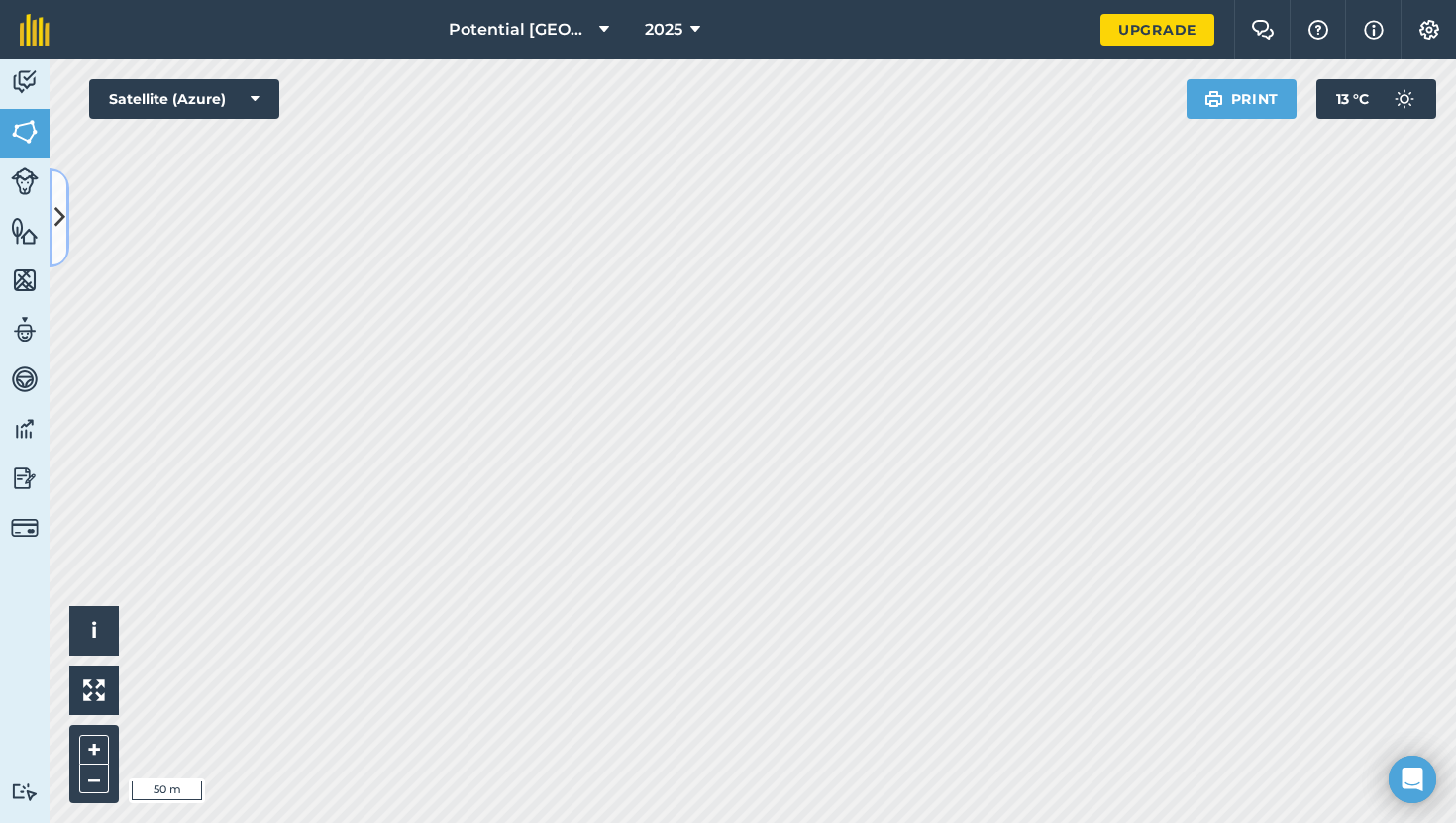 click at bounding box center [59, 217] 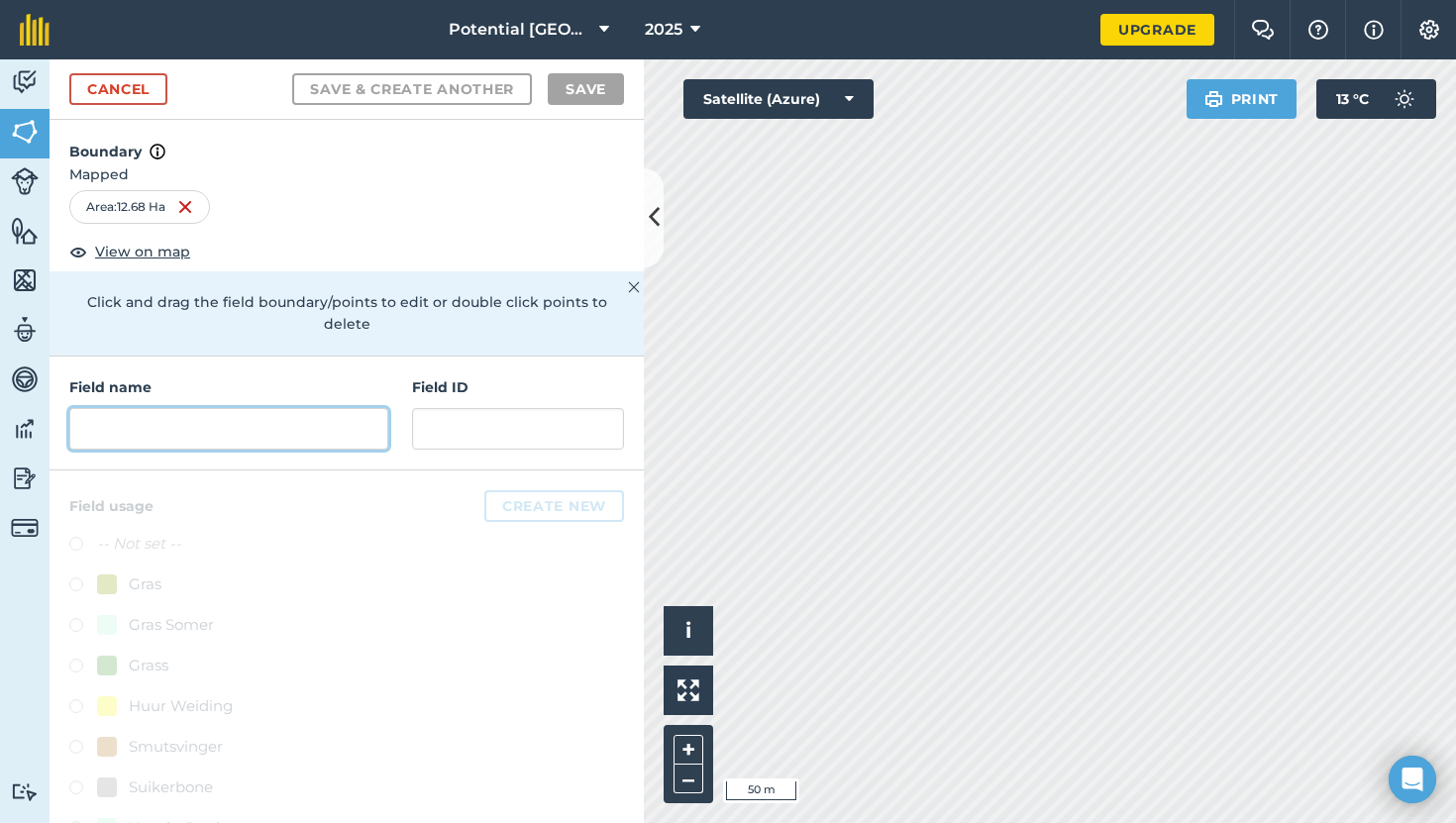 click at bounding box center [229, 429] 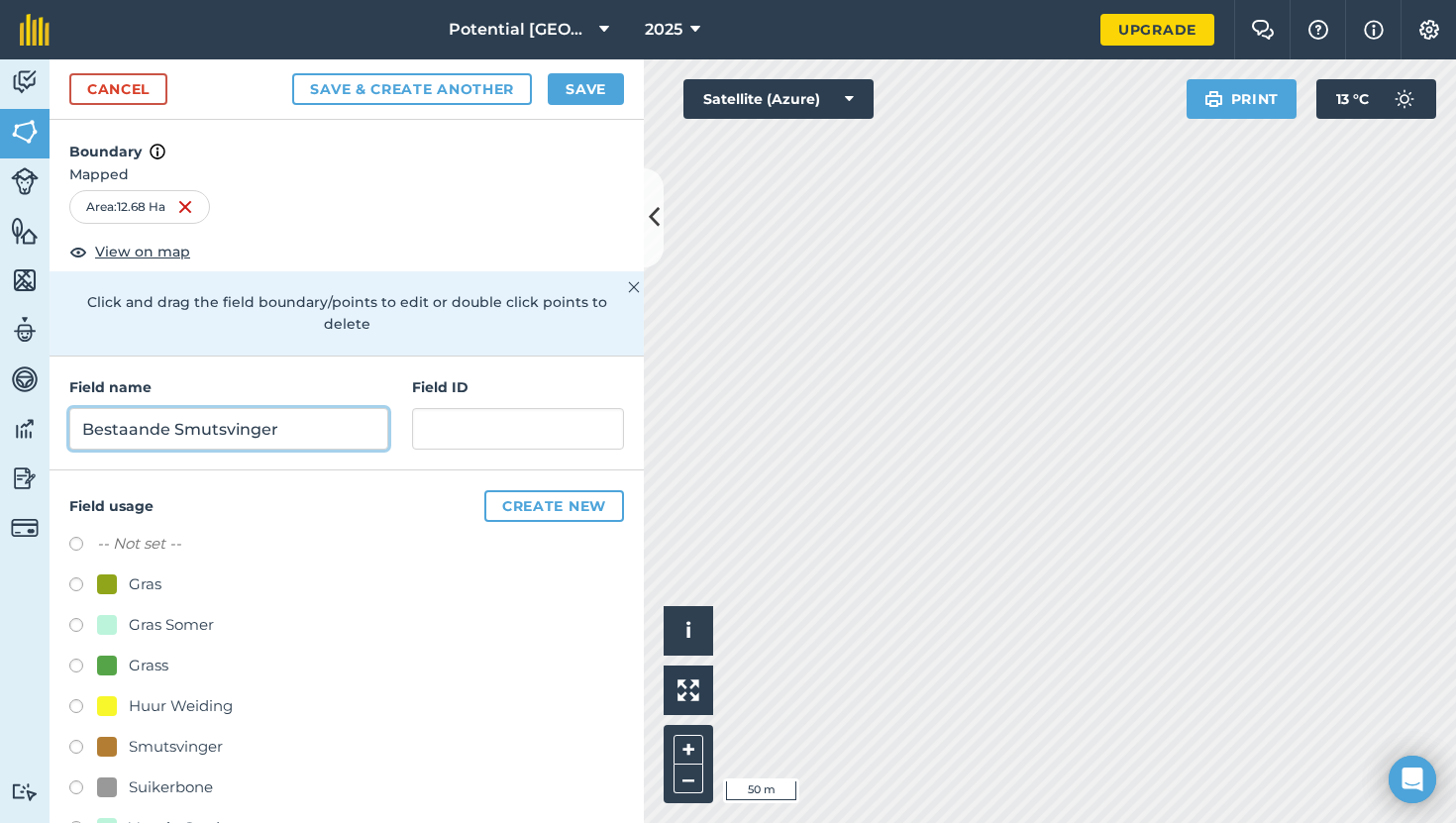 type on "Bestaande Smutsvinger" 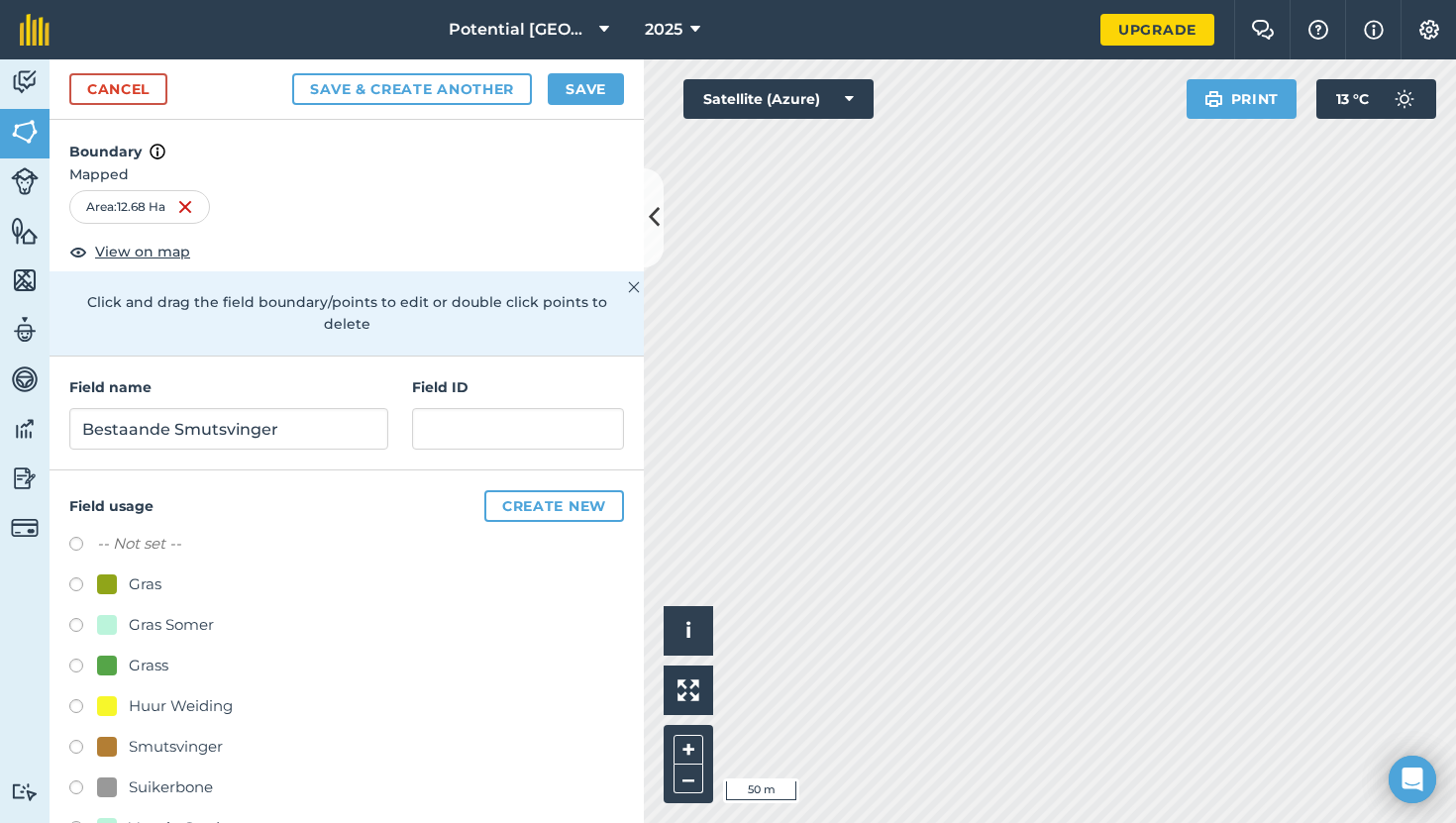 click at bounding box center (83, 587) 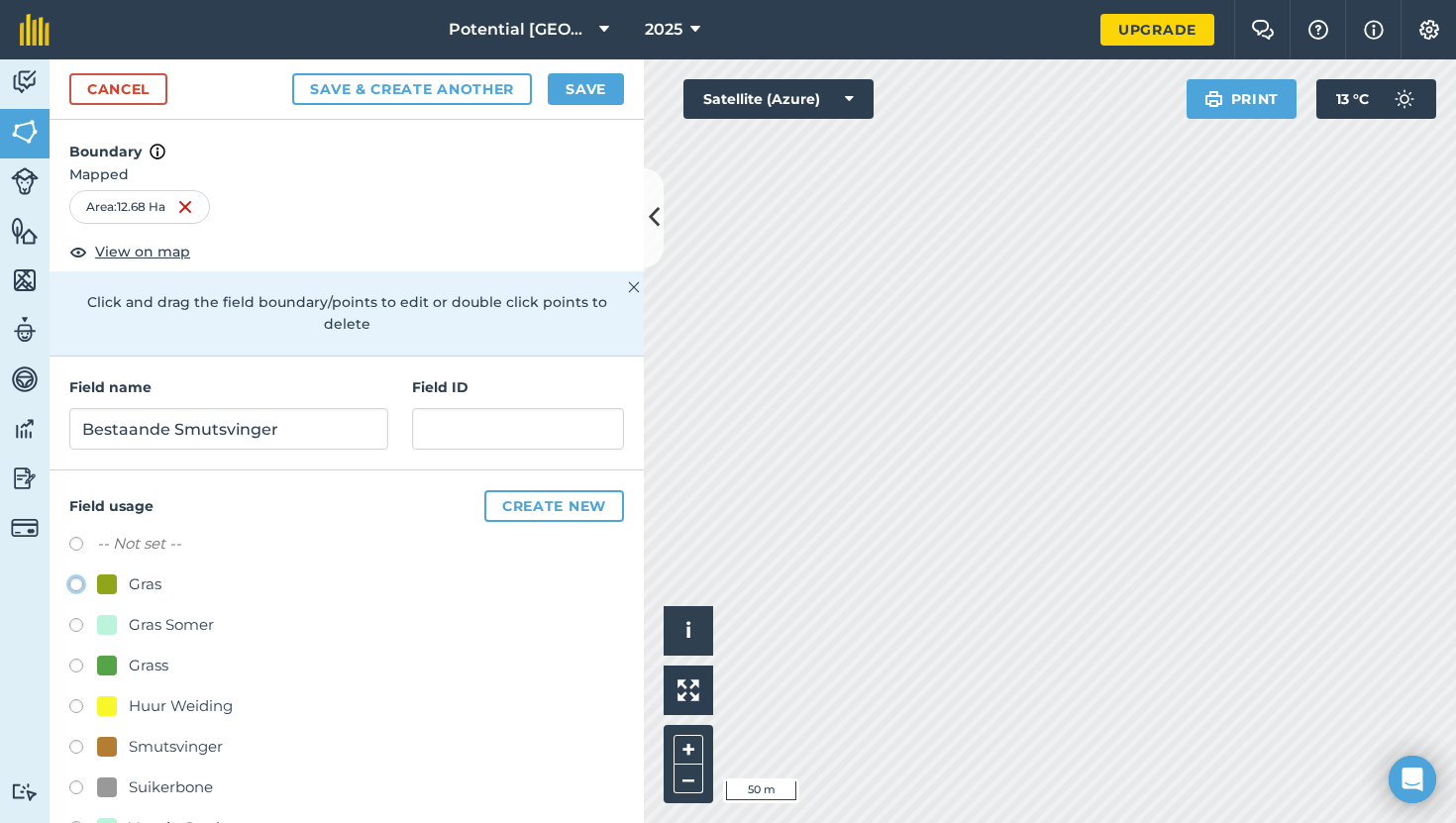 radio on "true" 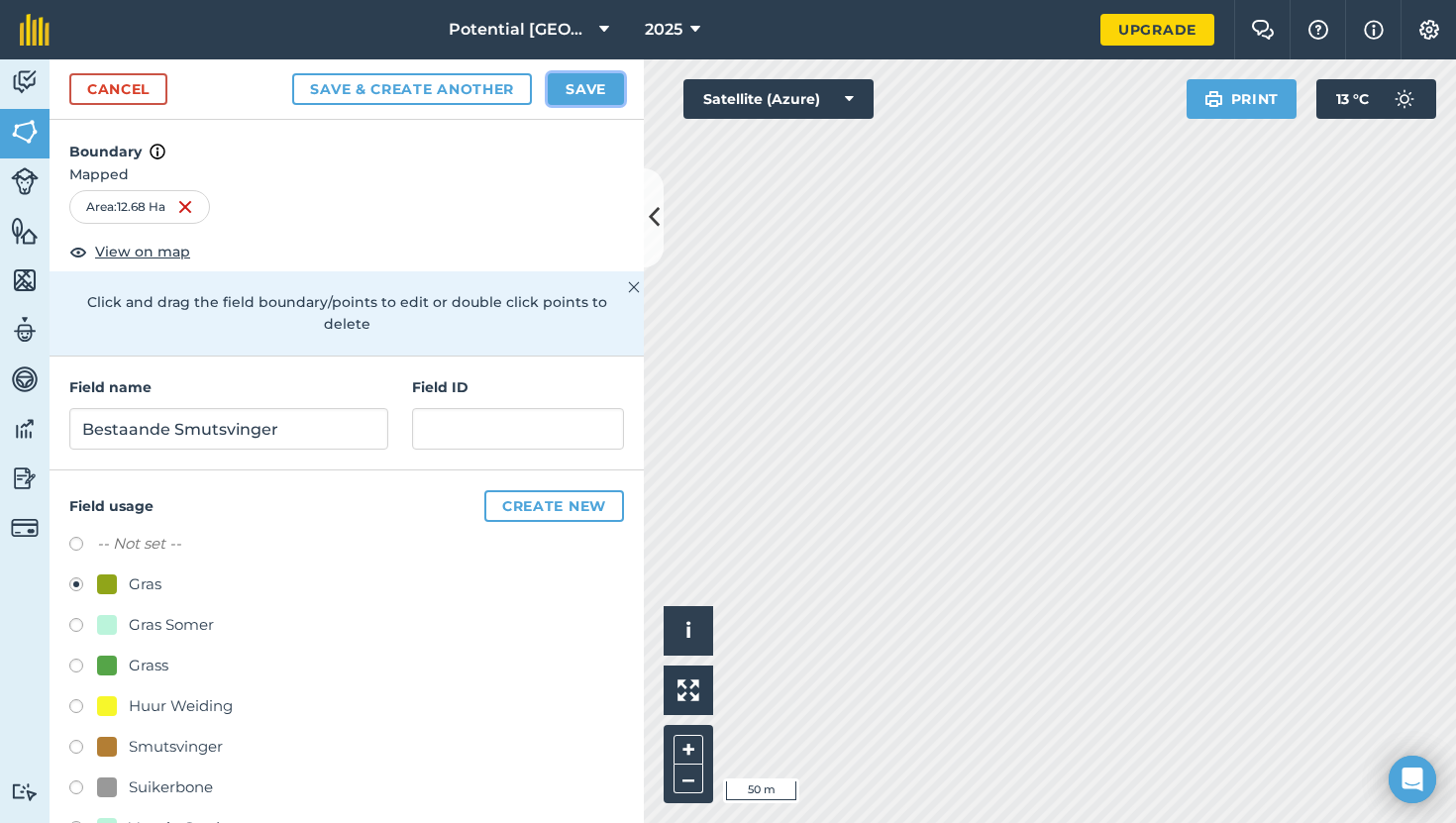 click on "Save" at bounding box center (585, 89) 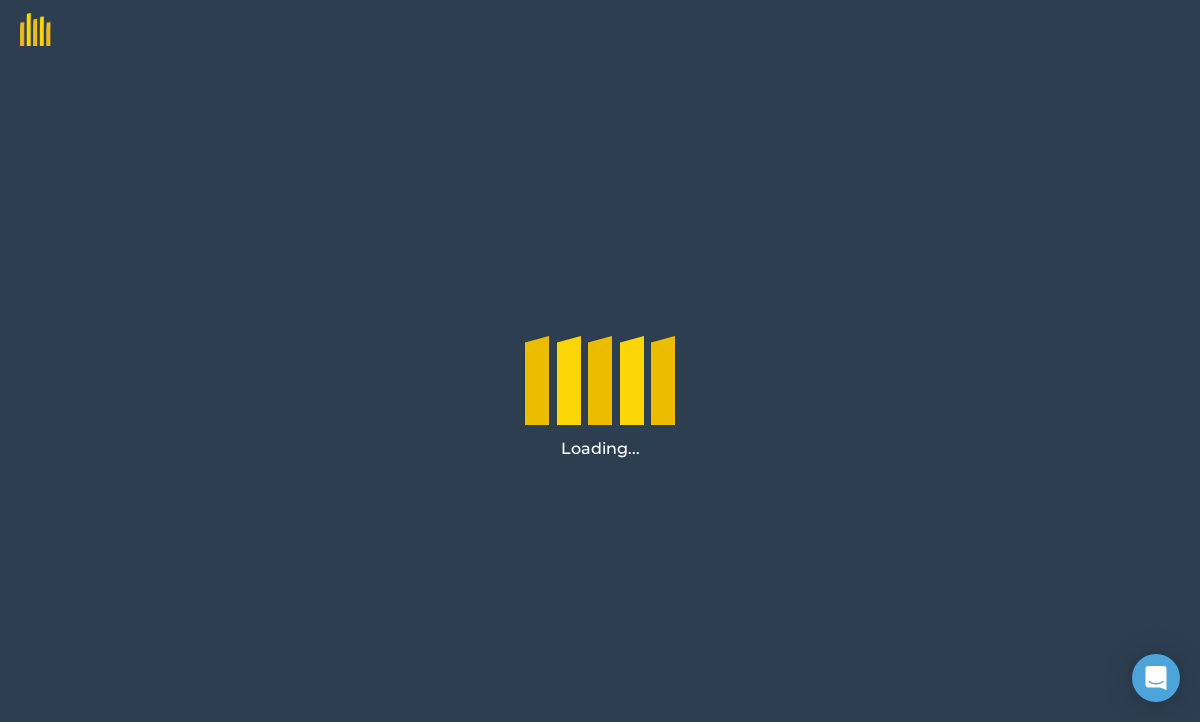 scroll, scrollTop: 0, scrollLeft: 0, axis: both 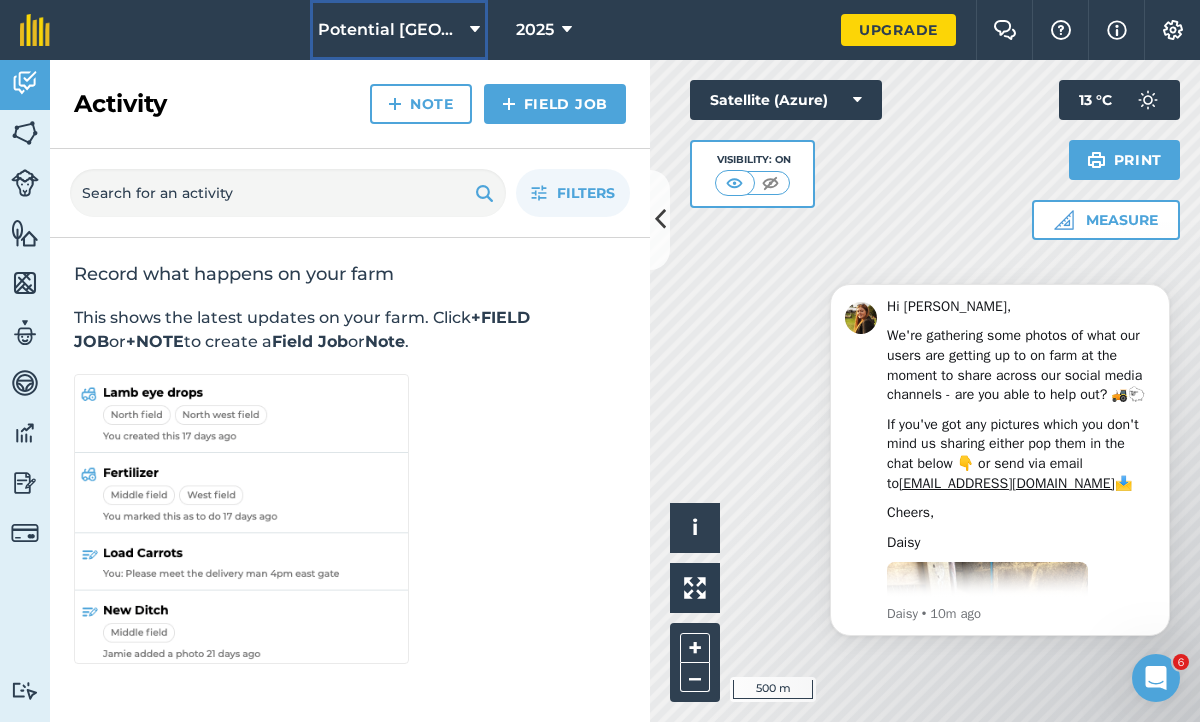 click at bounding box center [475, 30] 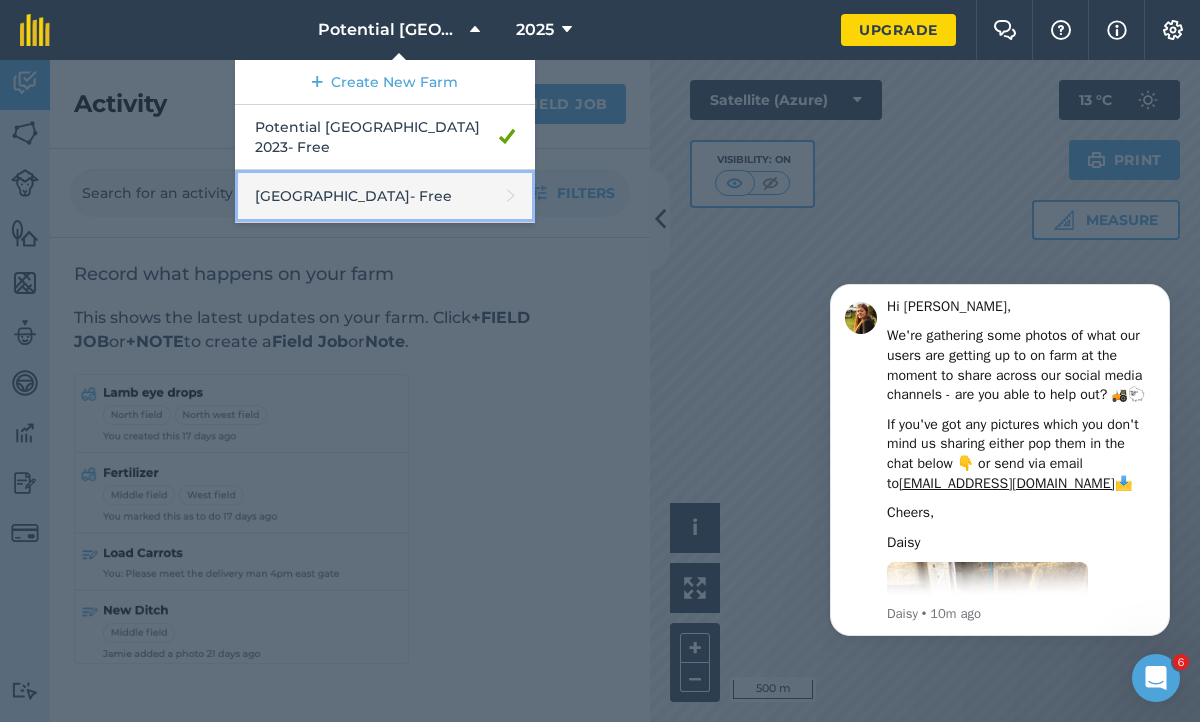 click on "Tygerfontein  - Free" at bounding box center [385, 196] 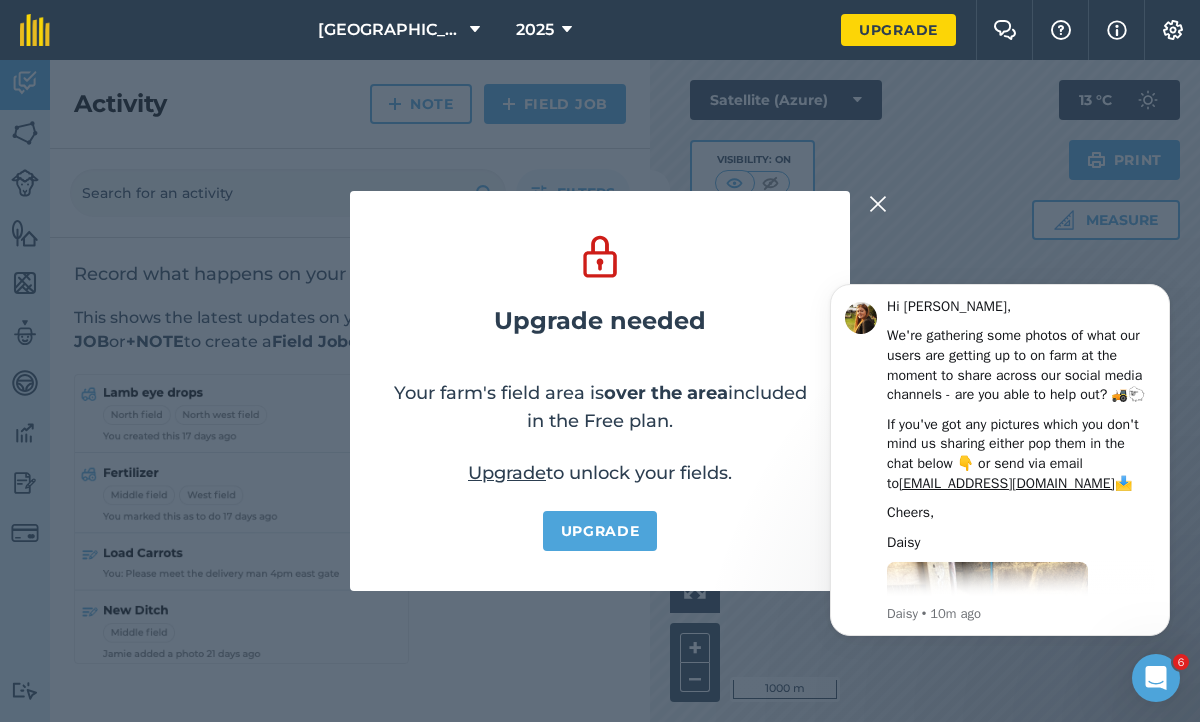 click at bounding box center [878, 204] 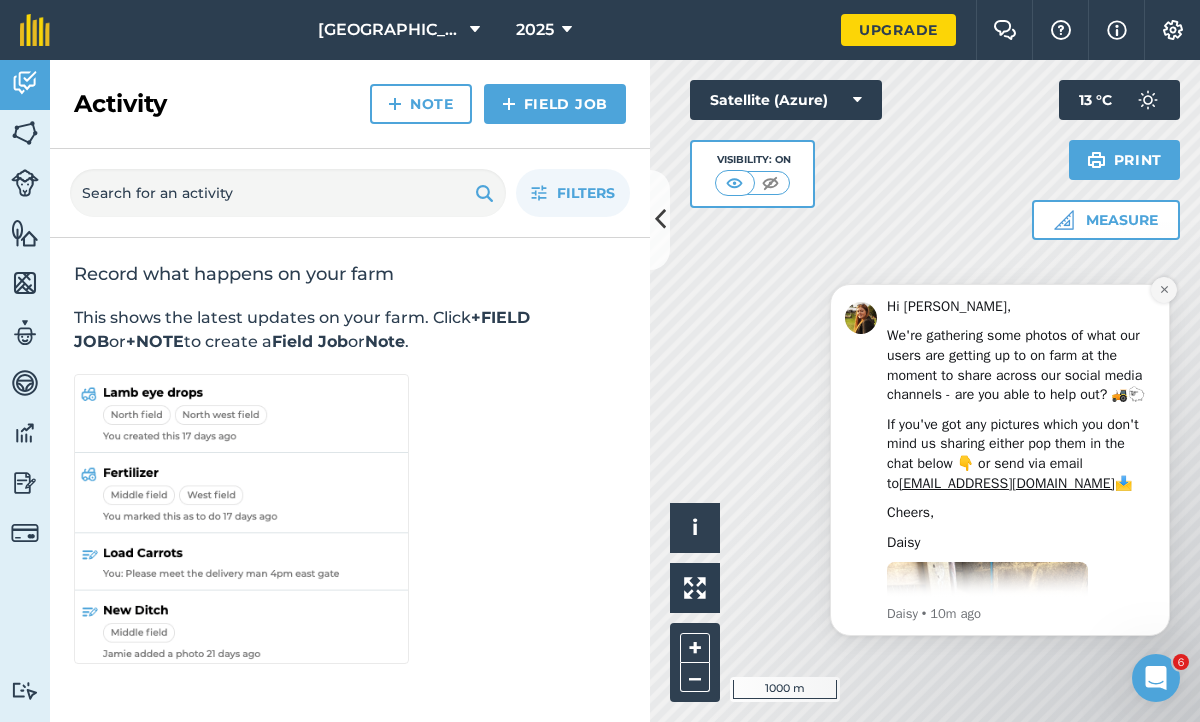 click 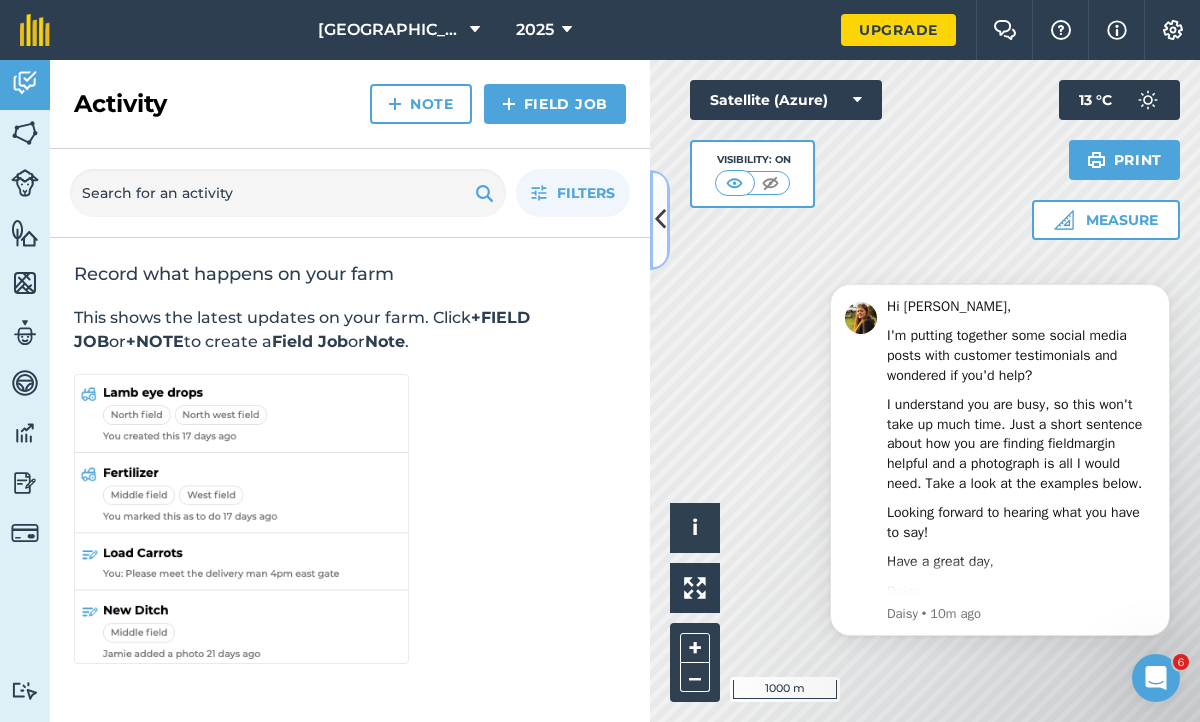 click at bounding box center [660, 220] 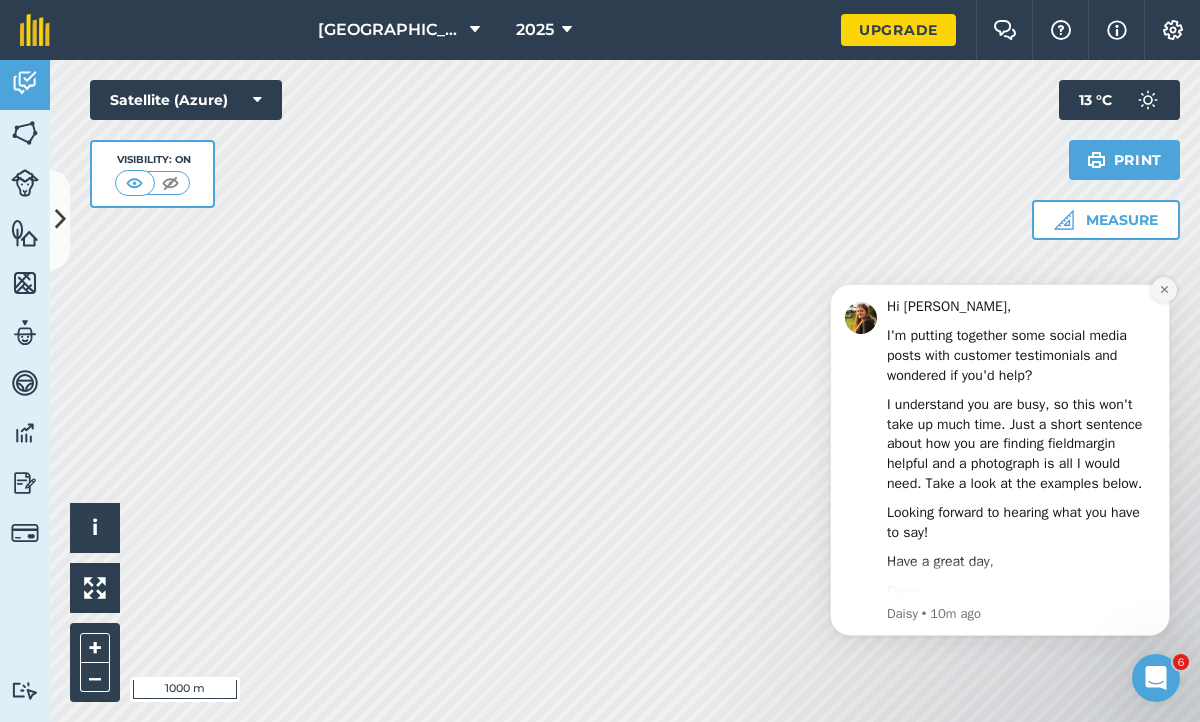 click at bounding box center (1164, 290) 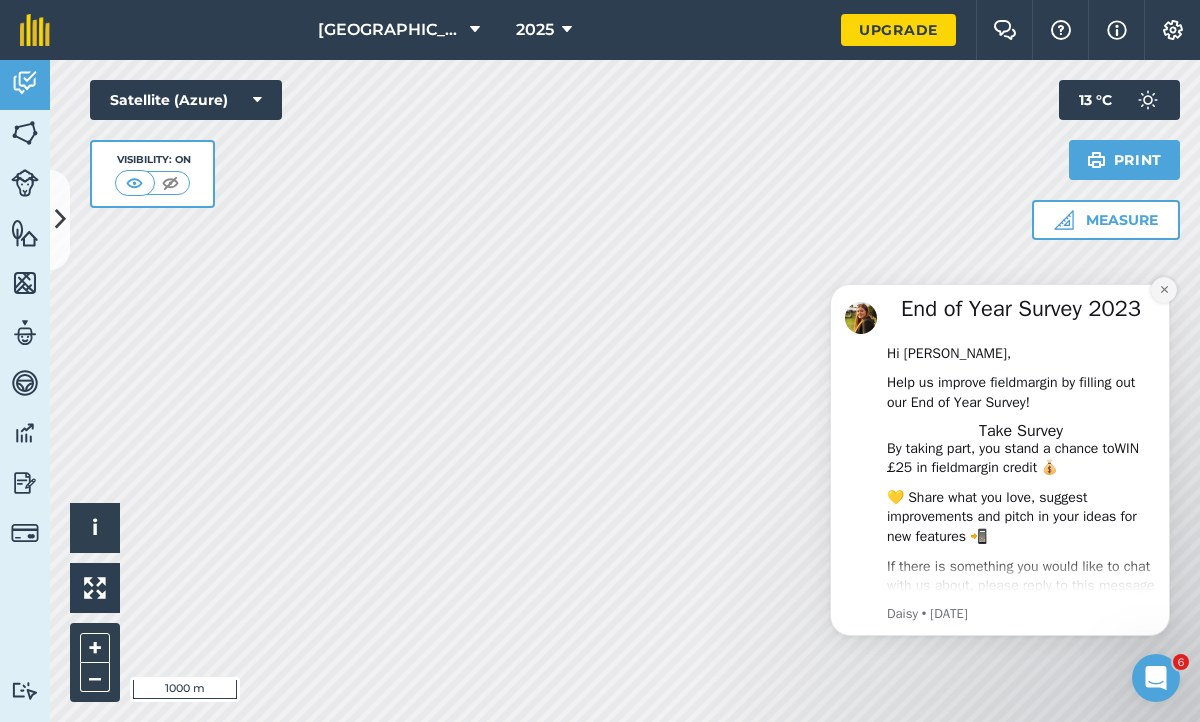 click 